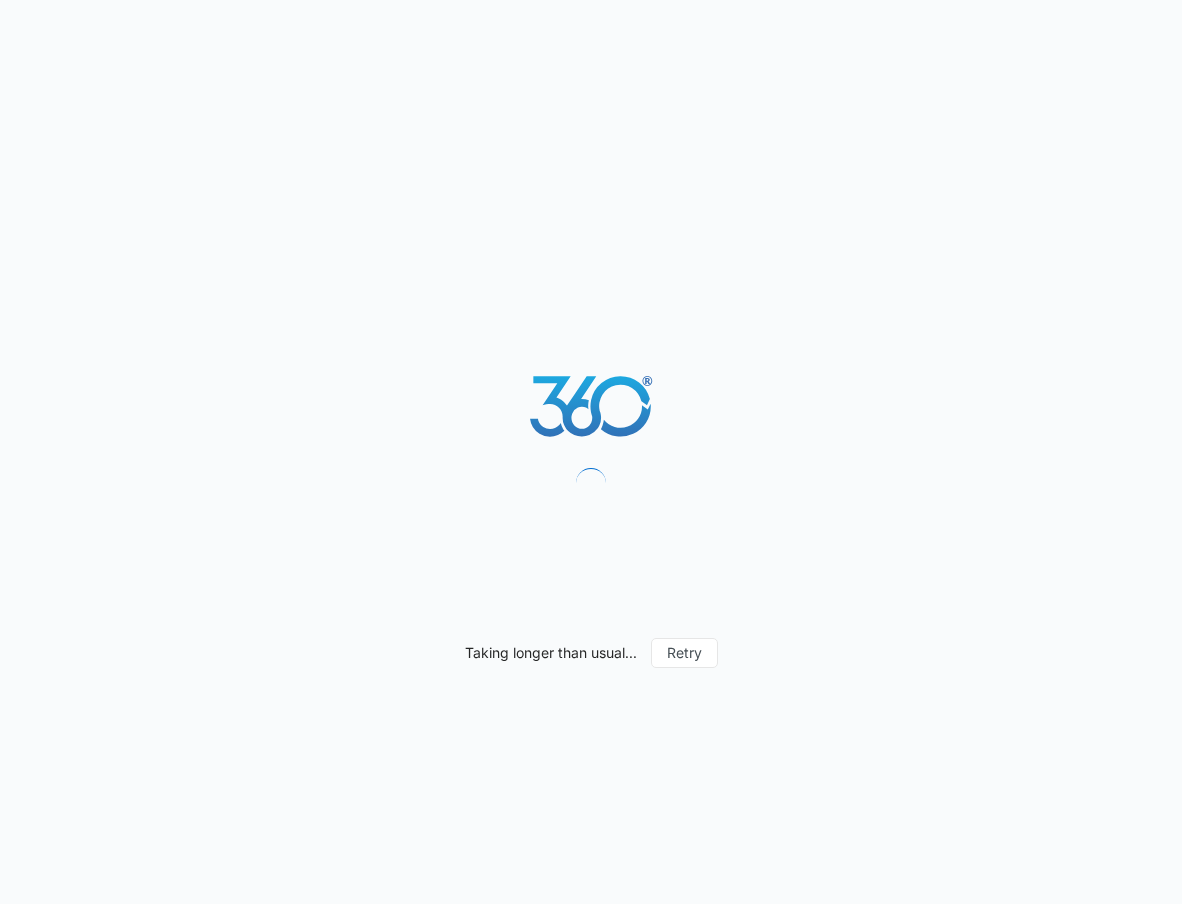 scroll, scrollTop: 0, scrollLeft: 0, axis: both 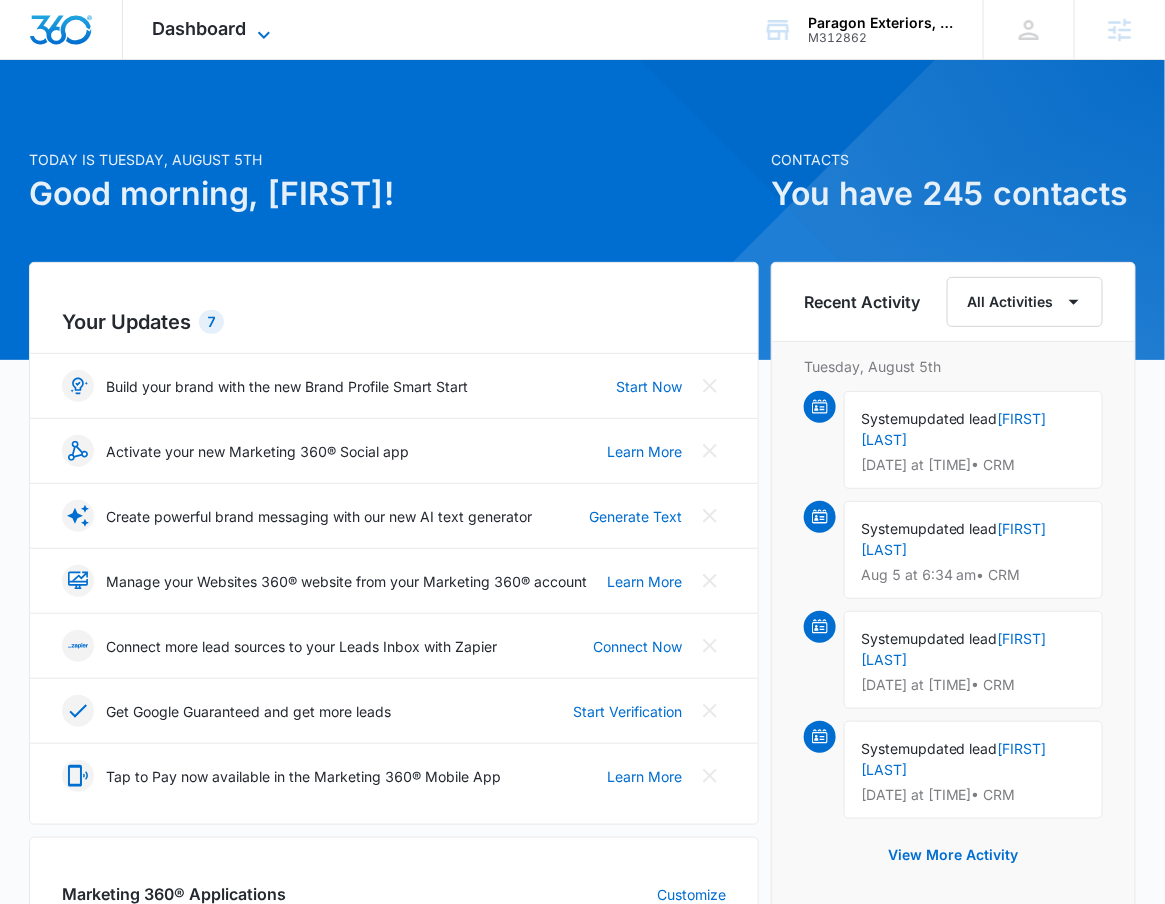 click on "Dashboard" at bounding box center [200, 28] 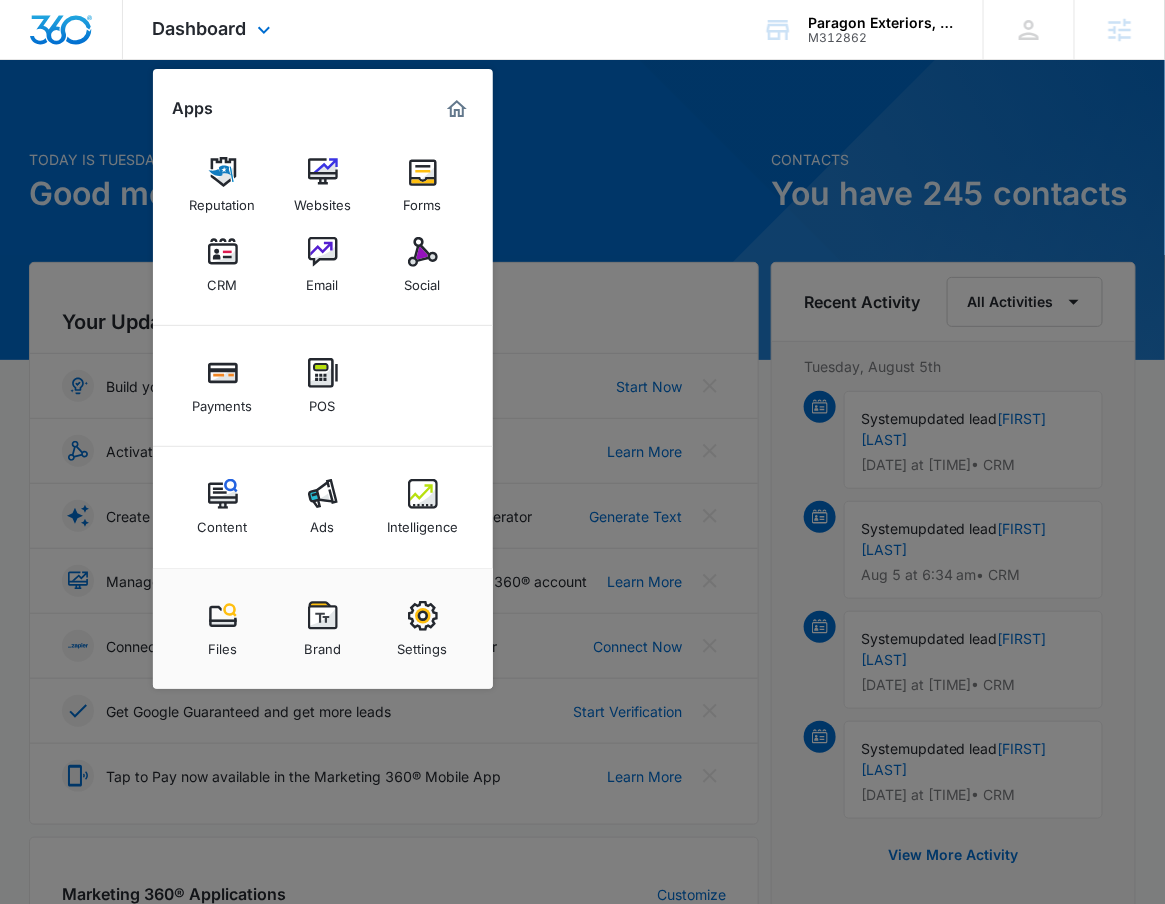 click on "Content Ads Intelligence" at bounding box center (323, 507) 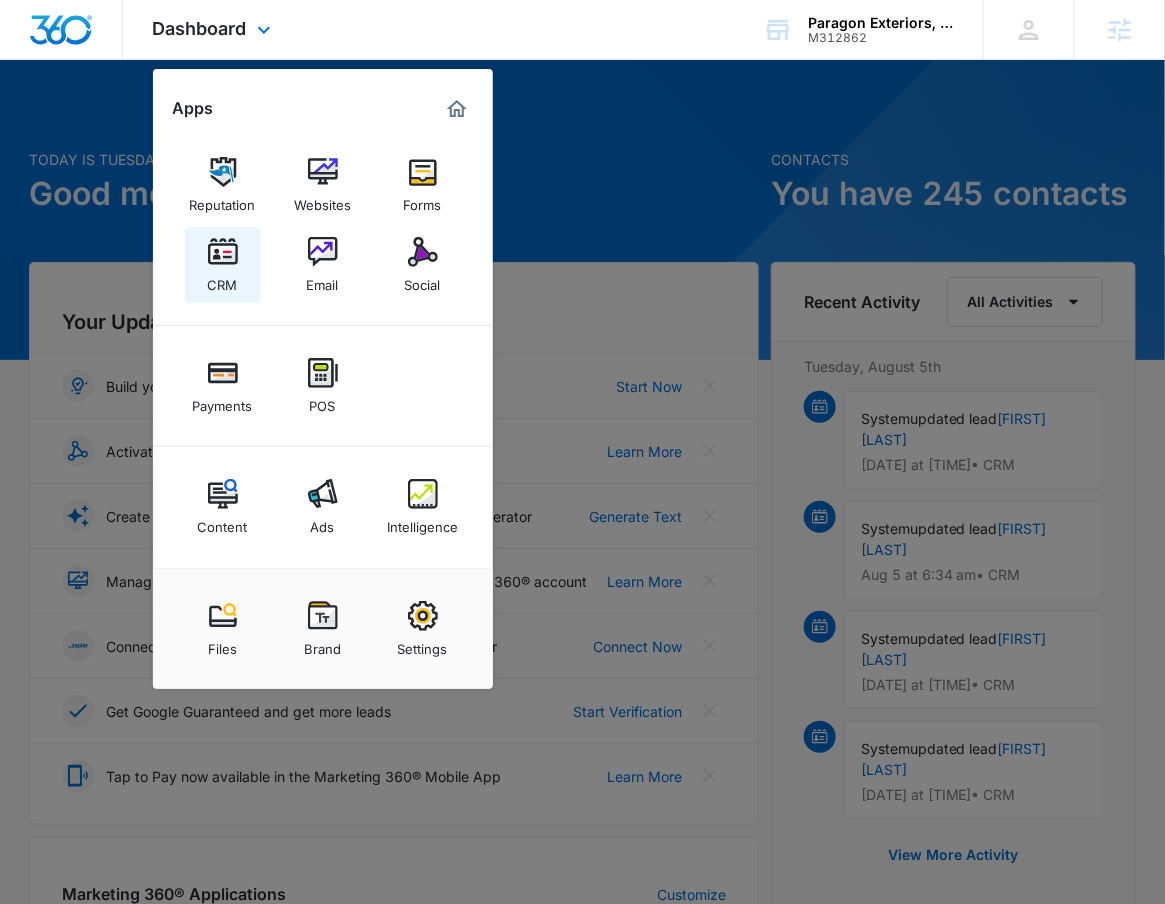 click on "CRM" at bounding box center [223, 265] 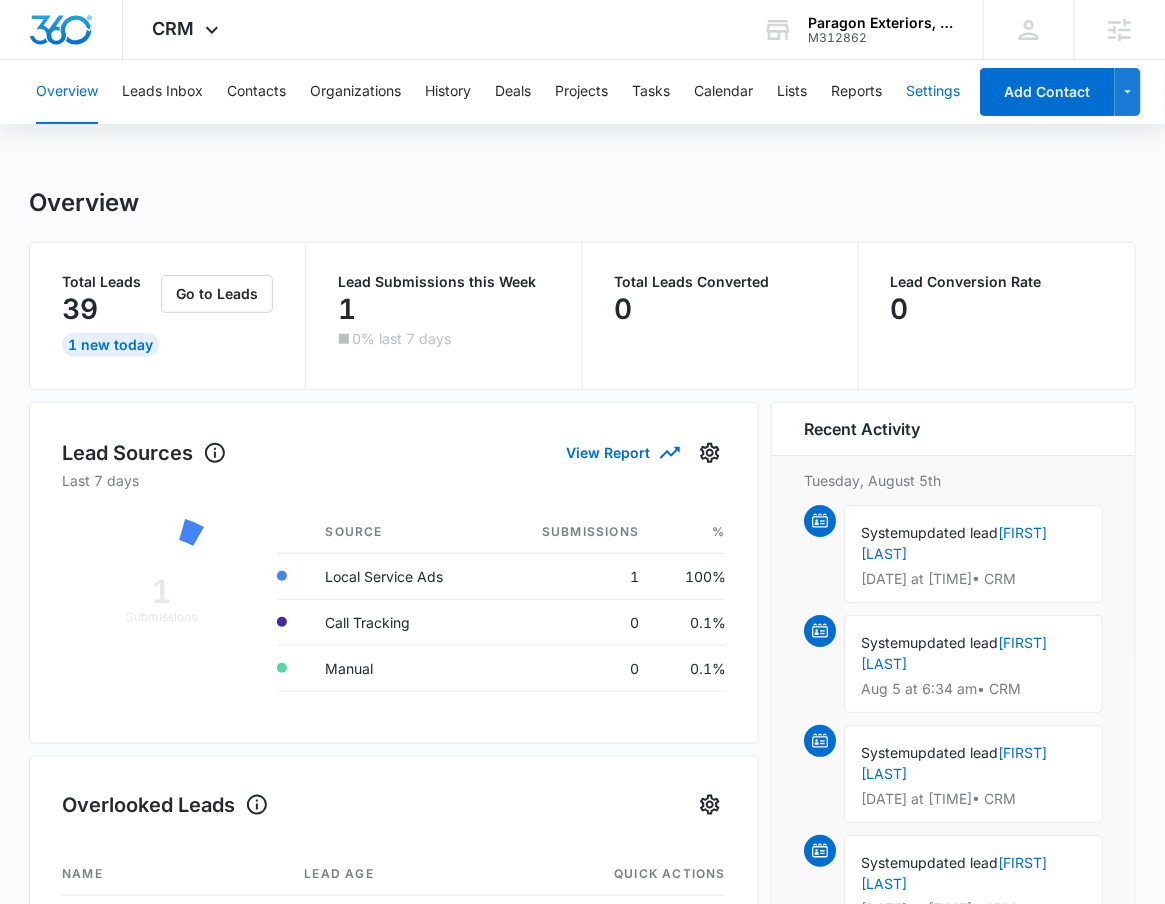 click on "Settings" at bounding box center [933, 92] 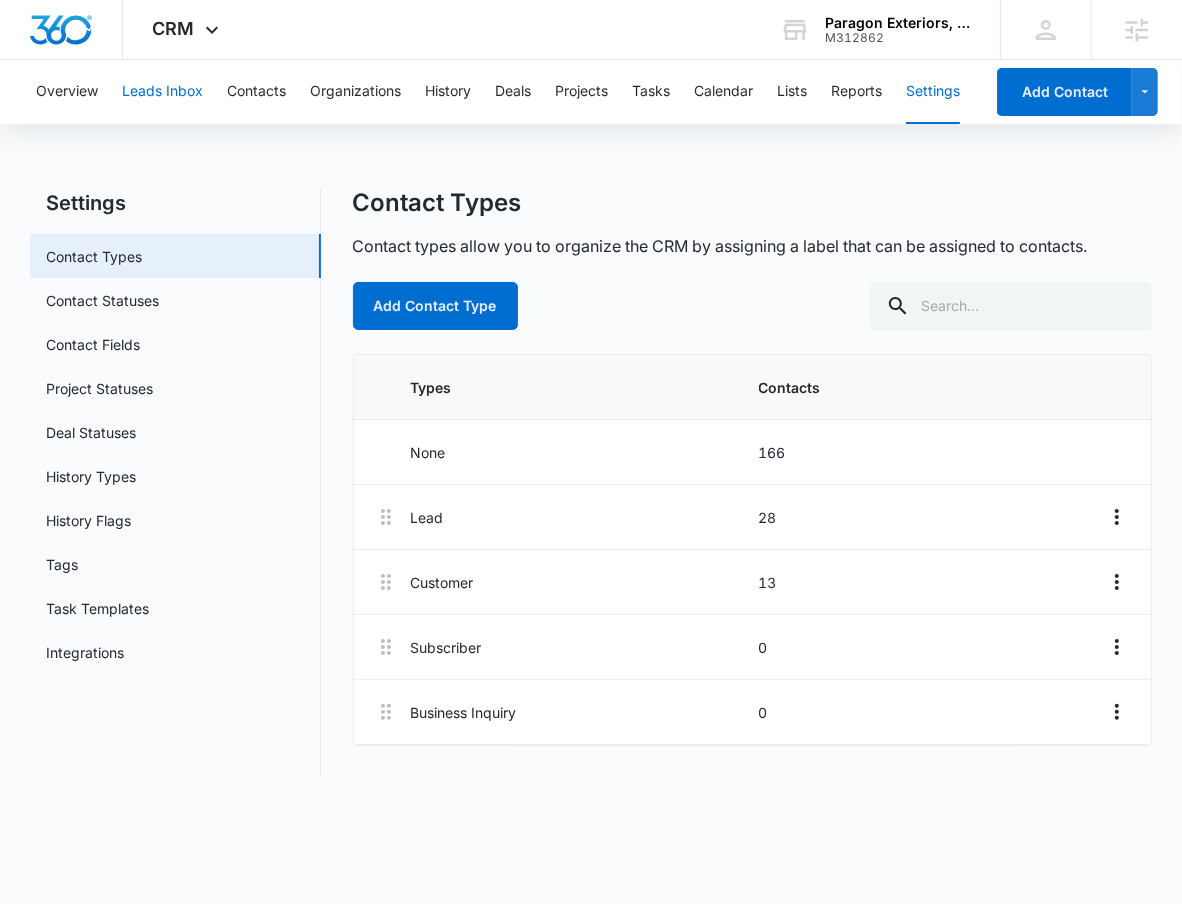 click on "Leads Inbox" at bounding box center (162, 92) 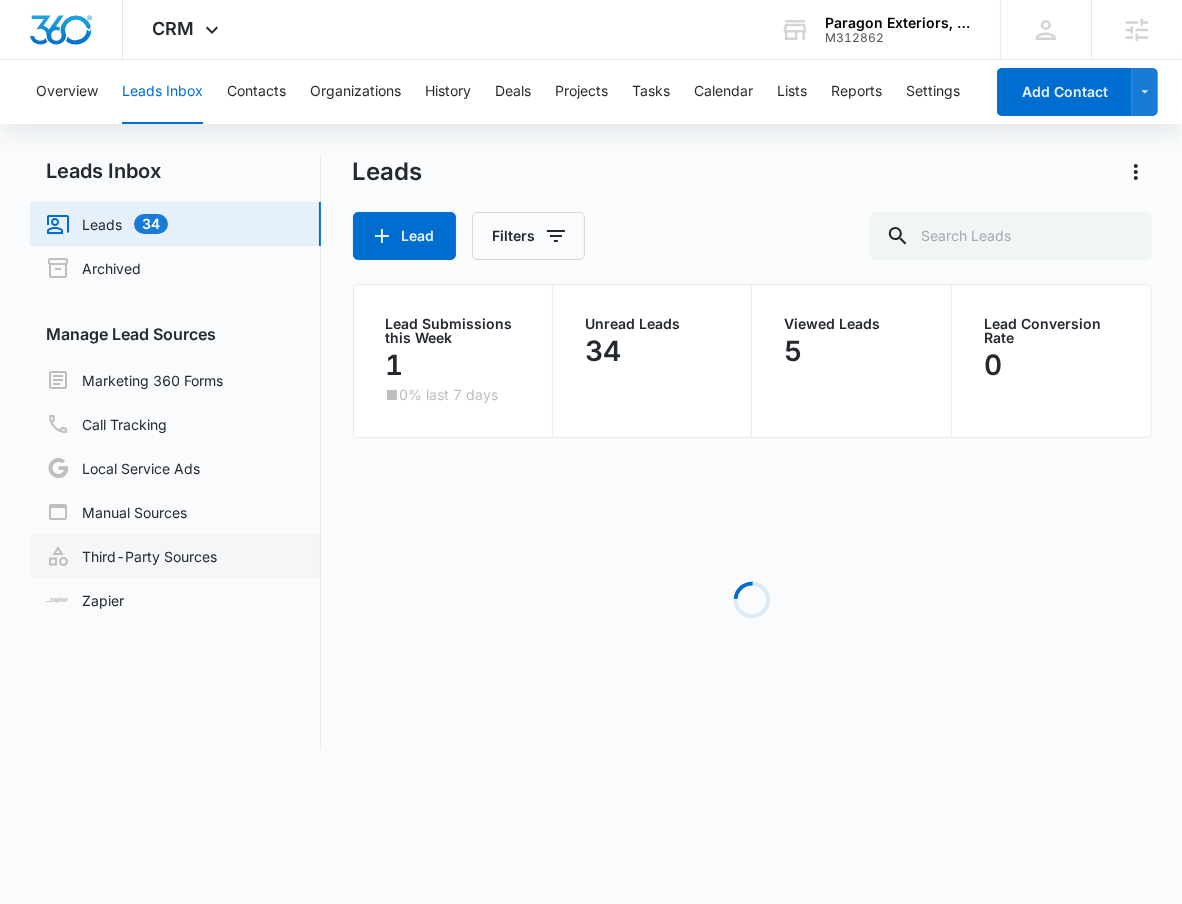 click on "Third-Party Sources" at bounding box center [131, 556] 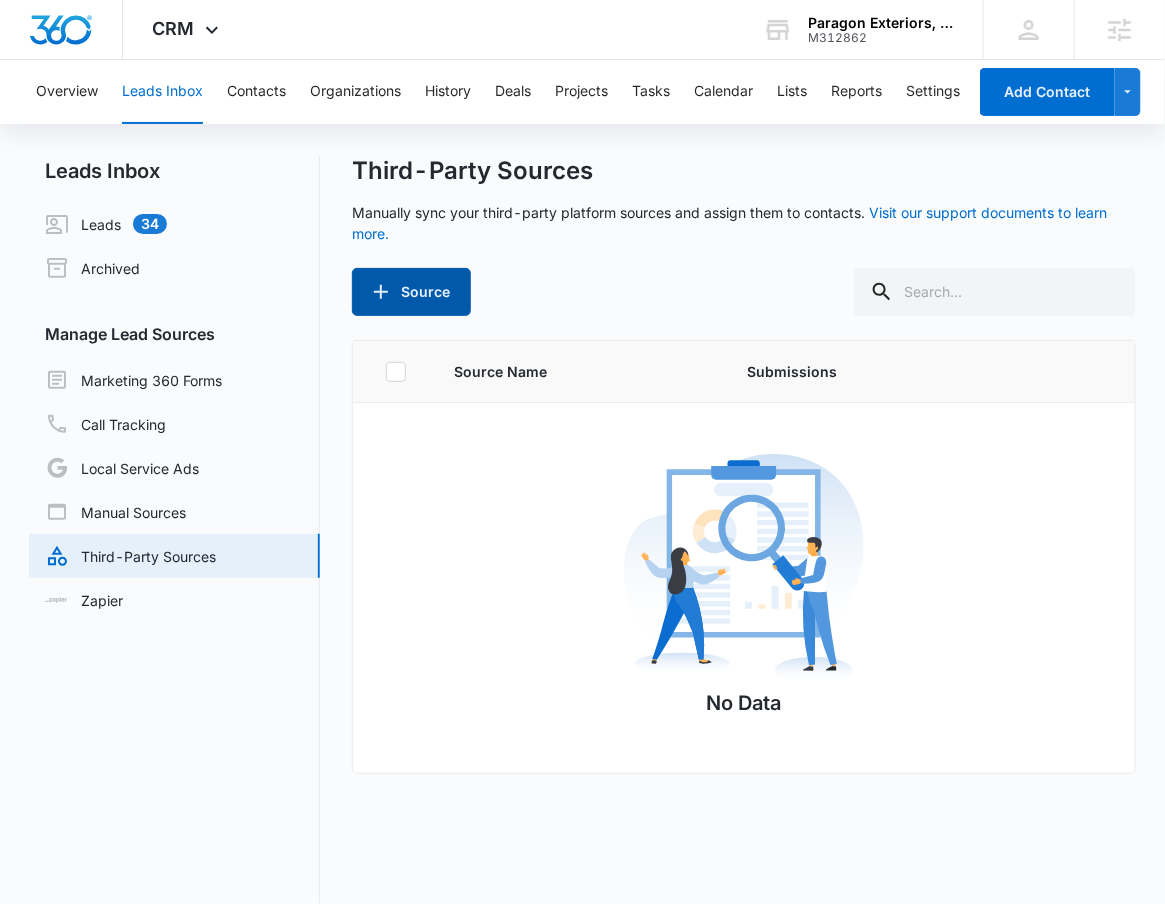 click on "Source" at bounding box center (411, 292) 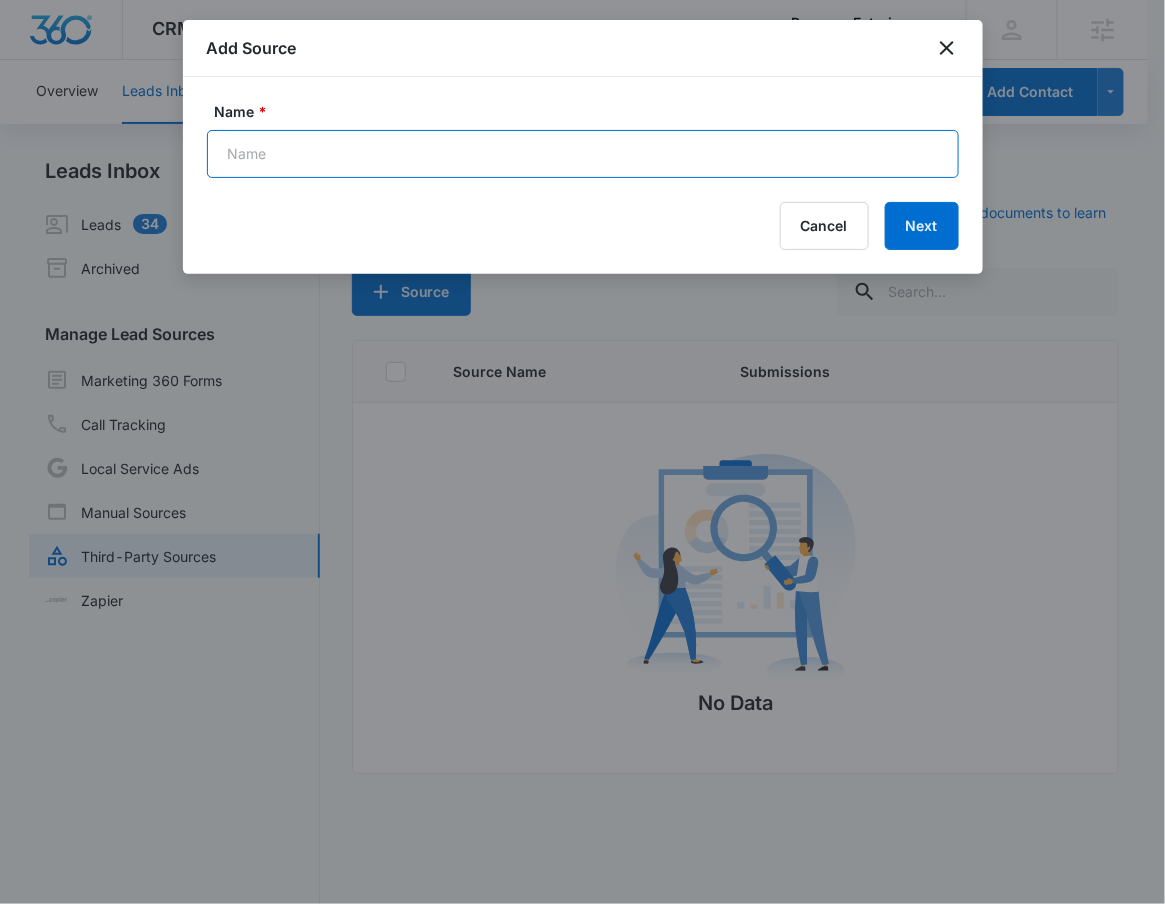 click on "Name *" at bounding box center [583, 154] 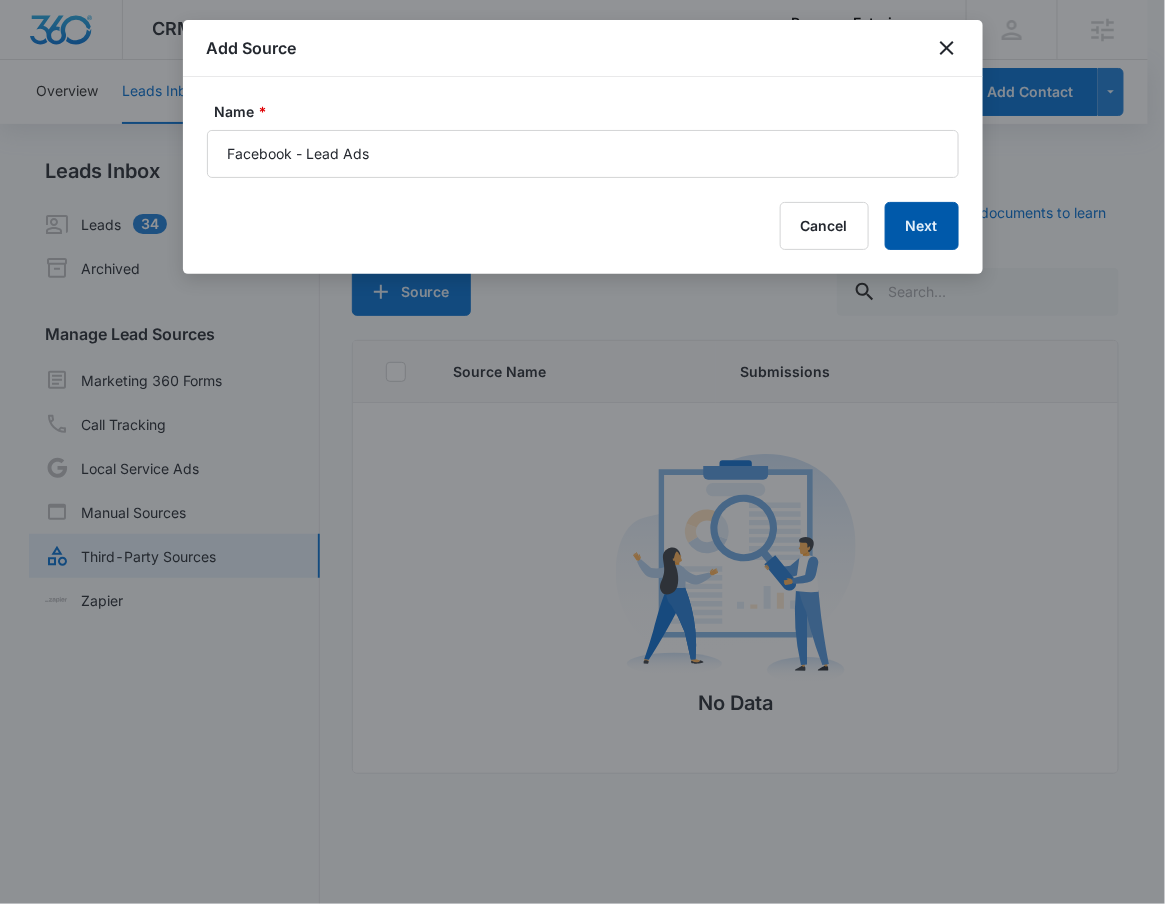 click on "Next" at bounding box center (922, 226) 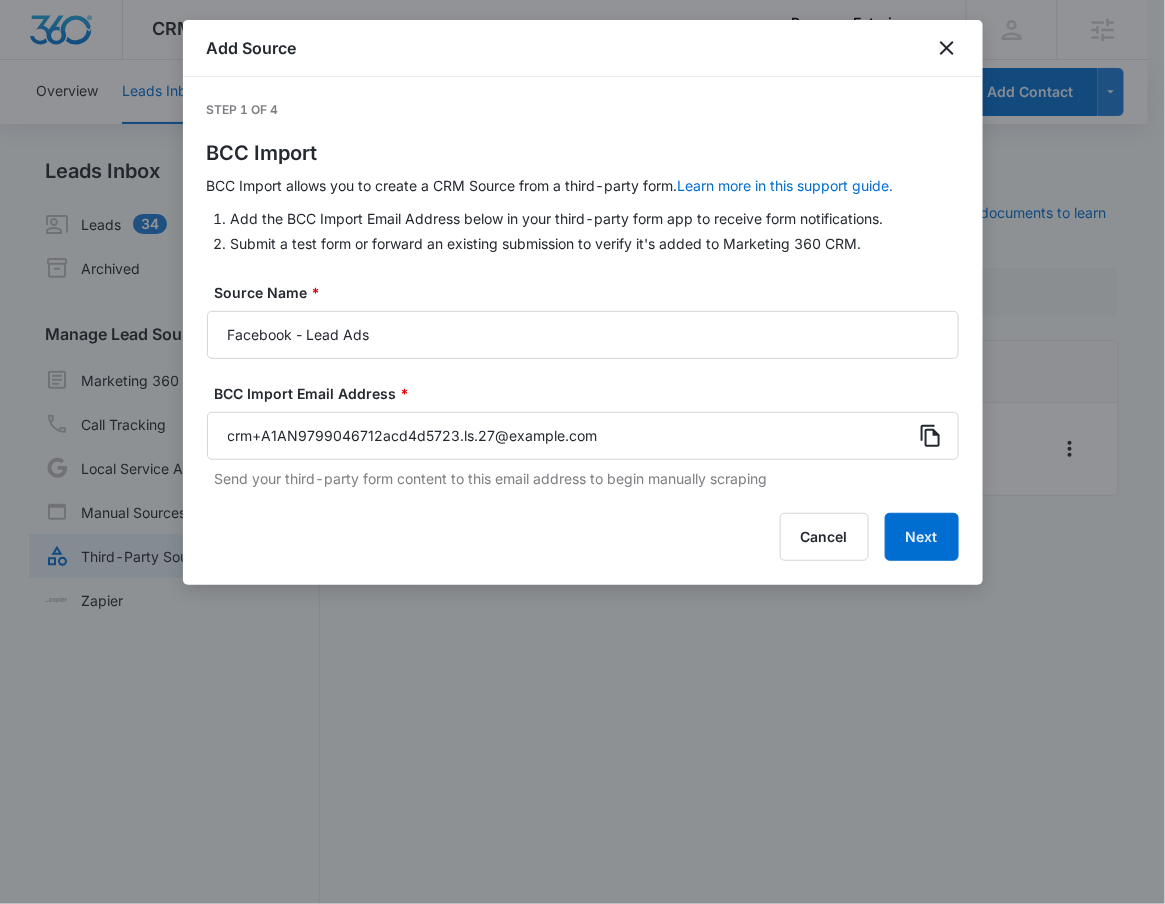 click 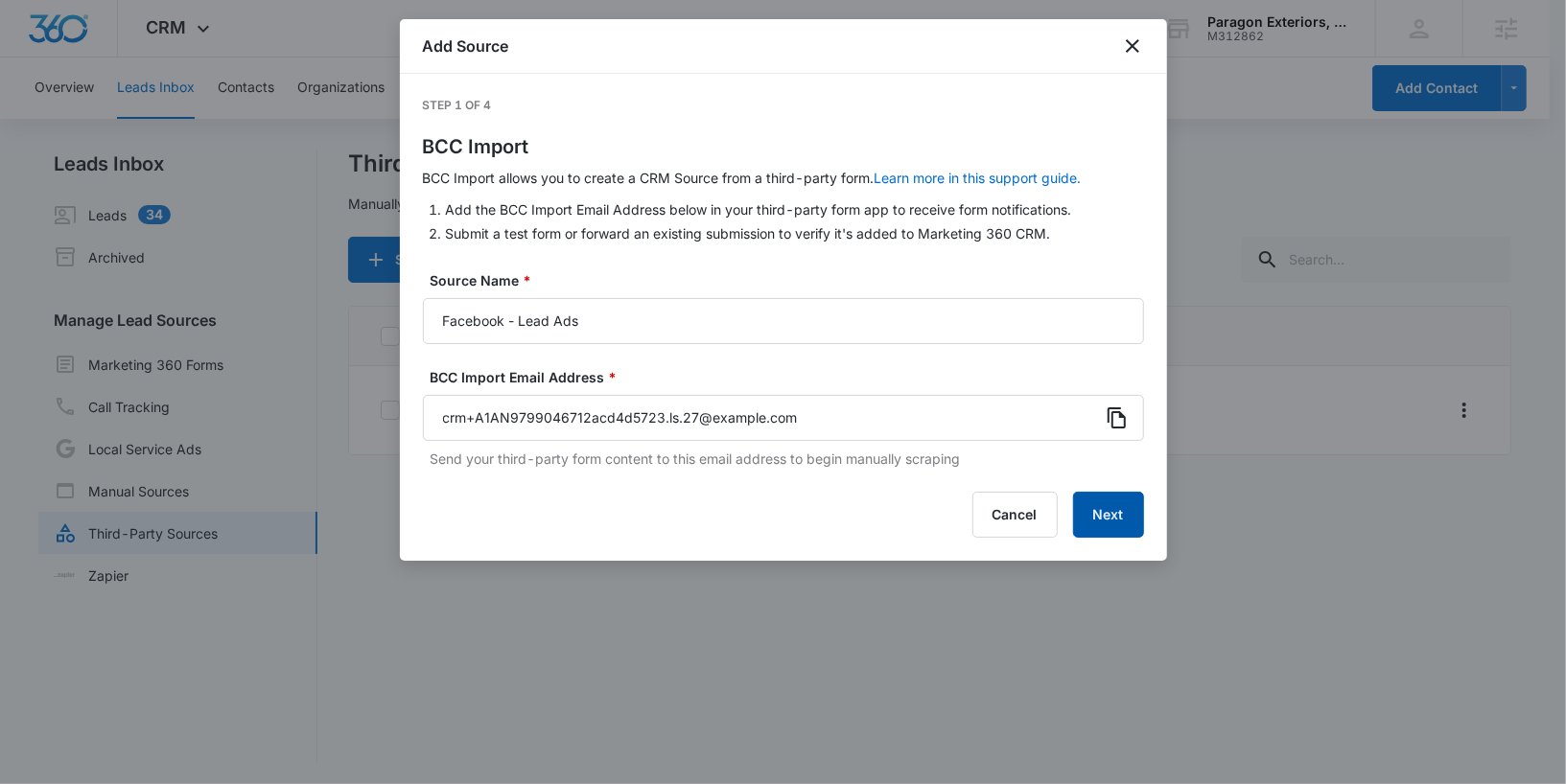 click on "Next" at bounding box center [1109, 515] 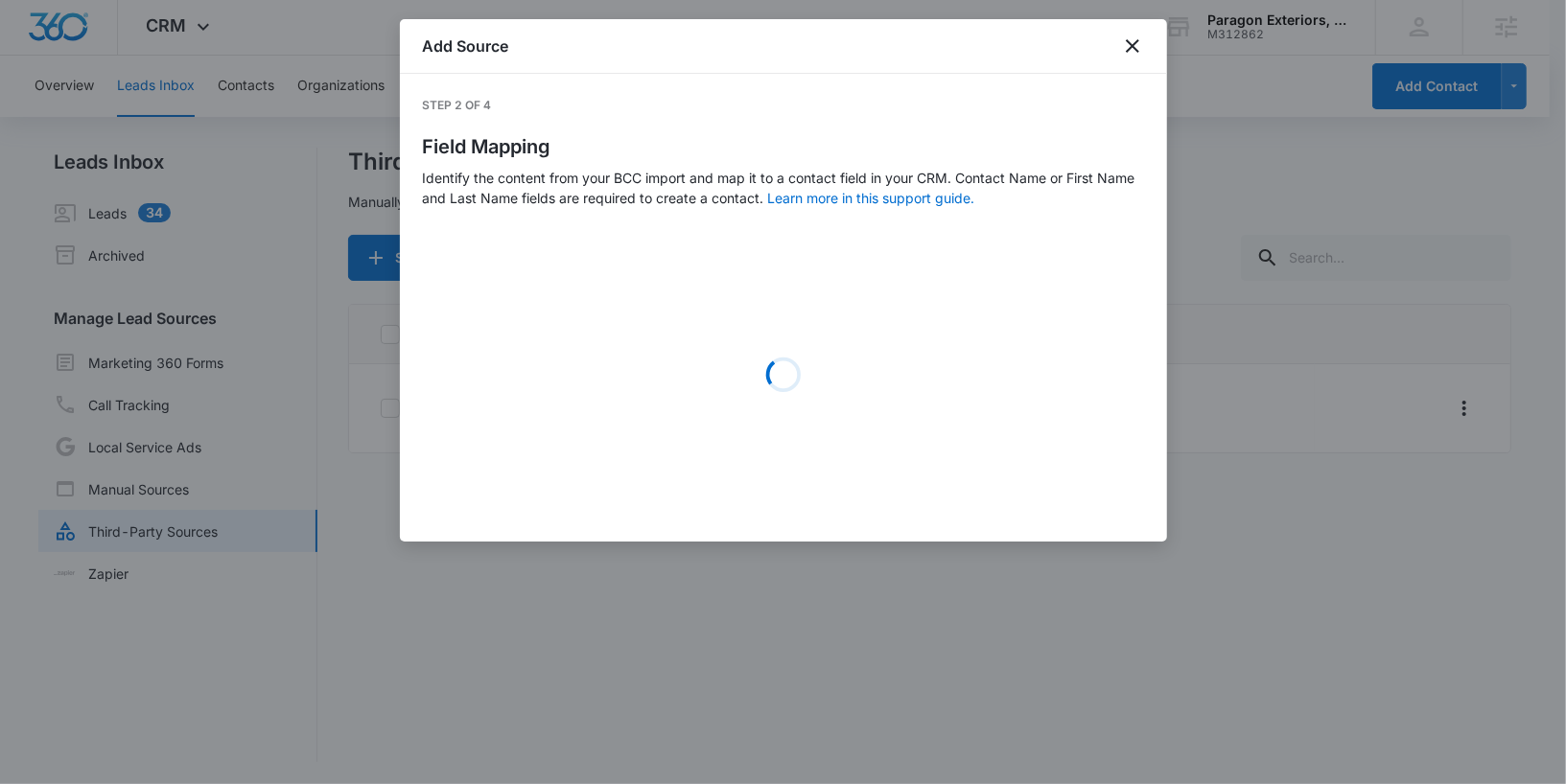 scroll, scrollTop: 0, scrollLeft: 0, axis: both 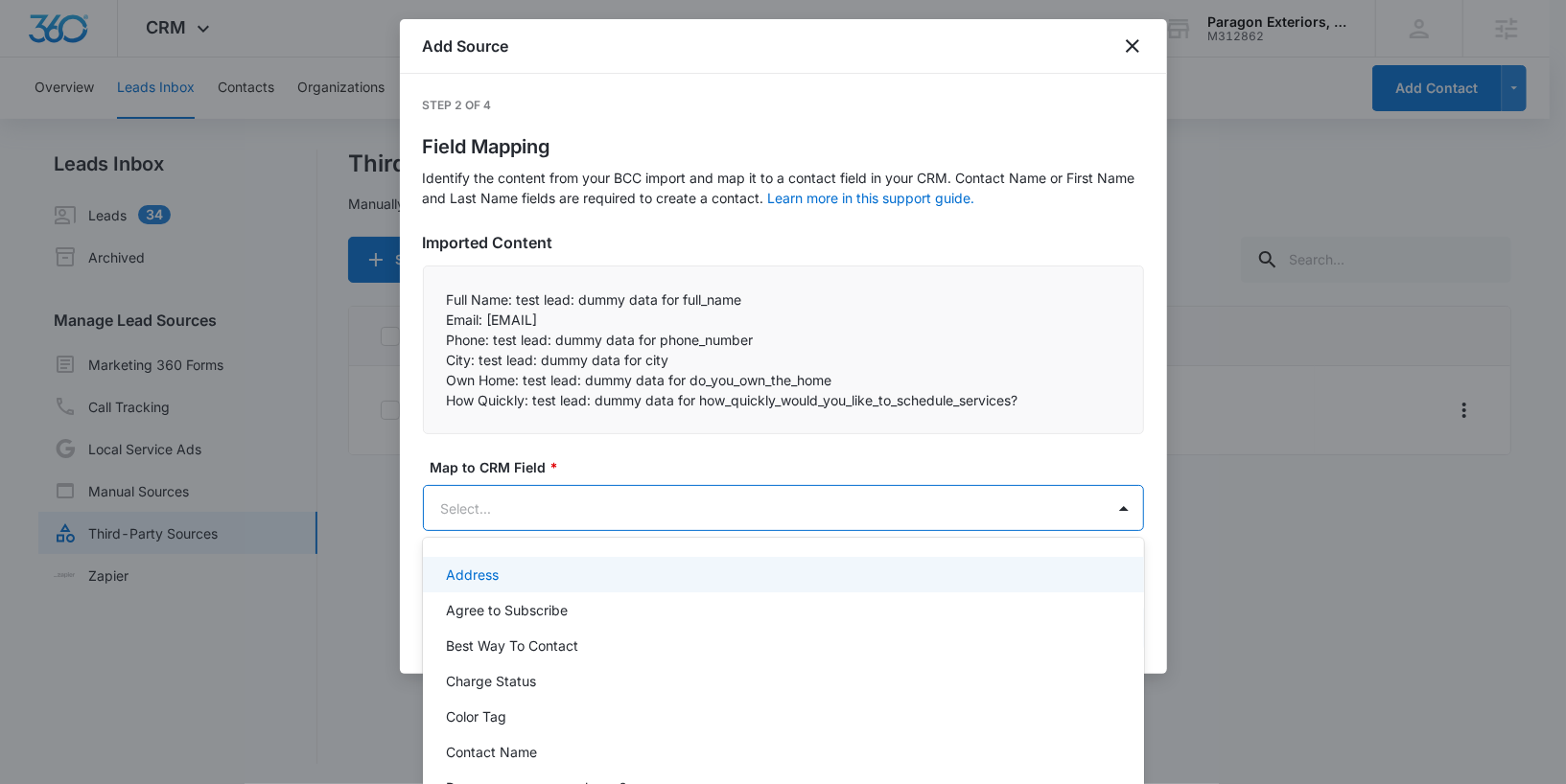click on "Paragon Exteriors, LLC - CRM Manage Third-Party Sources - Marketing 360®
Add Source Step 2 of 4 Field Mapping Learn more in this support guide. Imported Content Full Name: test lead: dummy data for full_name Map to CRM Field" at bounding box center [783, 392] 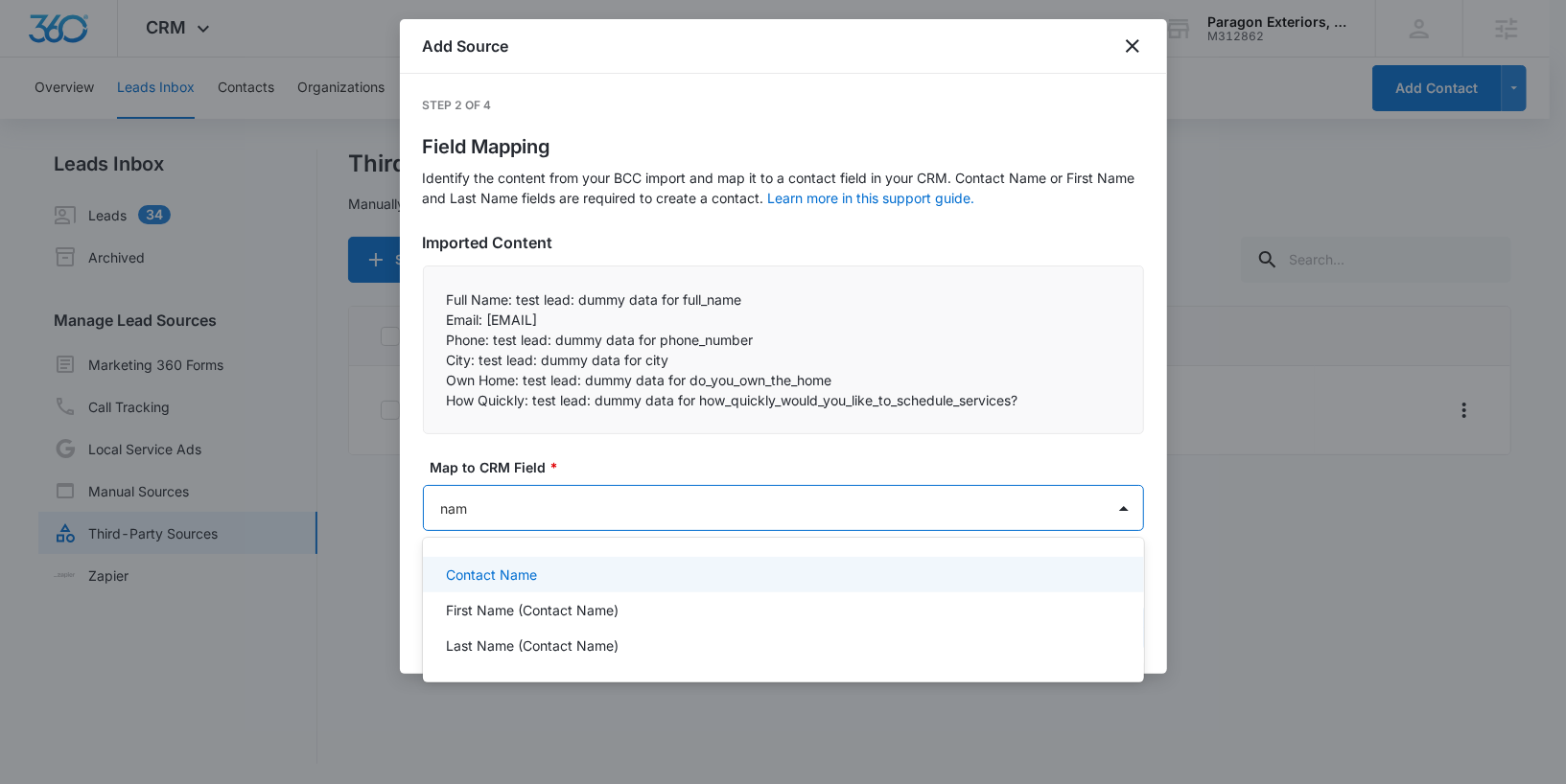 type on "name" 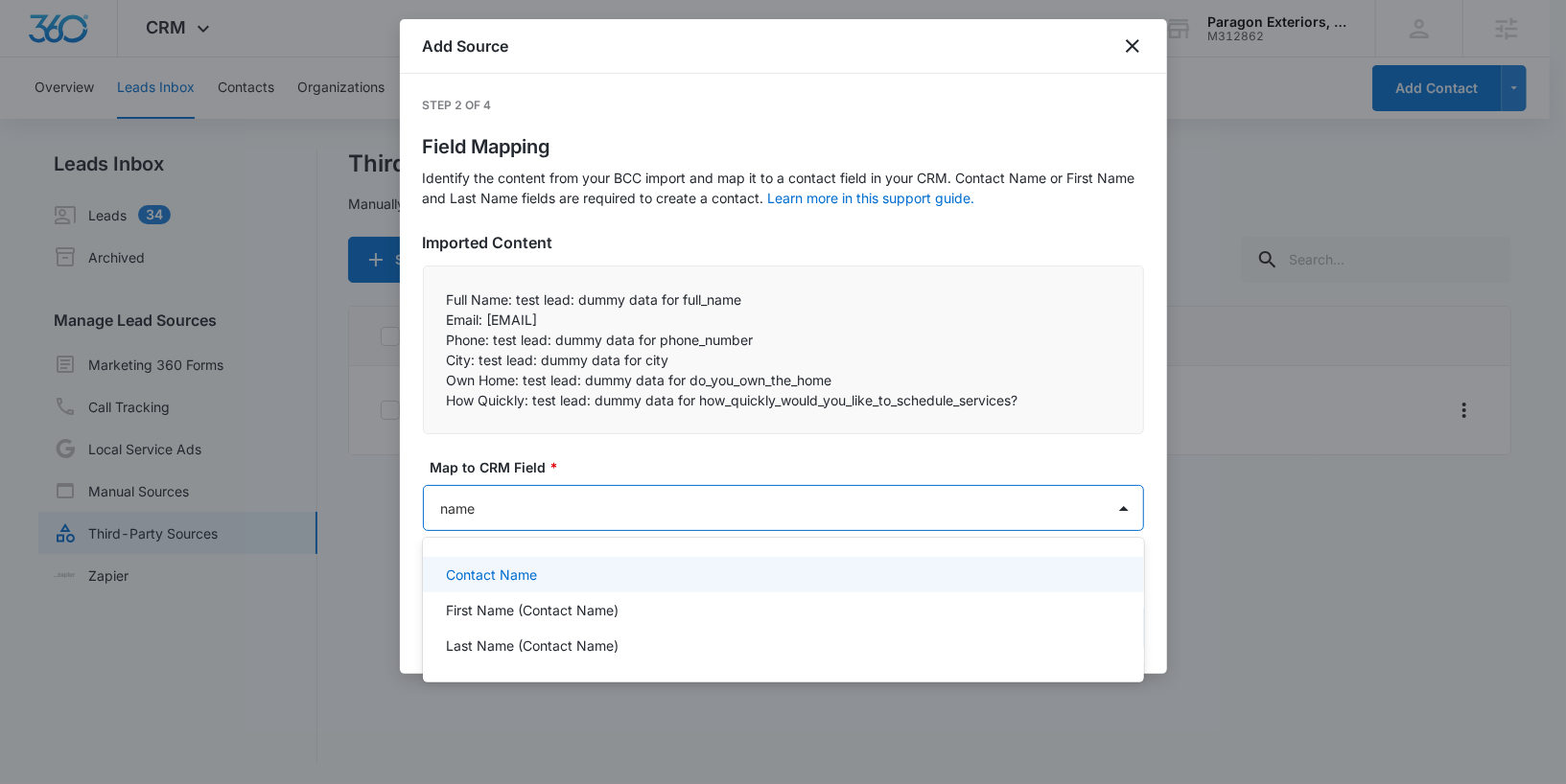 click on "Contact Name" at bounding box center (782, 574) 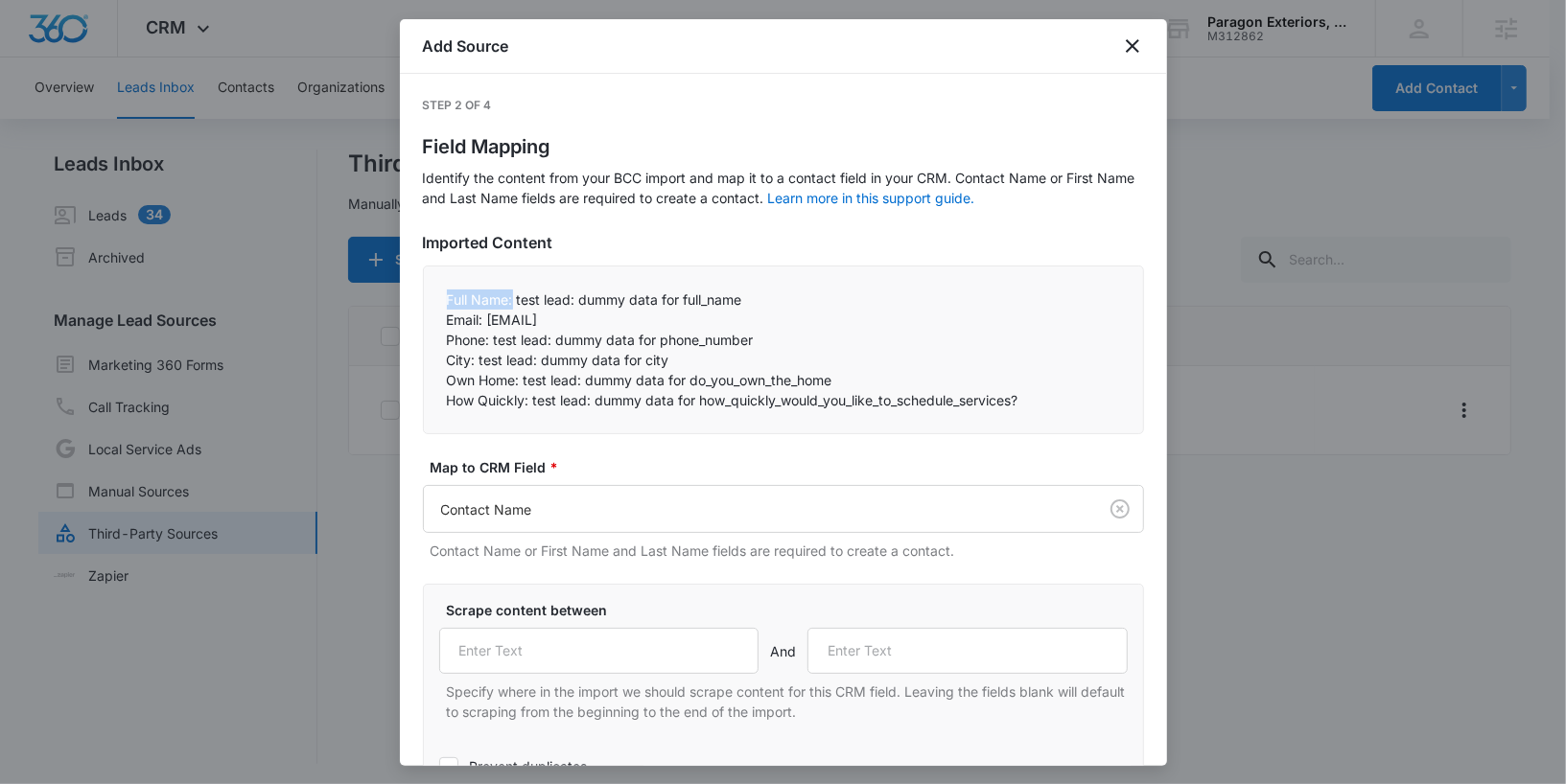 drag, startPoint x: 442, startPoint y: 296, endPoint x: 512, endPoint y: 302, distance: 70.25667 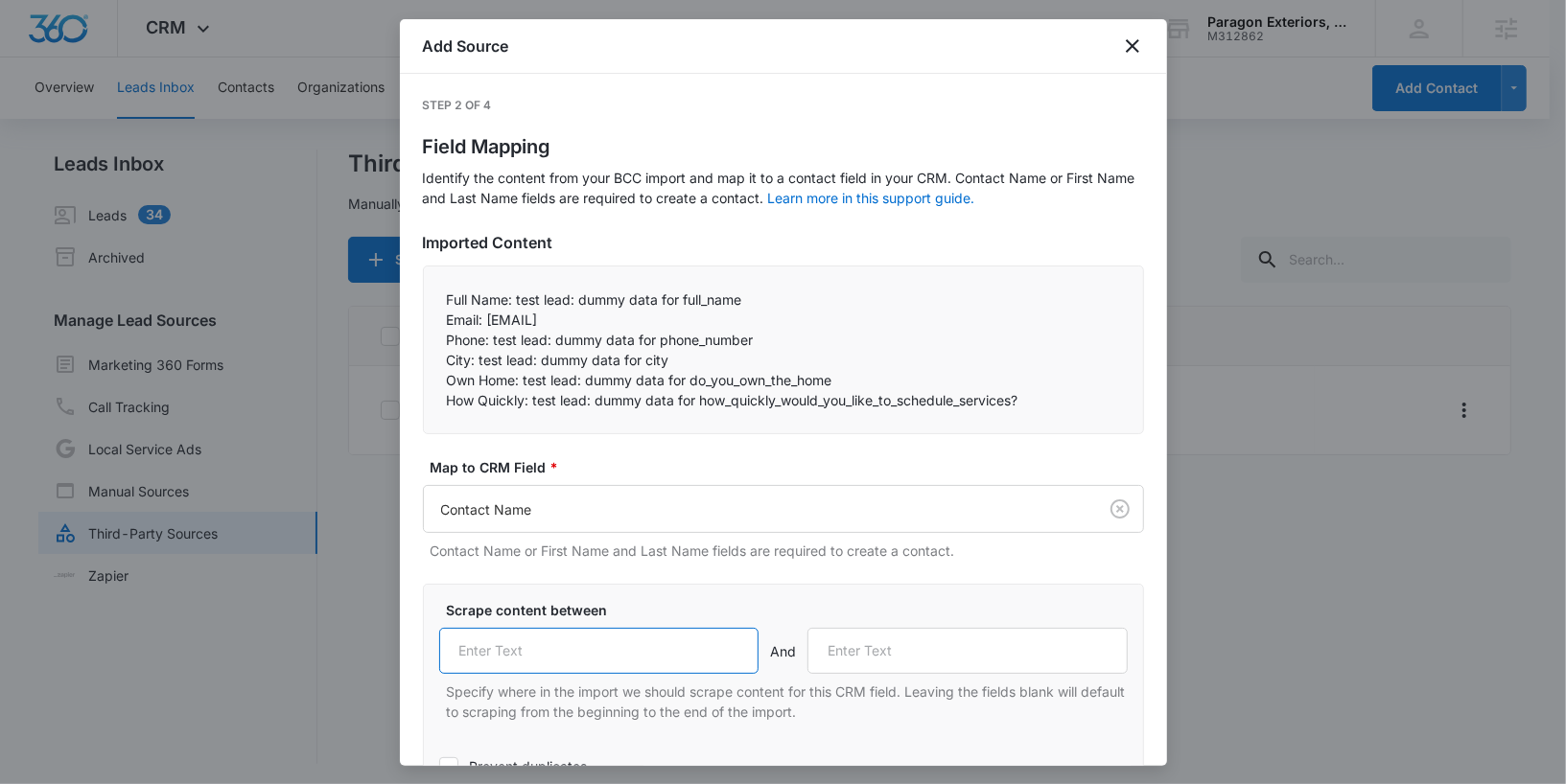 click at bounding box center (599, 651) 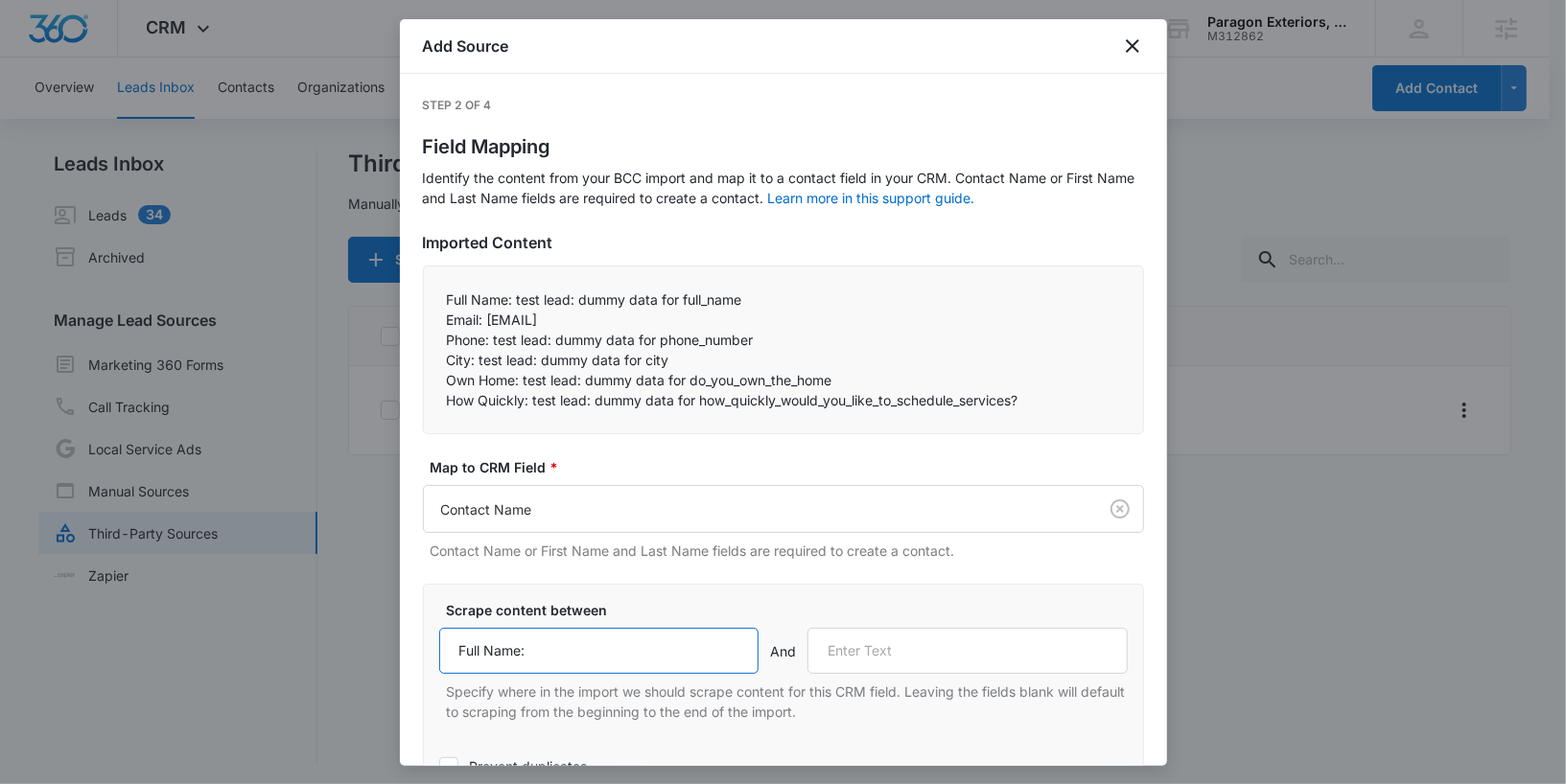 type on "Full Name:" 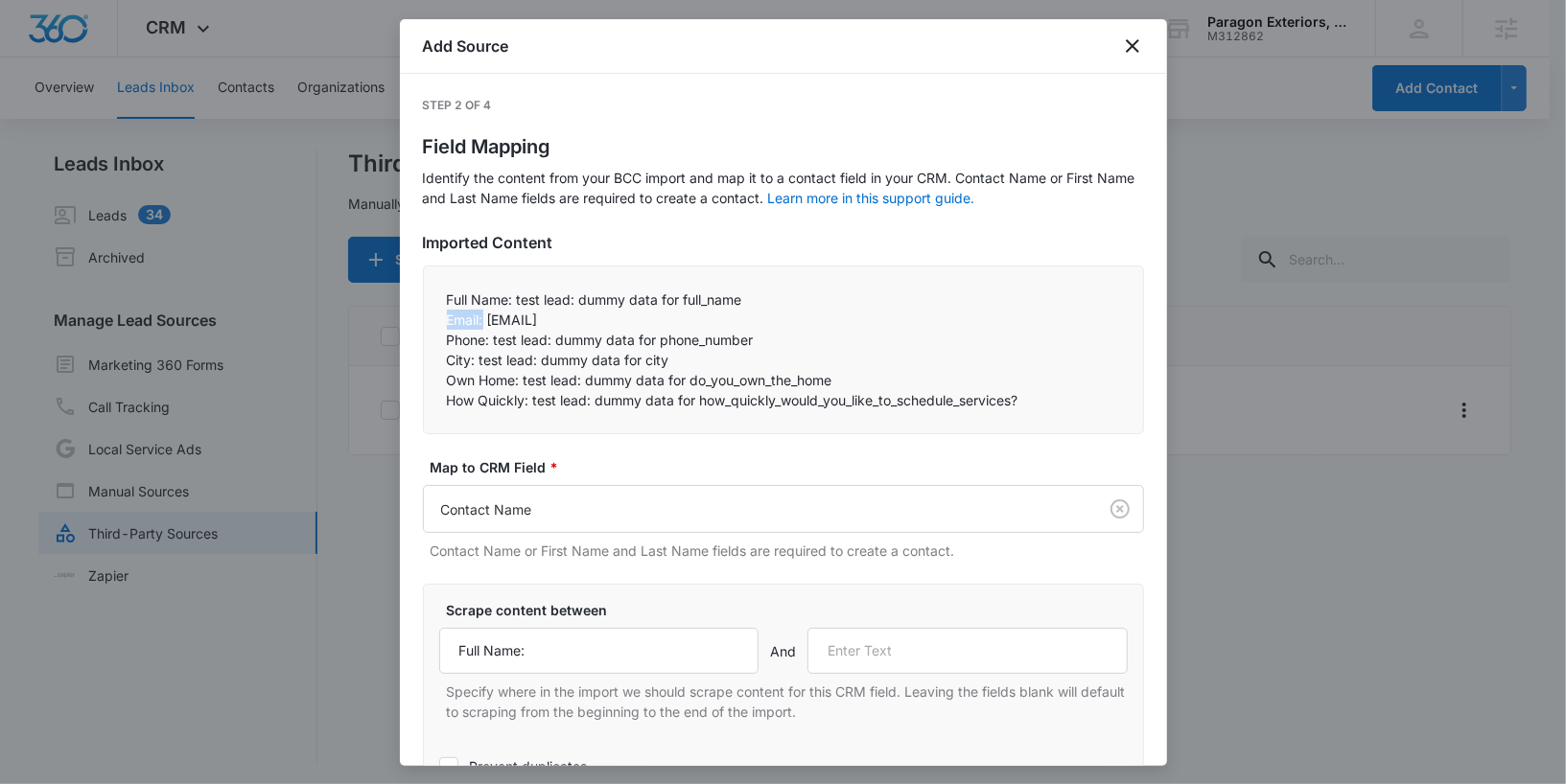 drag, startPoint x: 446, startPoint y: 317, endPoint x: 485, endPoint y: 319, distance: 39.05125 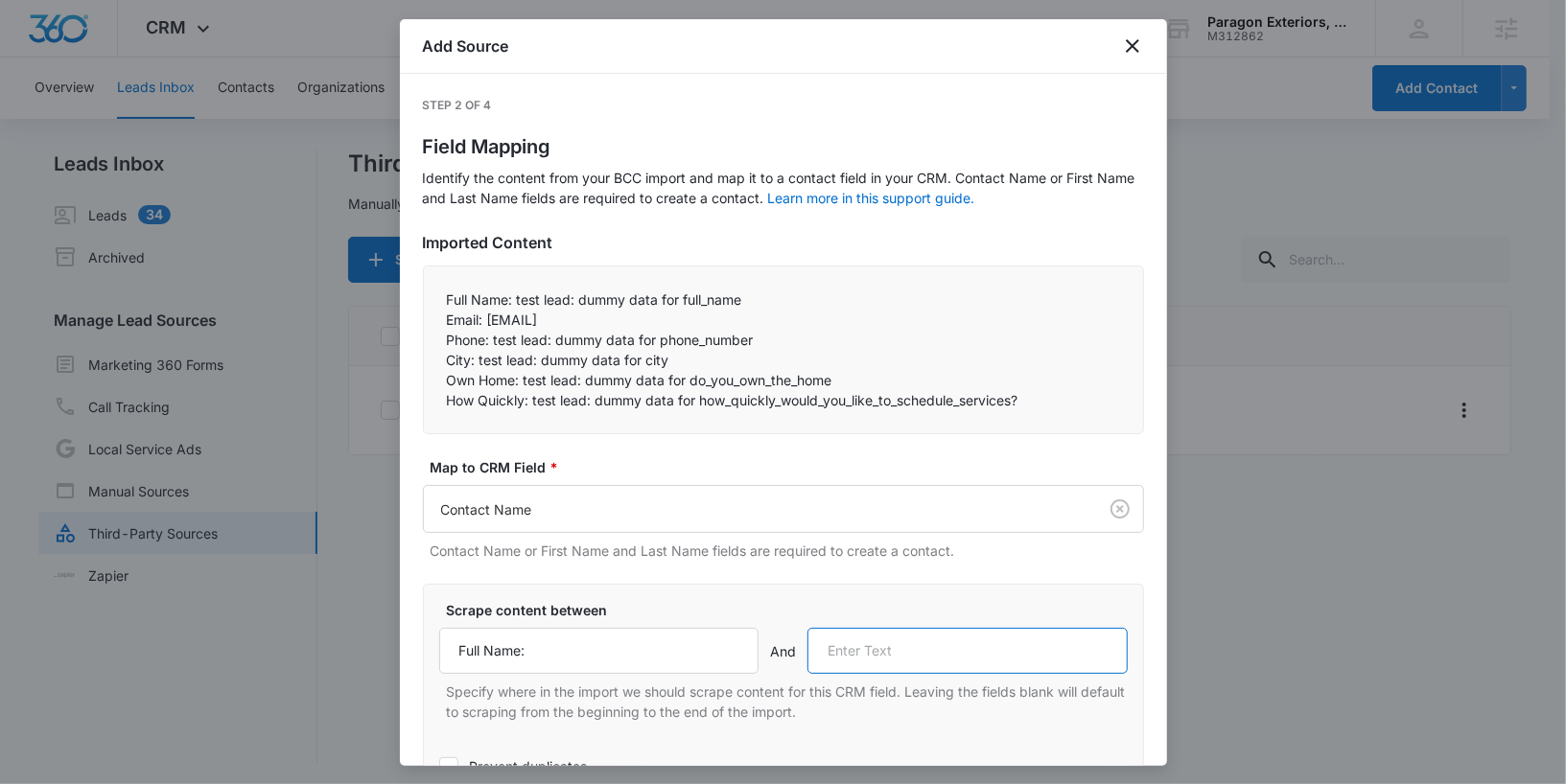 click at bounding box center (968, 651) 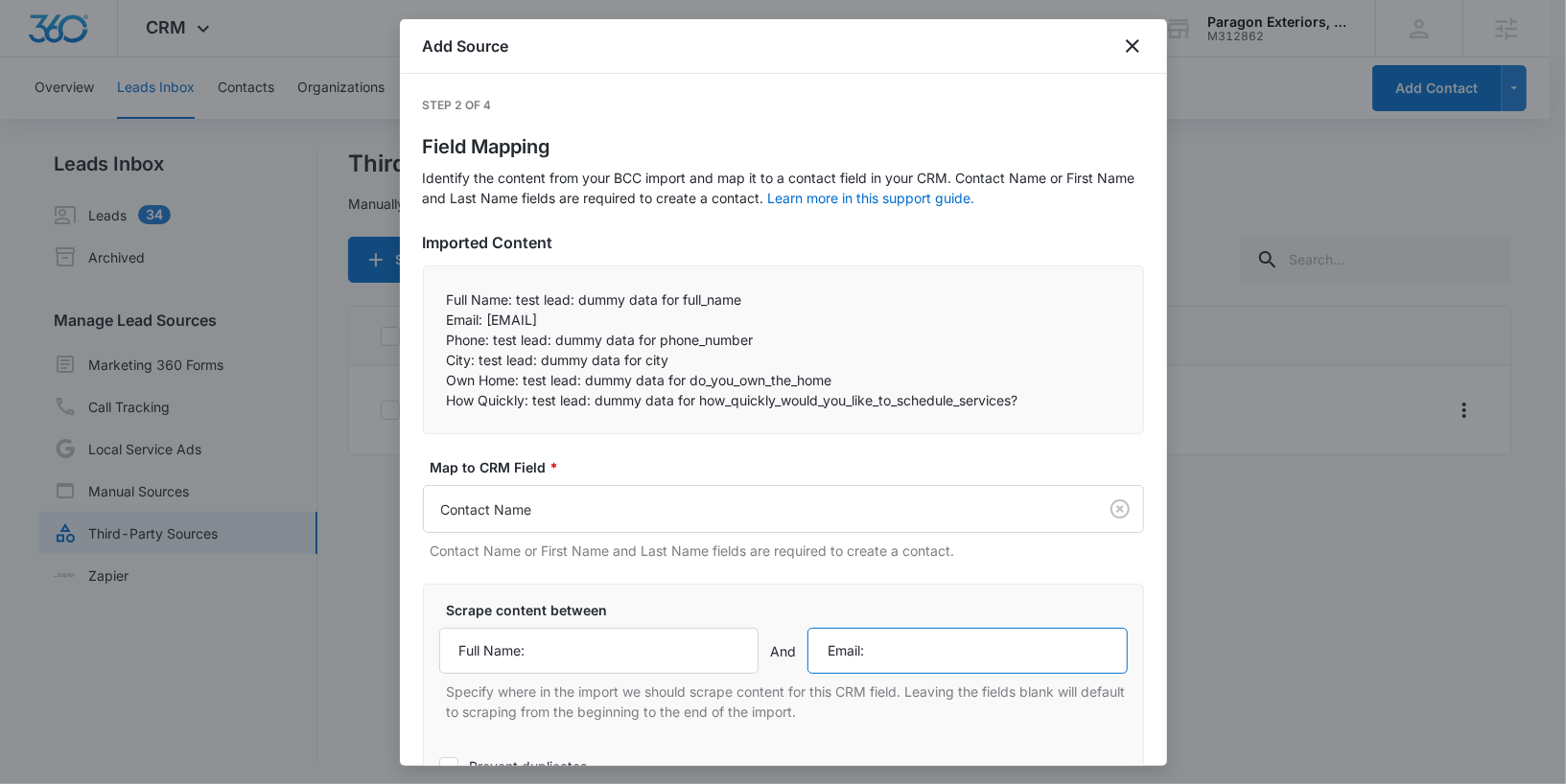 scroll, scrollTop: 2, scrollLeft: 0, axis: vertical 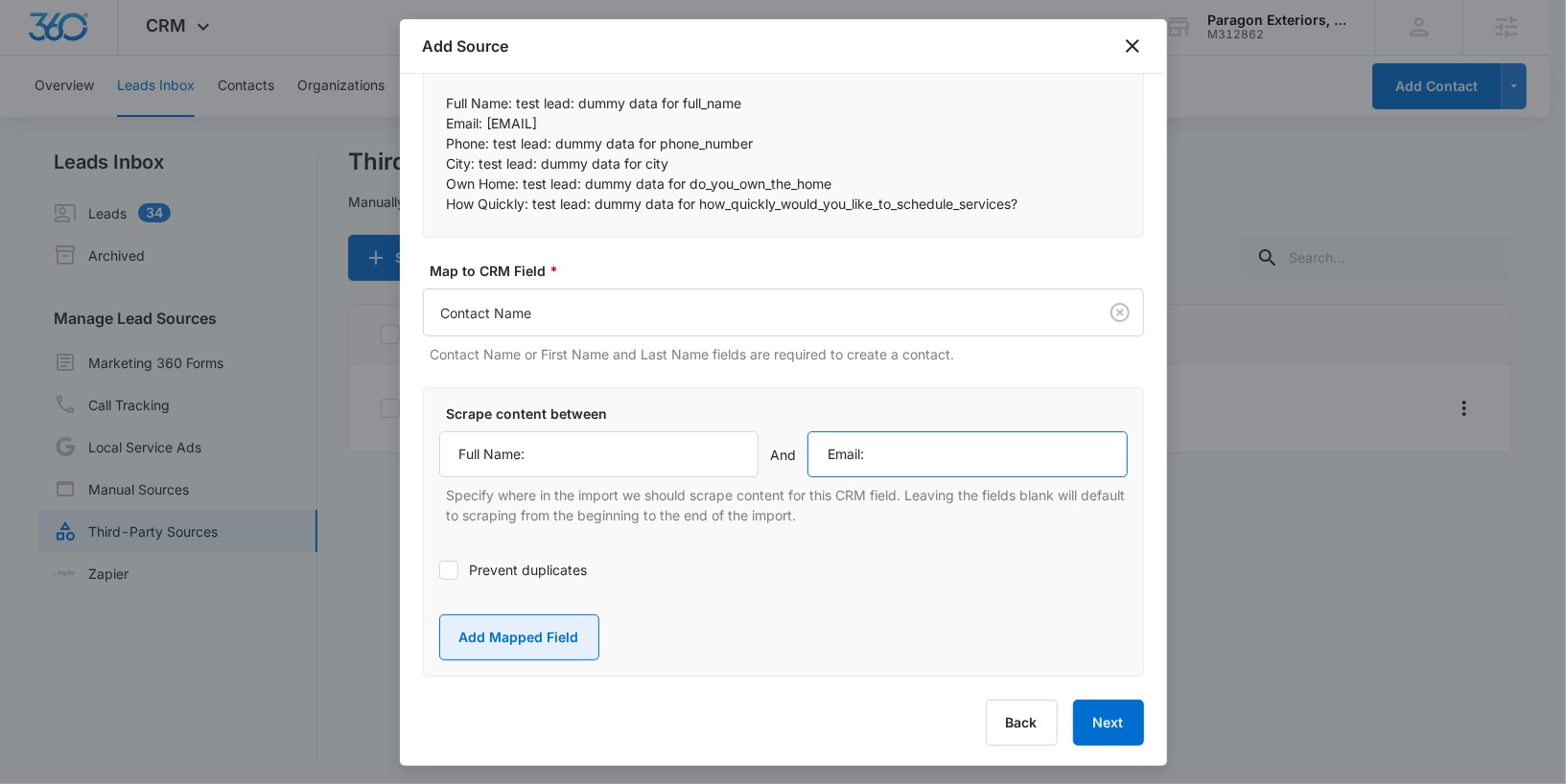 type on "Email:" 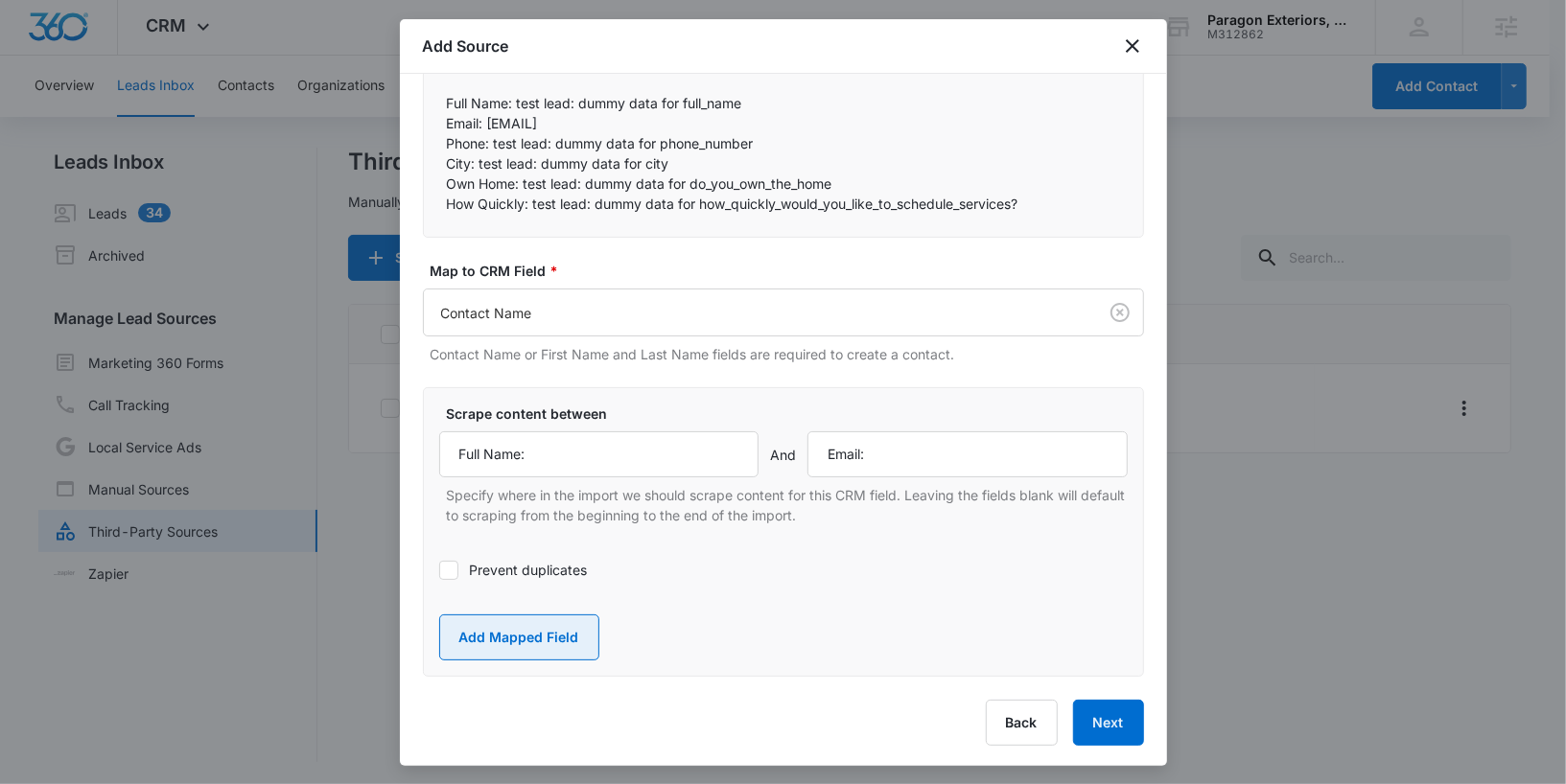 click on "Add Mapped Field" at bounding box center [519, 637] 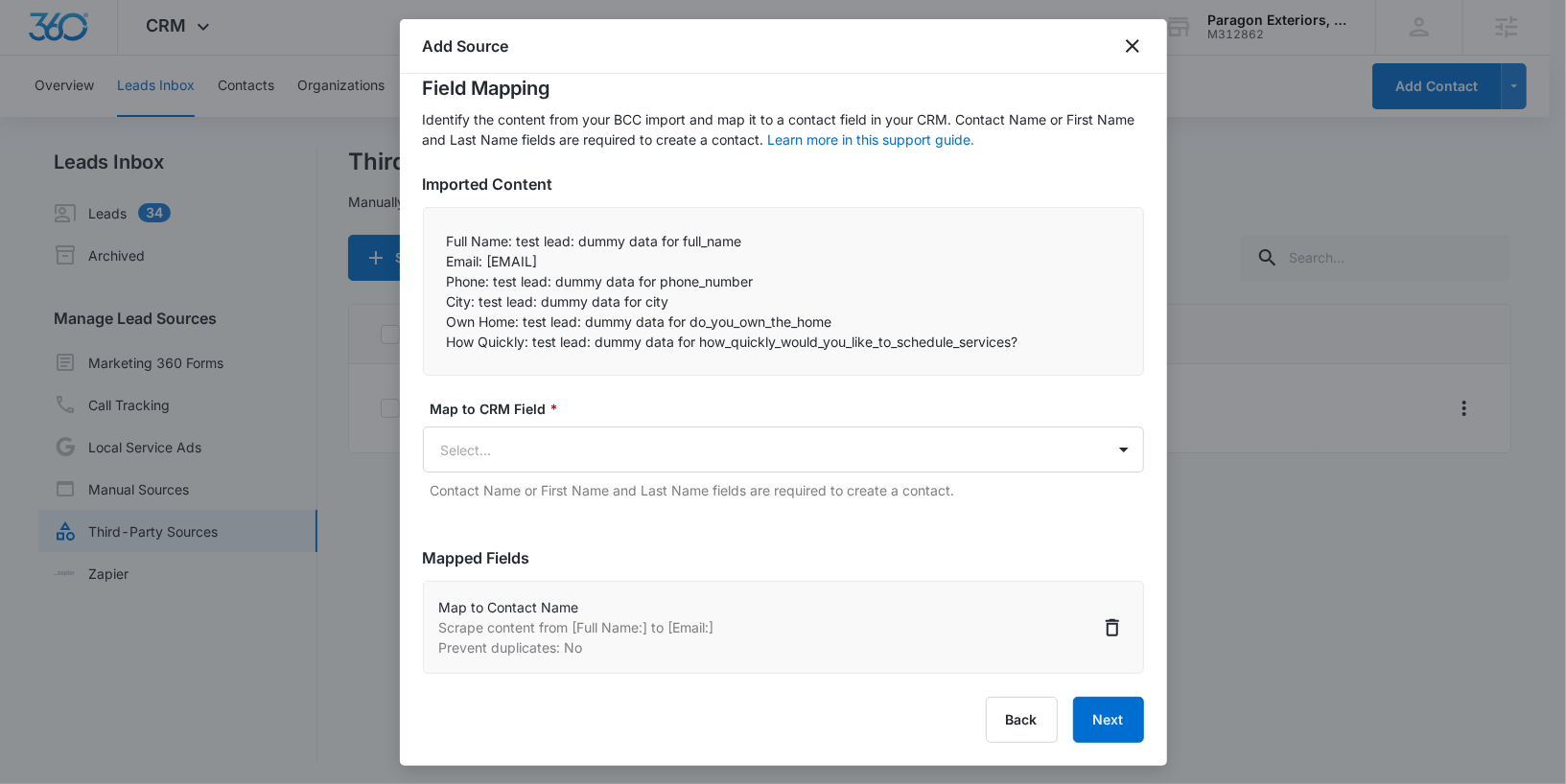 scroll, scrollTop: 57, scrollLeft: 0, axis: vertical 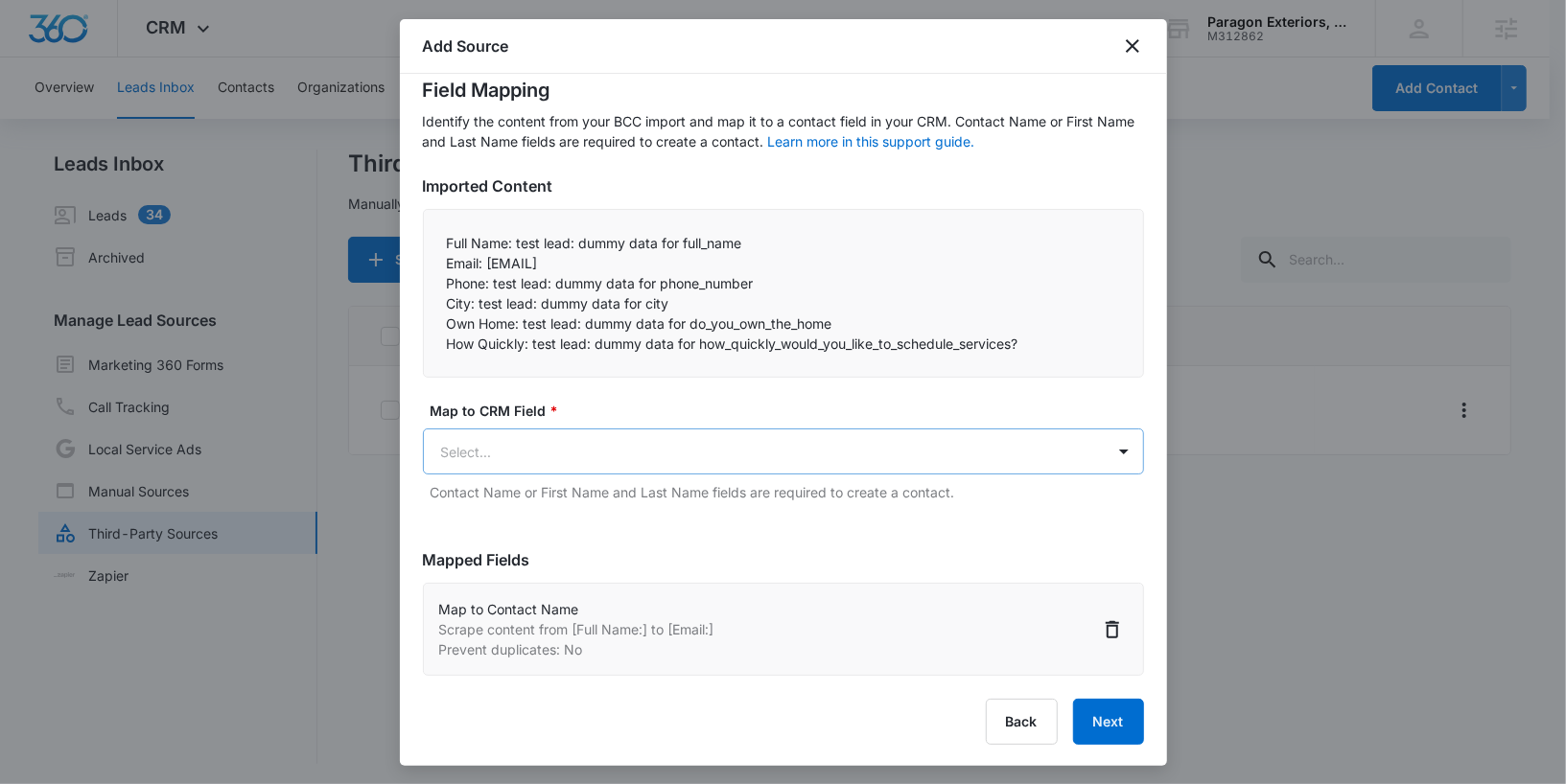 click on "Paragon Exteriors, LLC - CRM Manage Third-Party Sources - Marketing 360®
Add Source Step 2 of 4 Field Mapping Learn more in this support guide. Imported Content Full Name: test lead: dummy data for full_name Map to CRM Field" at bounding box center [783, 393] 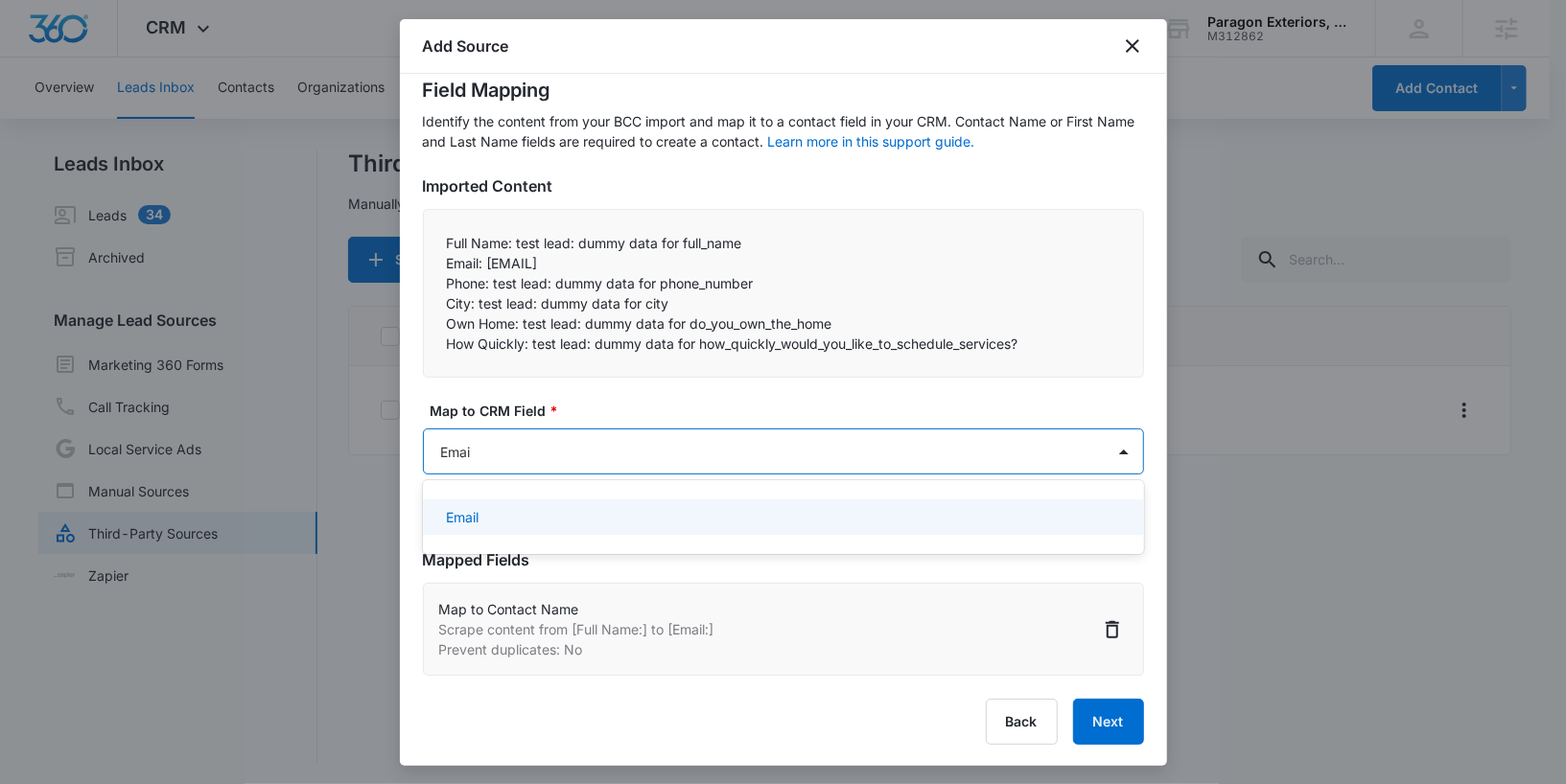type on "Email" 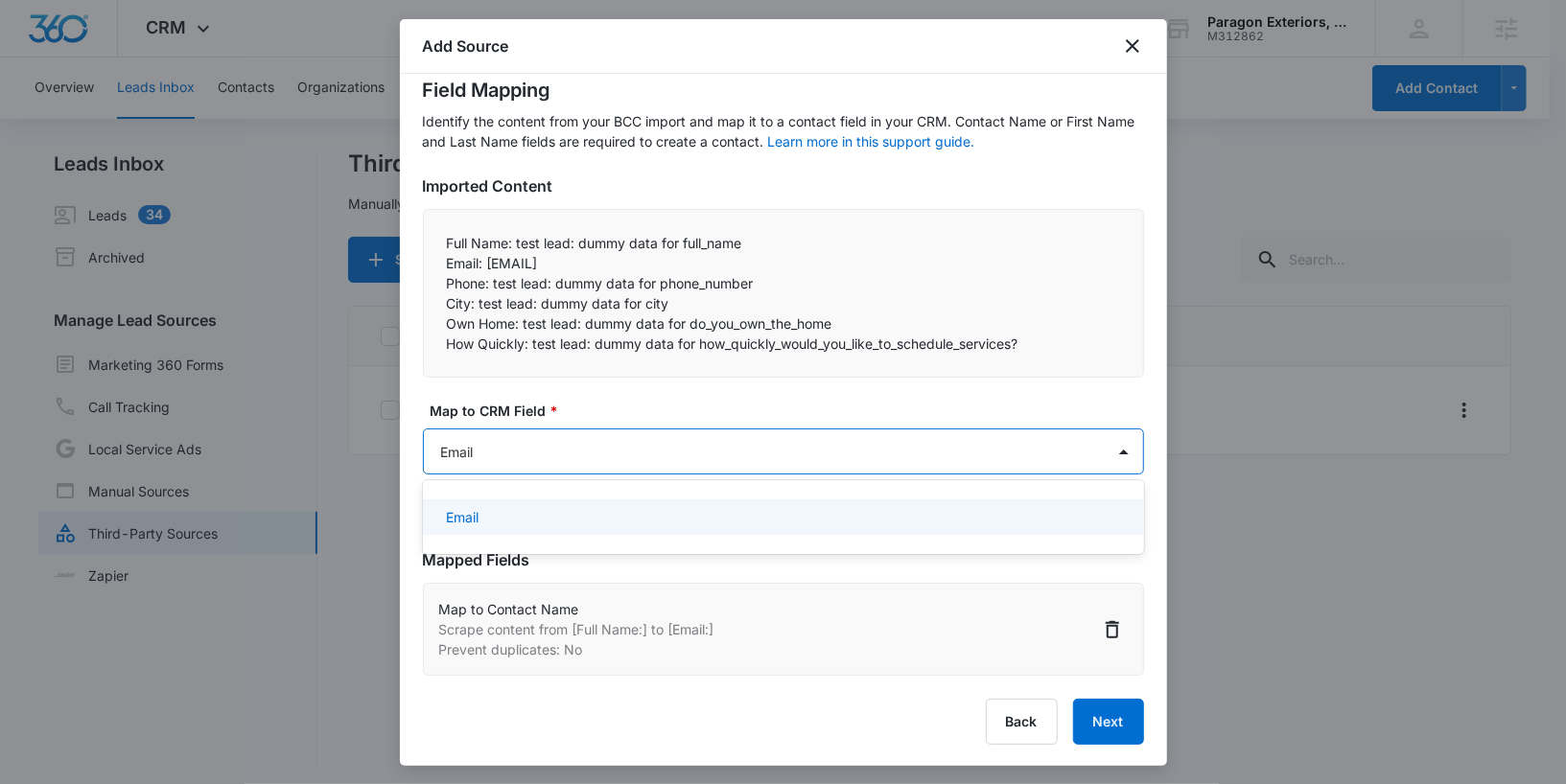 click on "Email" at bounding box center [782, 517] 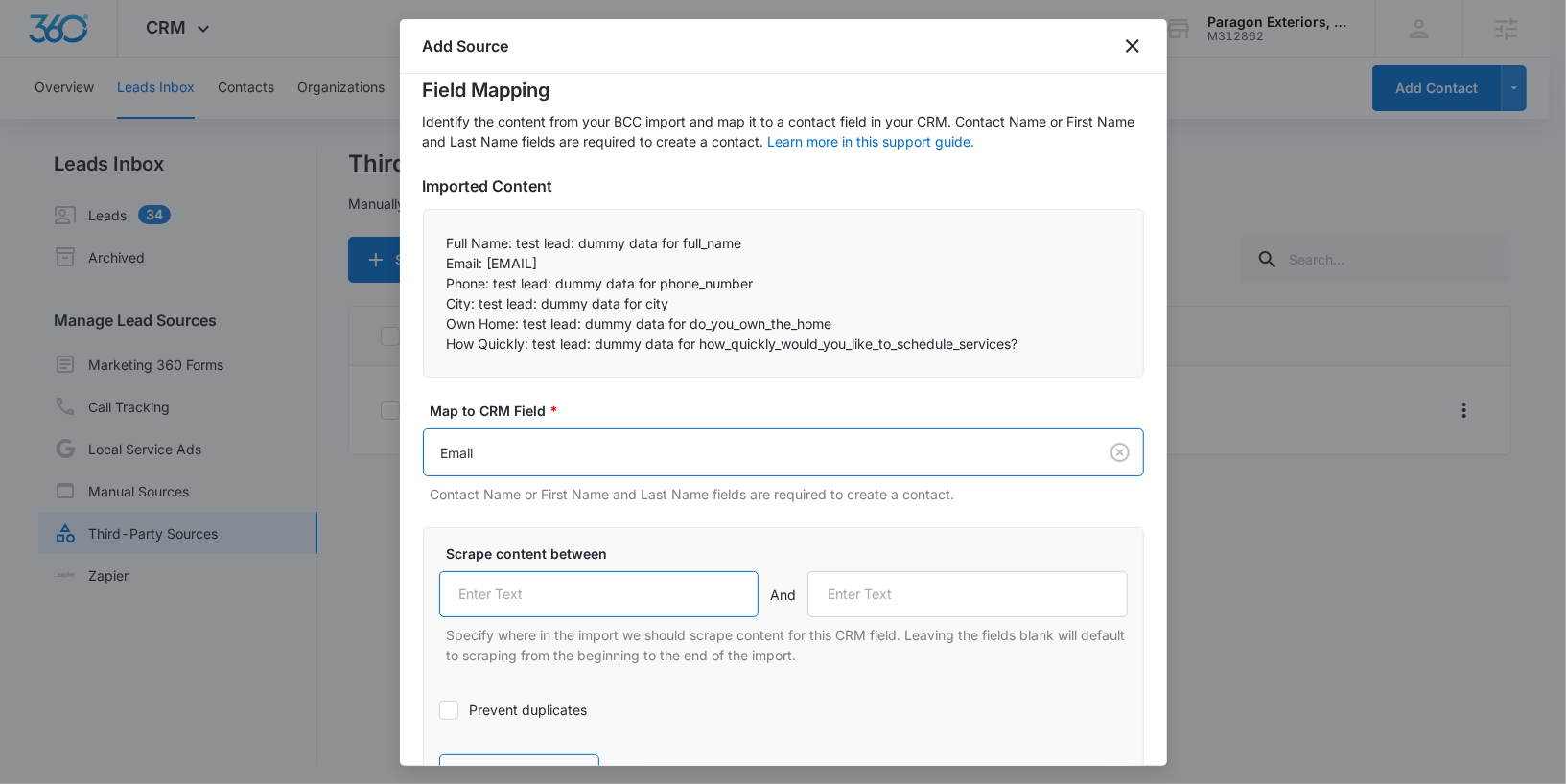 click at bounding box center (599, 594) 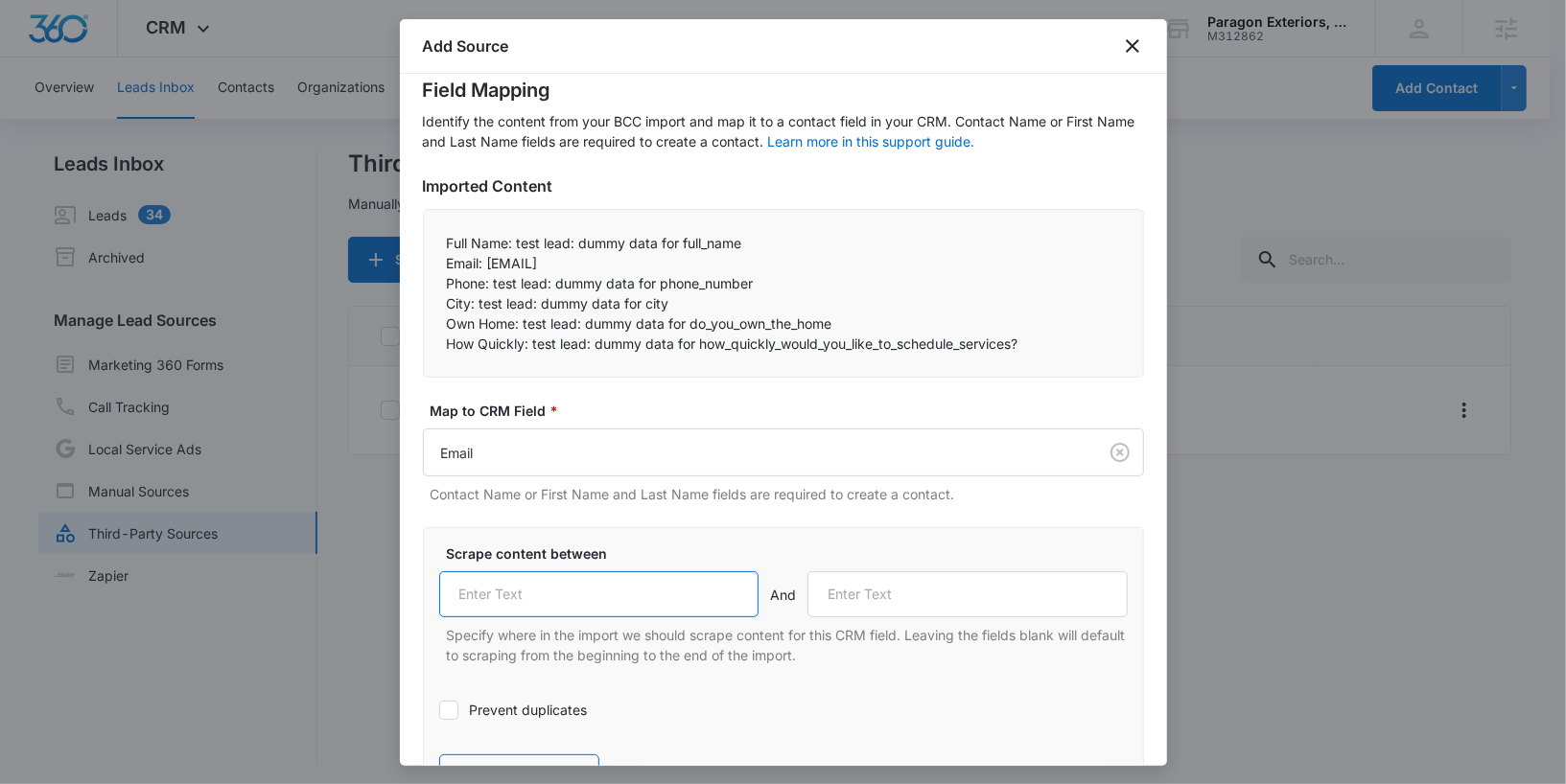 paste on "Email:" 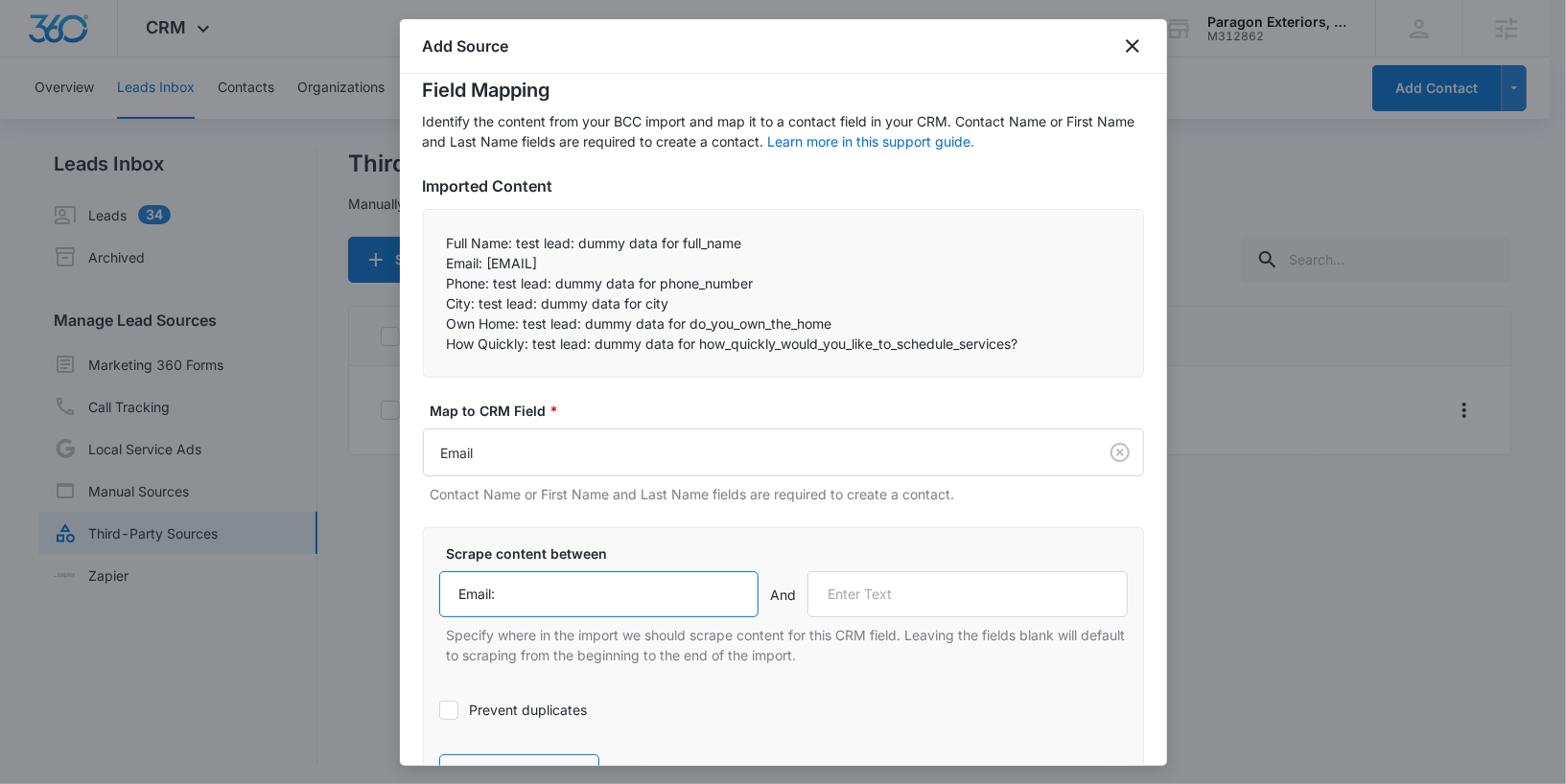 type on "Email:" 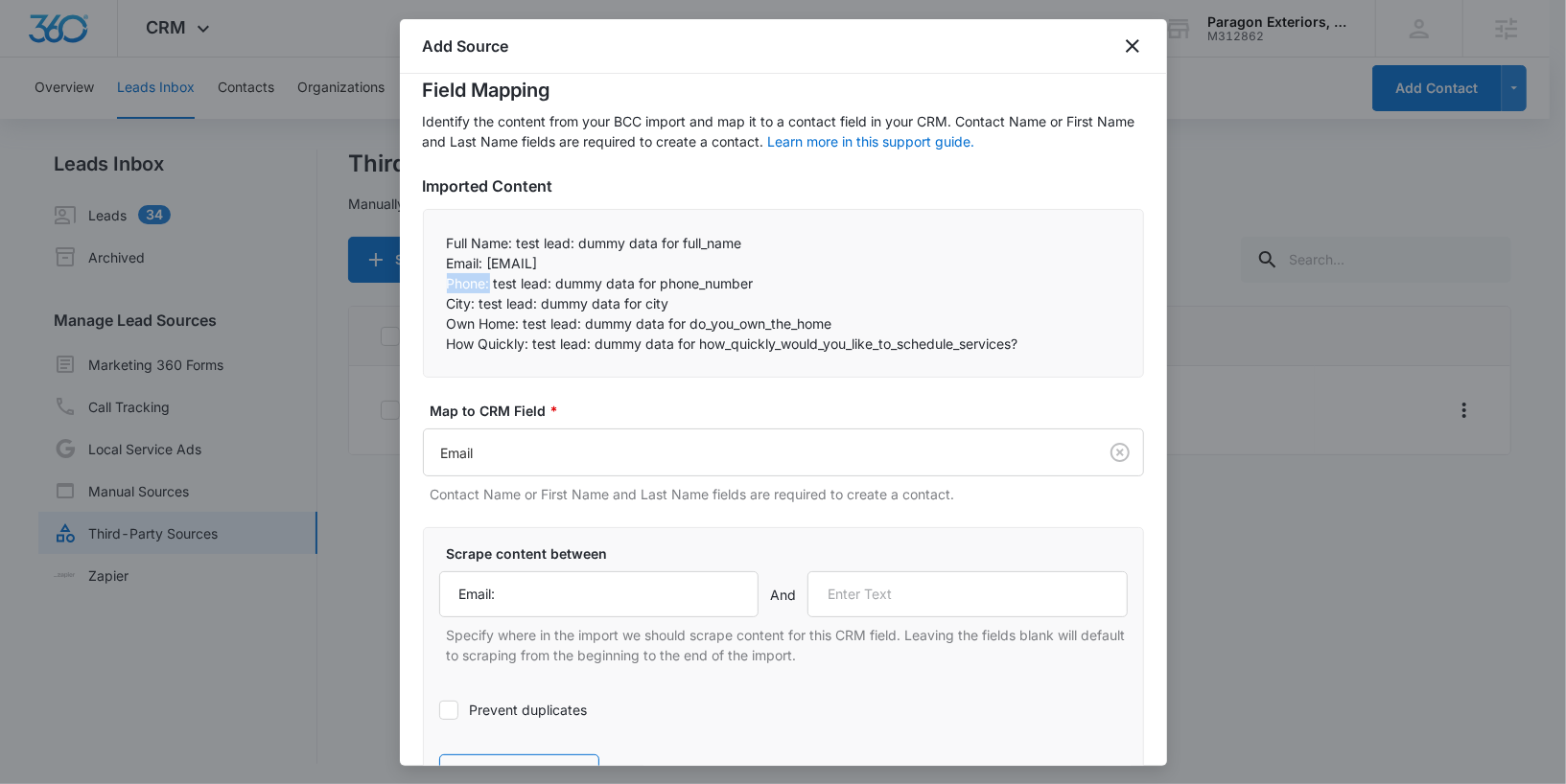 drag, startPoint x: 442, startPoint y: 285, endPoint x: 489, endPoint y: 286, distance: 47.010637 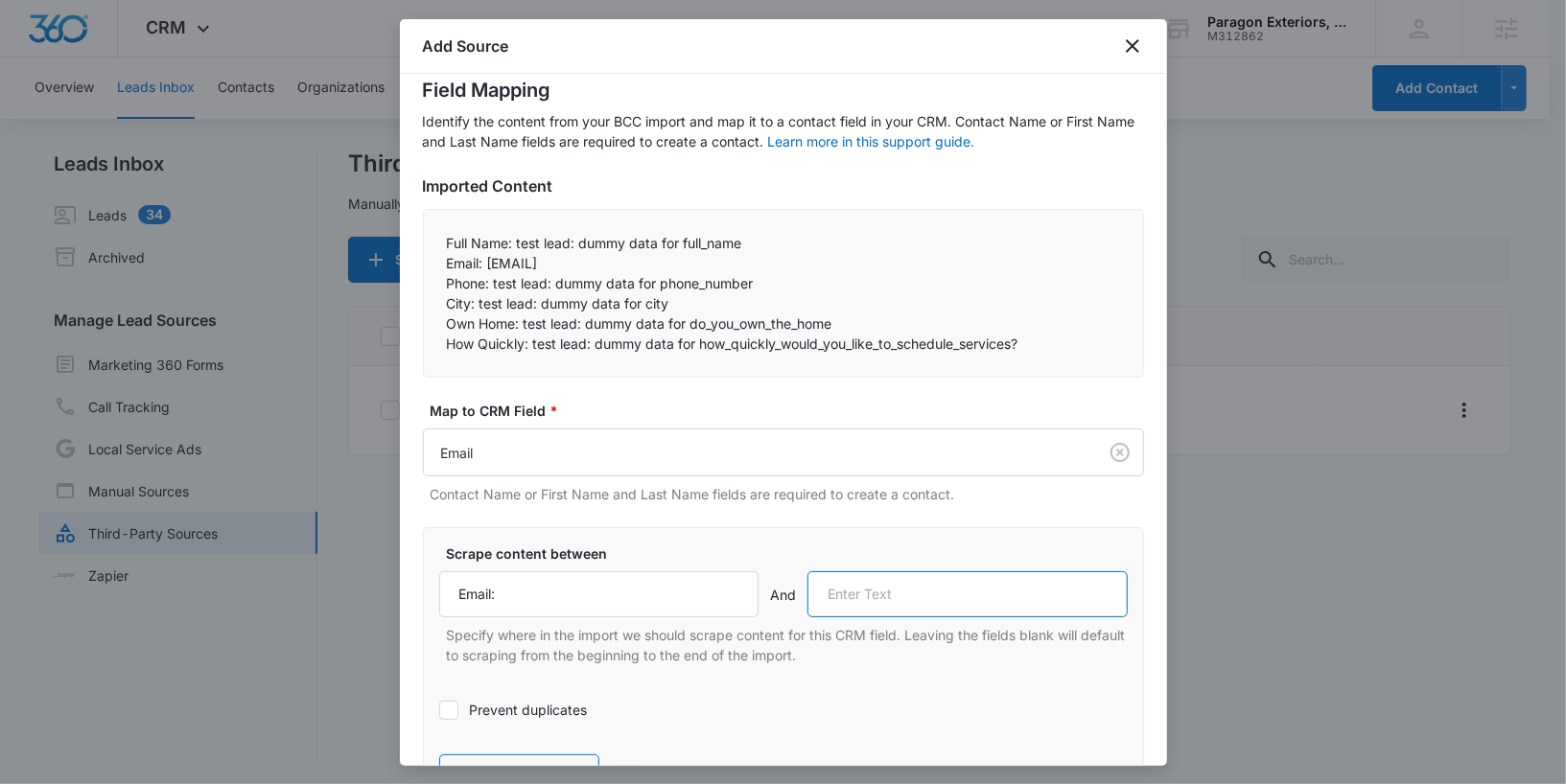 click at bounding box center (968, 594) 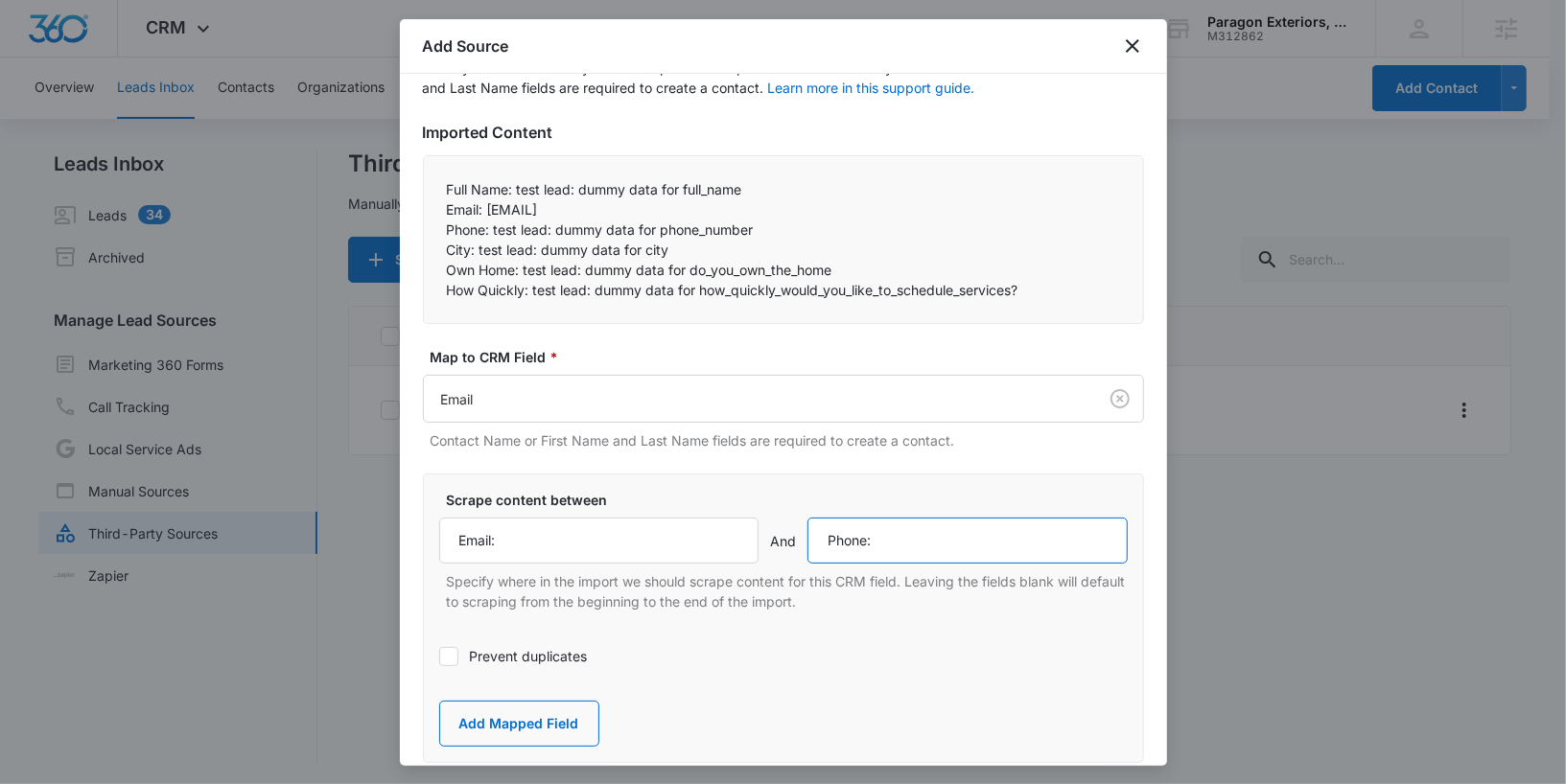 scroll, scrollTop: 111, scrollLeft: 0, axis: vertical 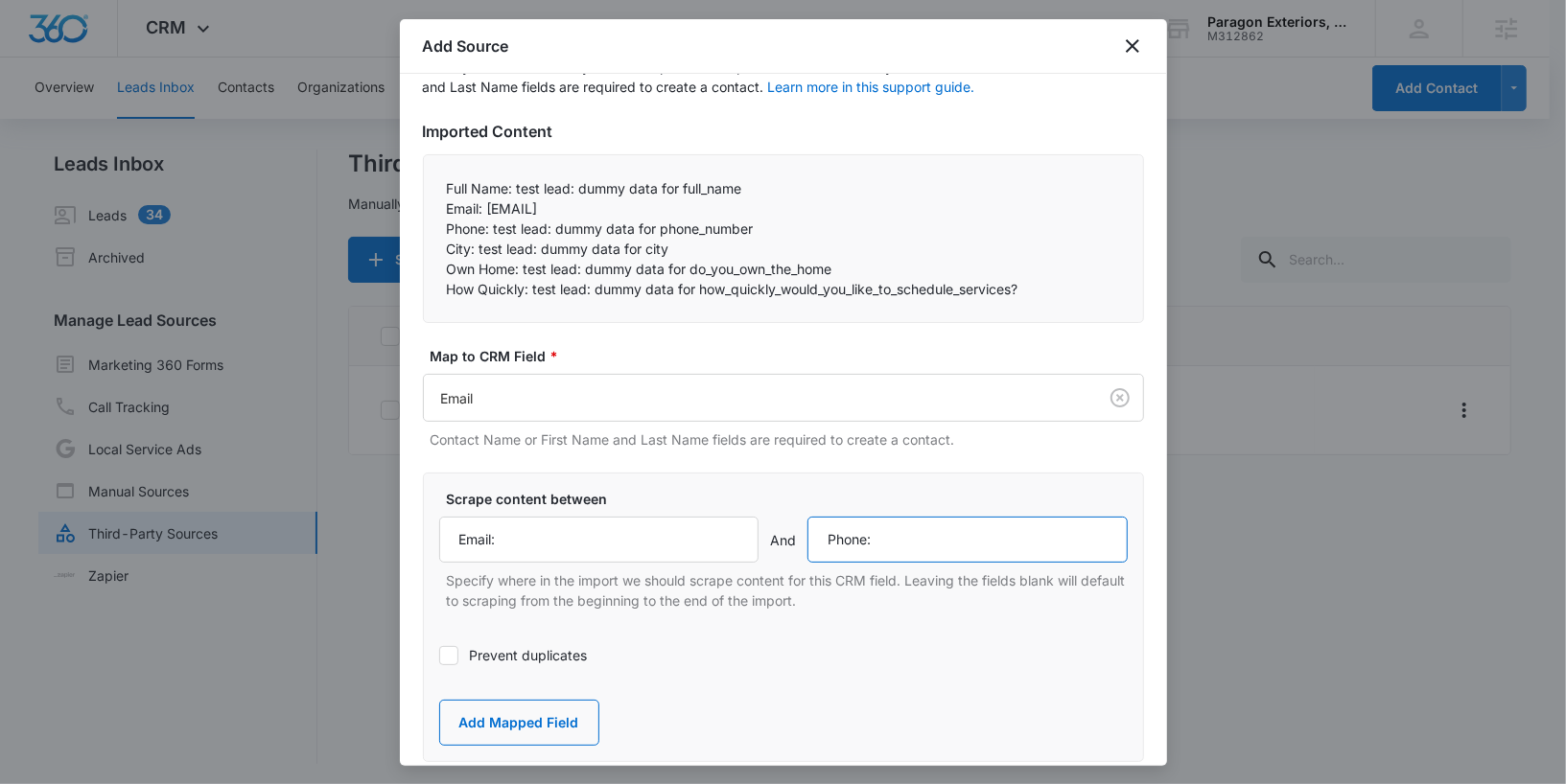 type on "Phone:" 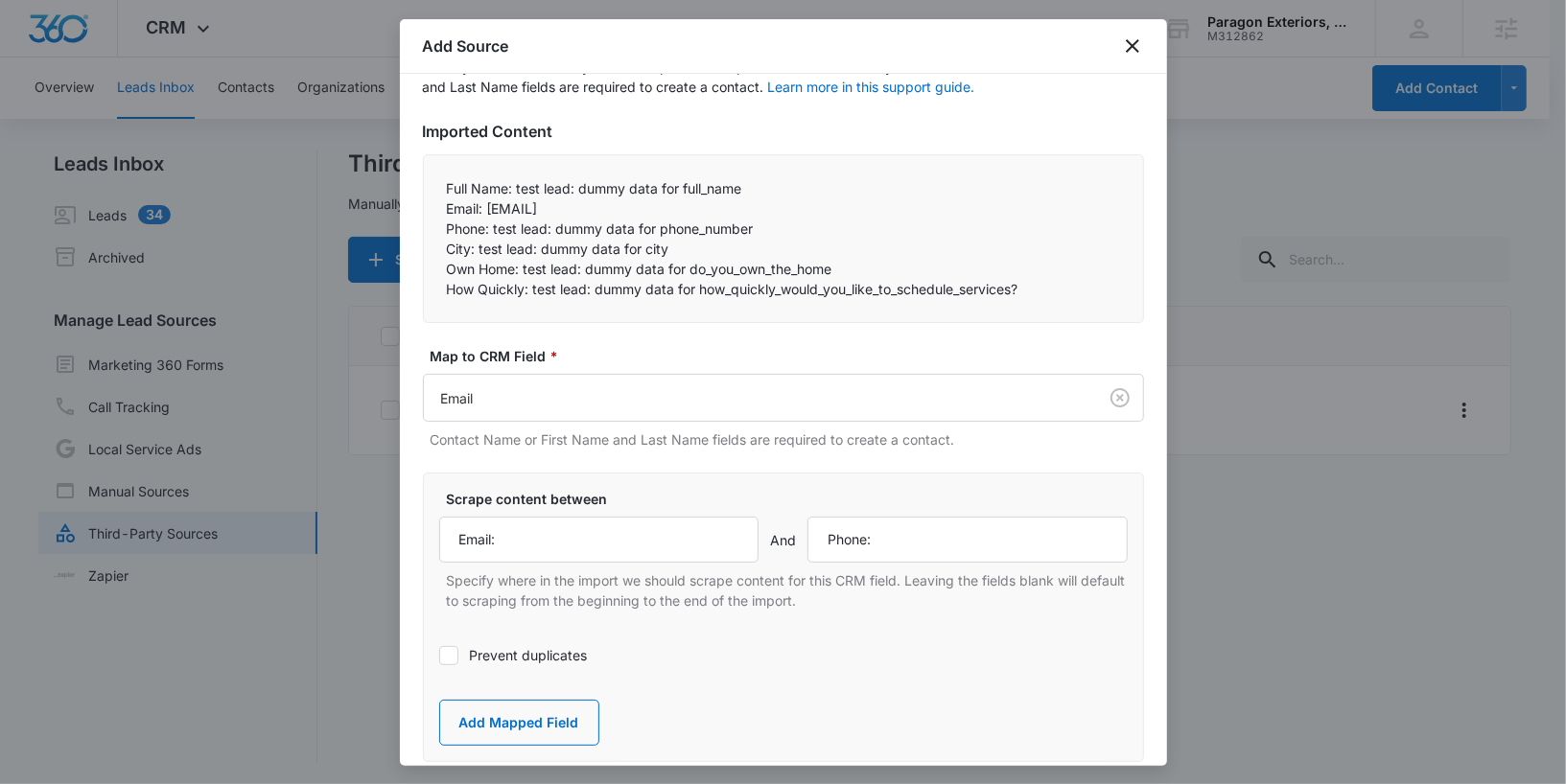 click on "Prevent duplicates" at bounding box center [783, 655] 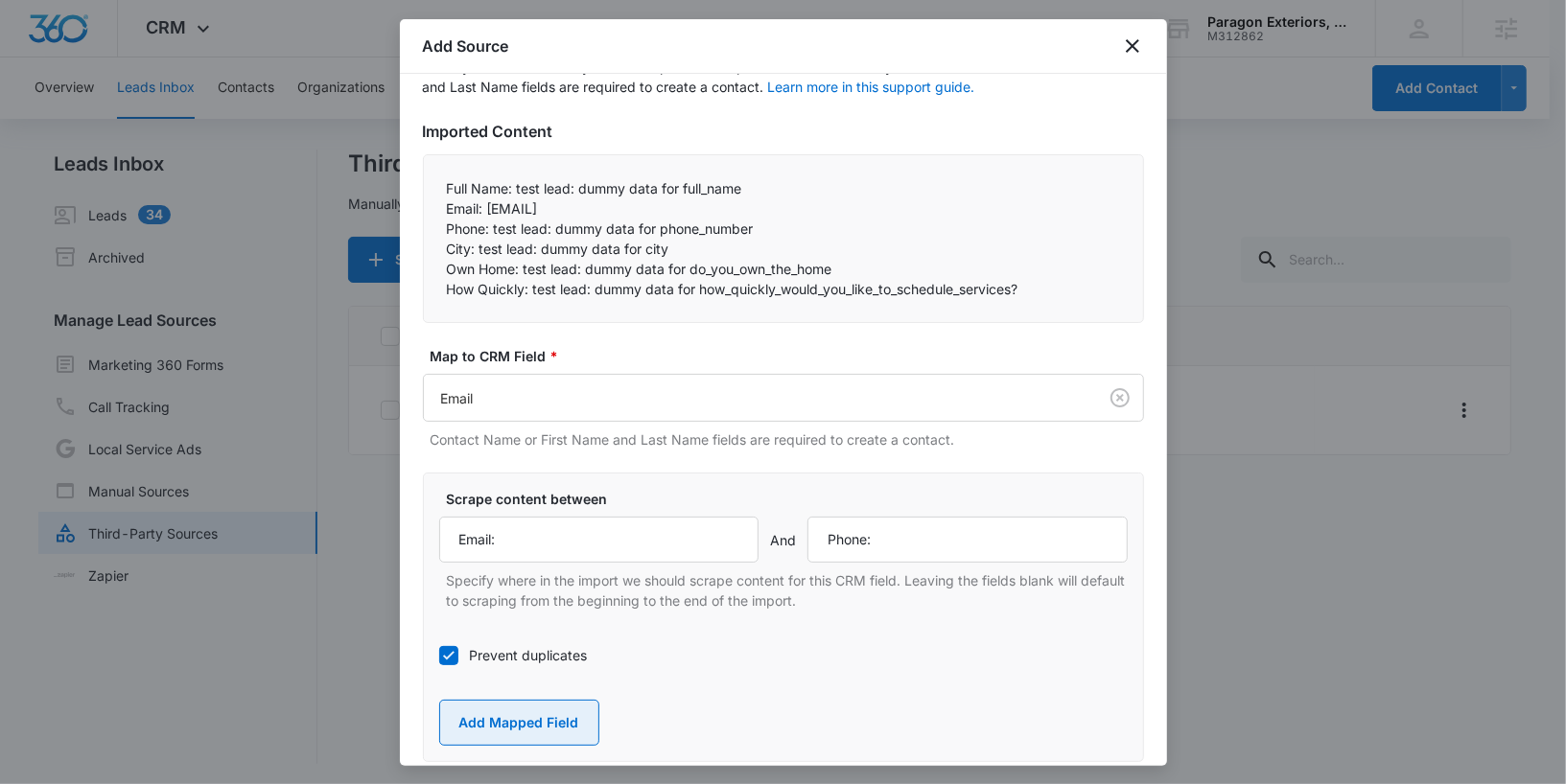click on "Add Mapped Field" at bounding box center [519, 723] 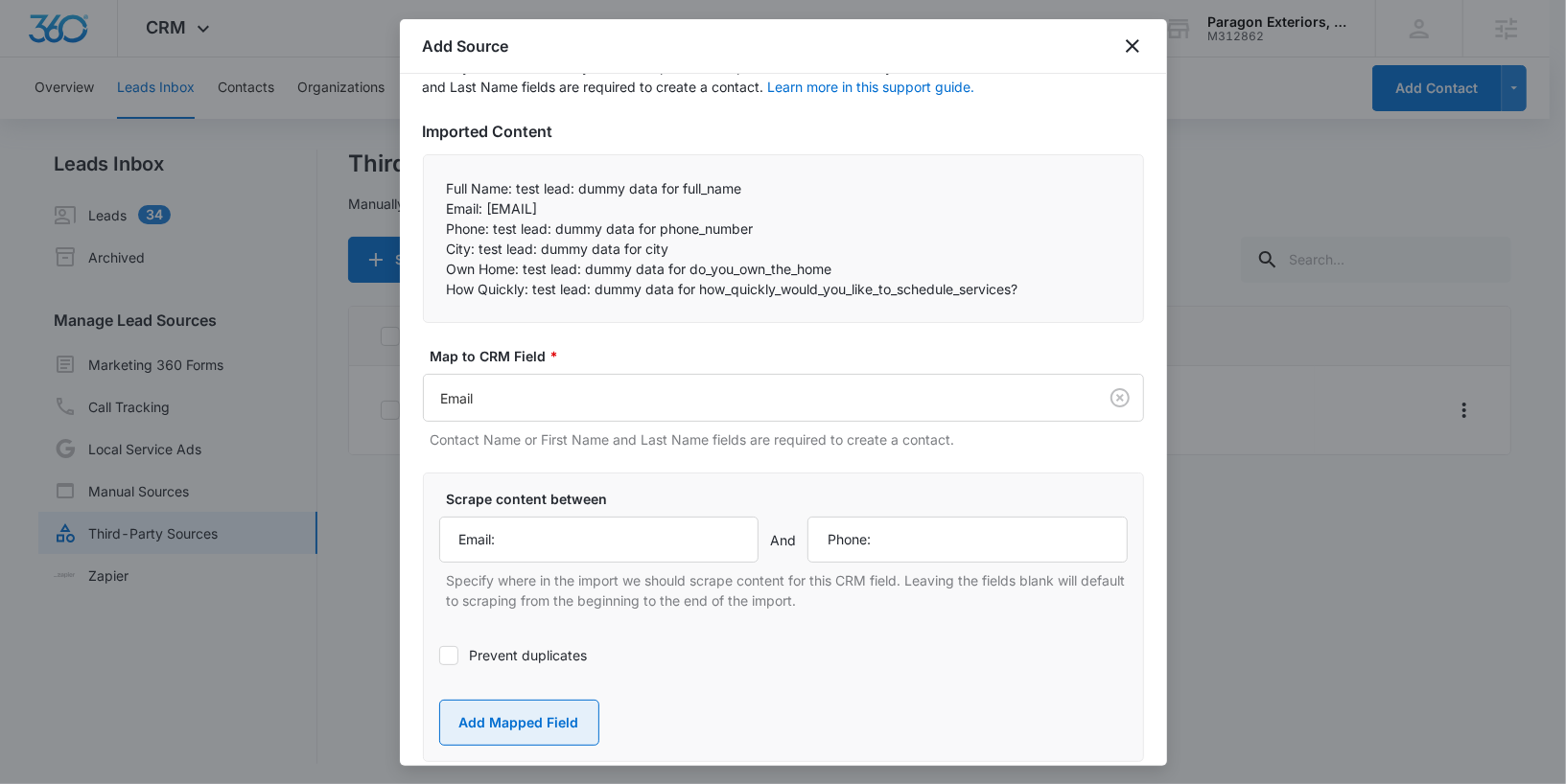 type 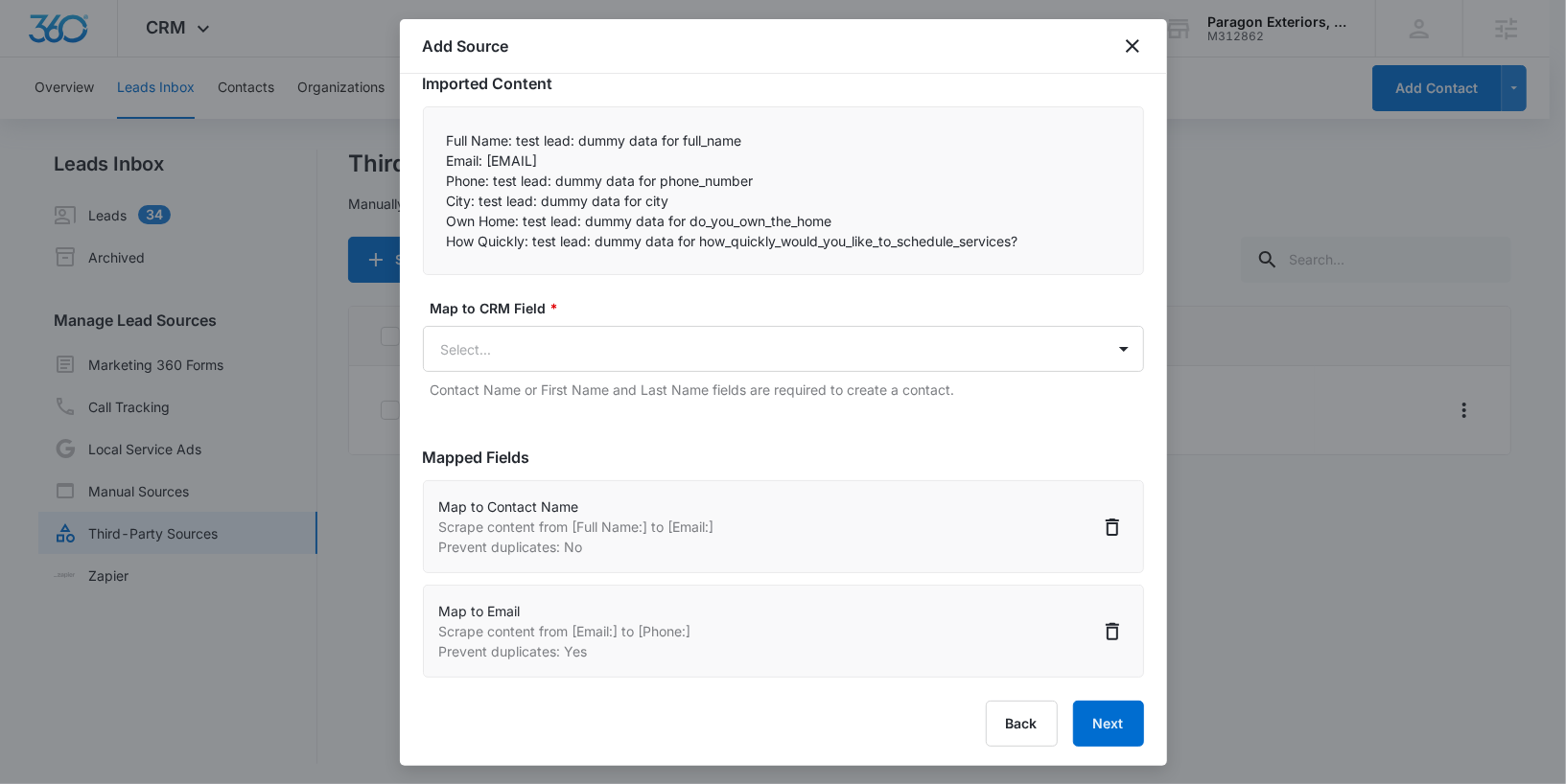 scroll, scrollTop: 160, scrollLeft: 0, axis: vertical 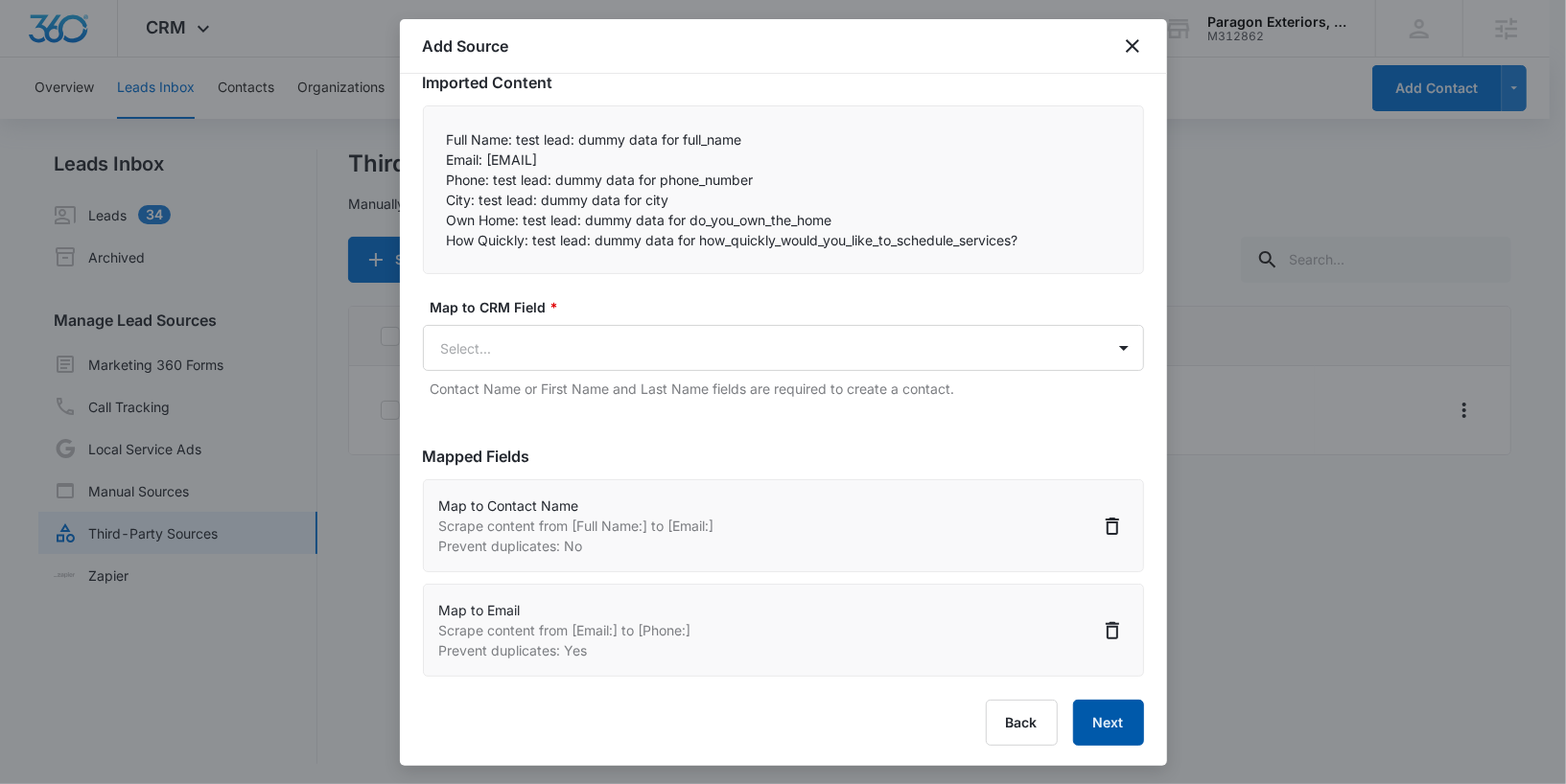 drag, startPoint x: 1154, startPoint y: 736, endPoint x: 1138, endPoint y: 726, distance: 18.867962 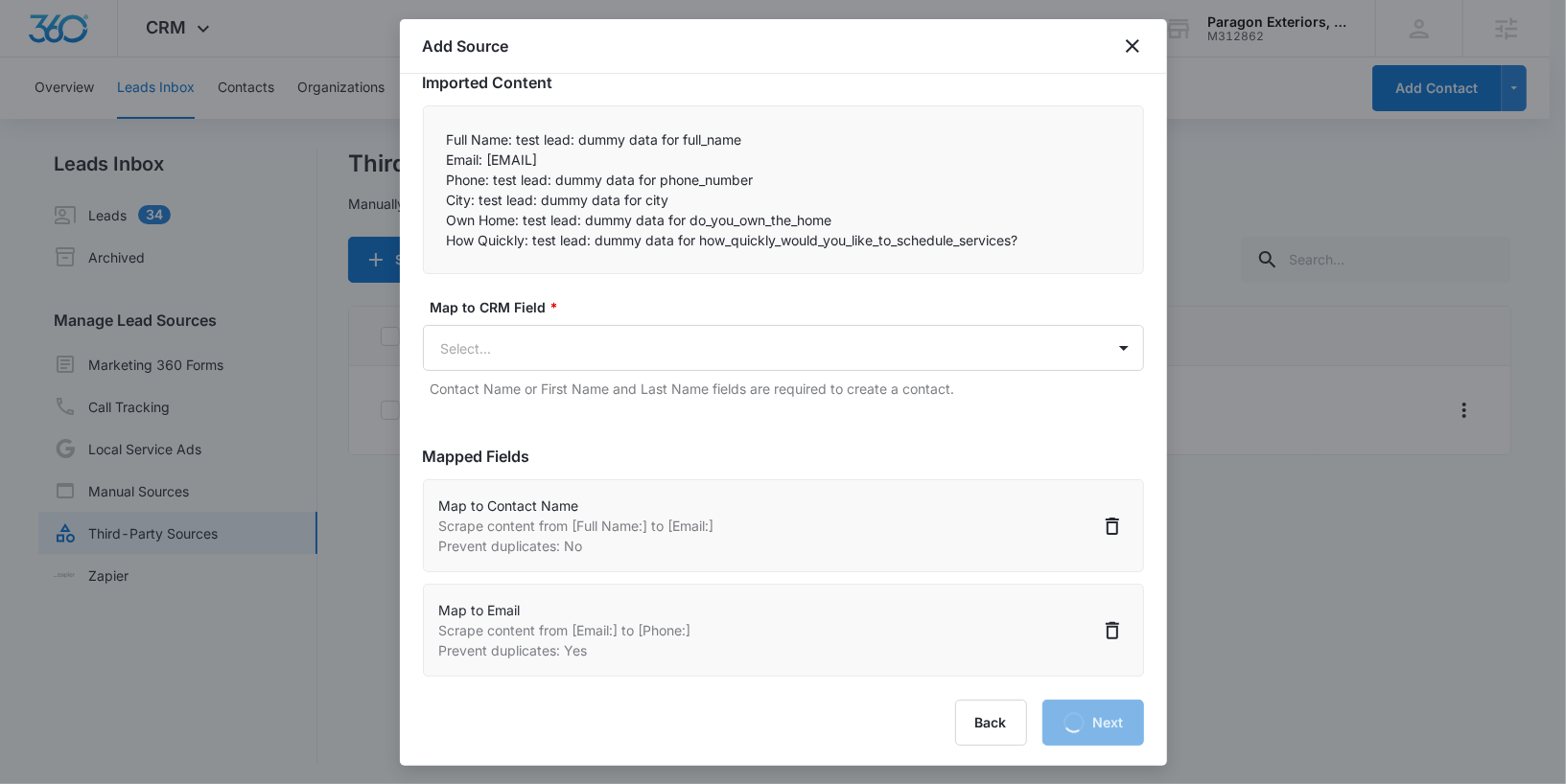 scroll, scrollTop: 0, scrollLeft: 0, axis: both 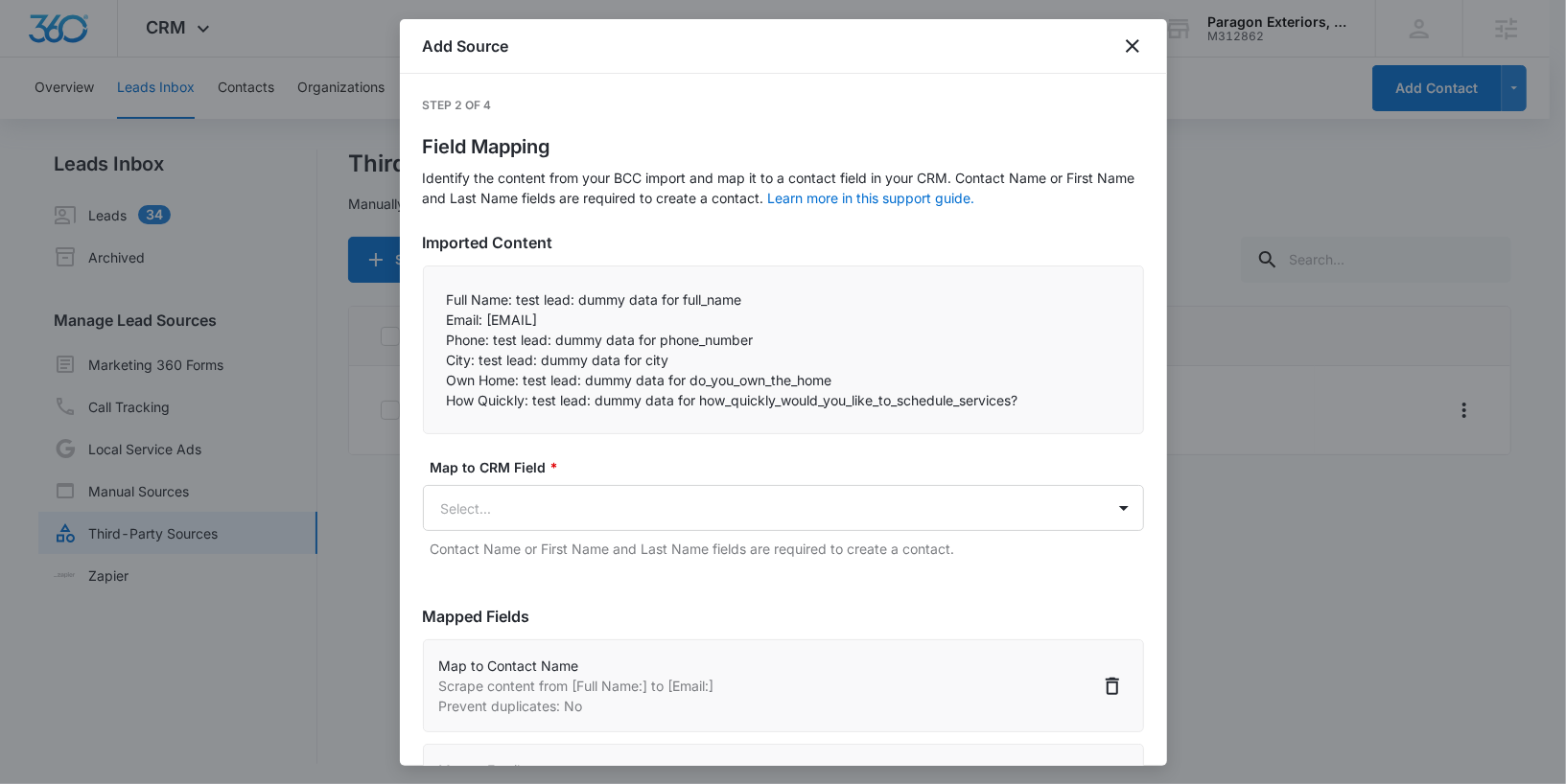 select on "77" 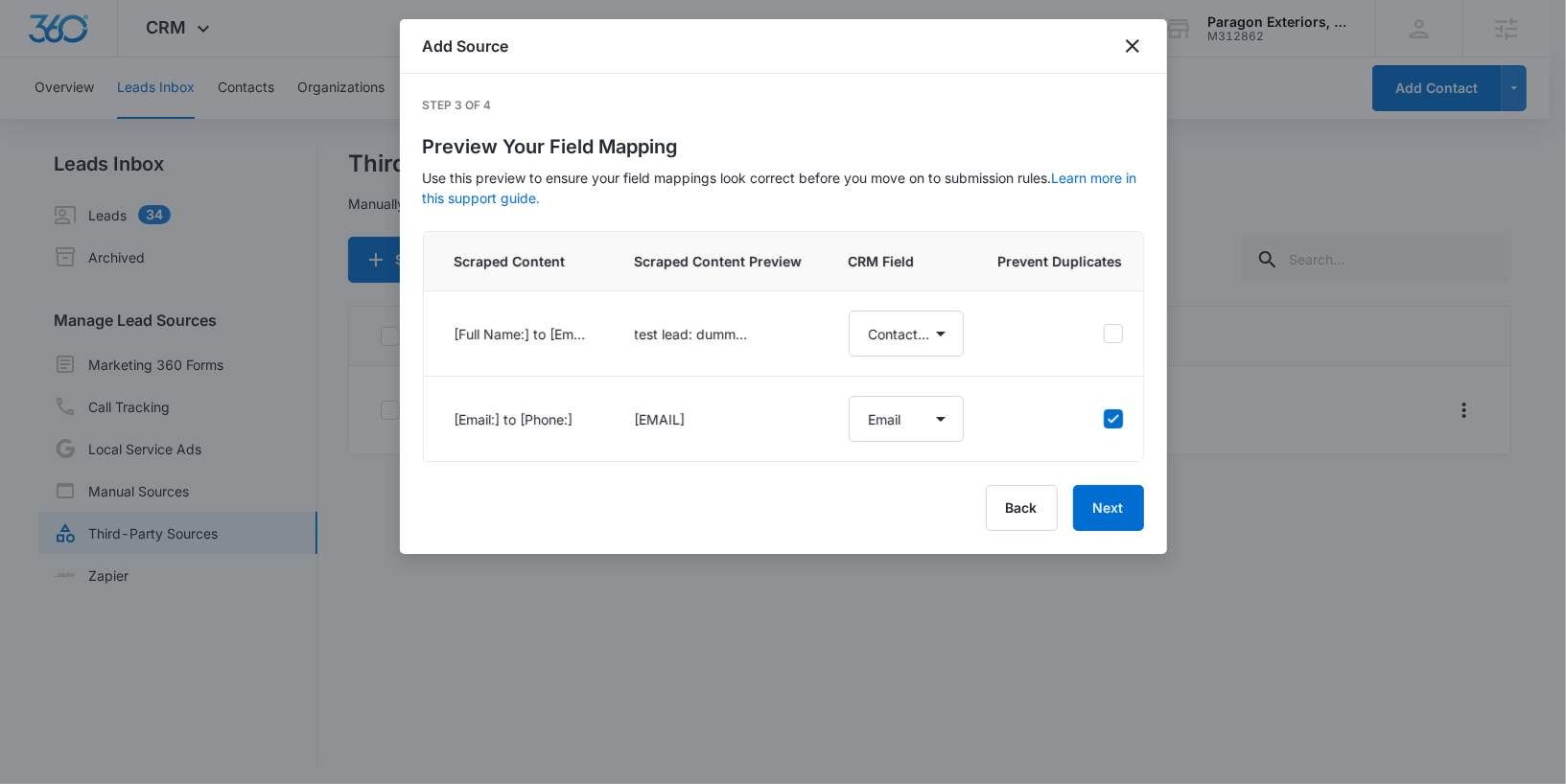 select on "77" 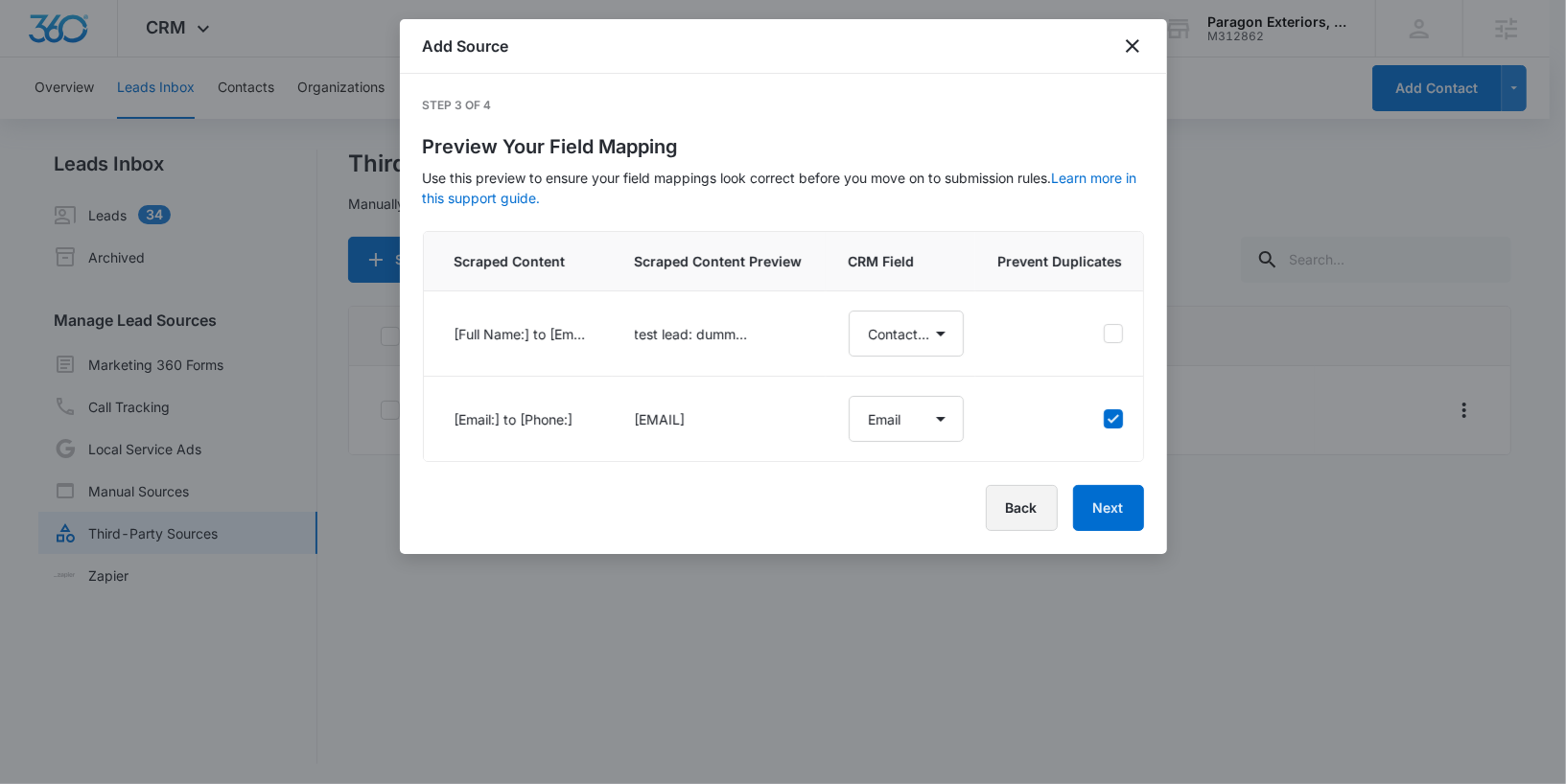 click on "Back" at bounding box center [1021, 508] 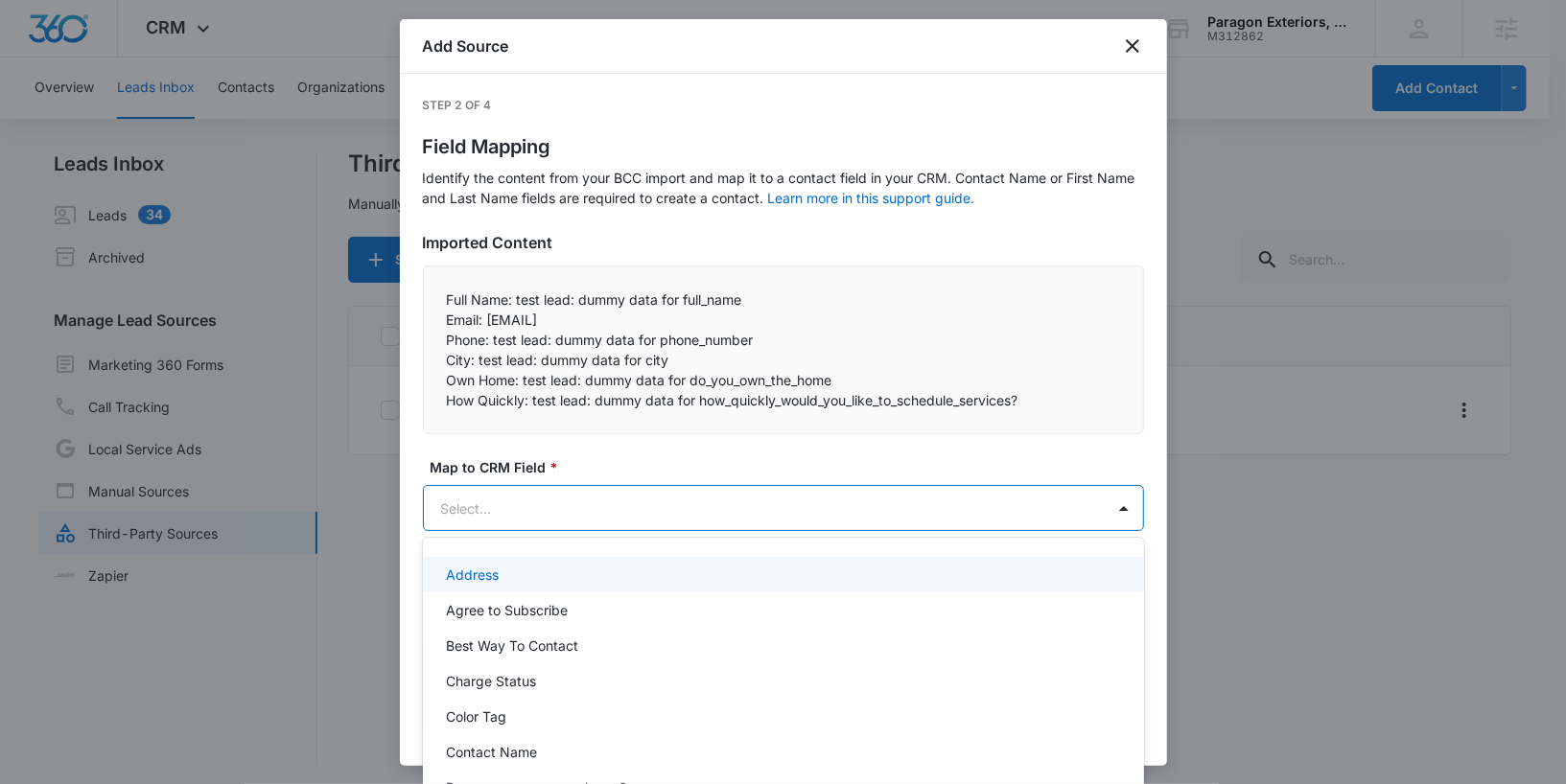 click on "Paragon Exteriors, LLC - CRM Manage Third-Party Sources - Marketing 360®
Add Source Step 2 of 4 Field Mapping Learn more in this support guide. Imported Content Full Name: test lead: dummy data for full_name Map to CRM Field" at bounding box center (783, 392) 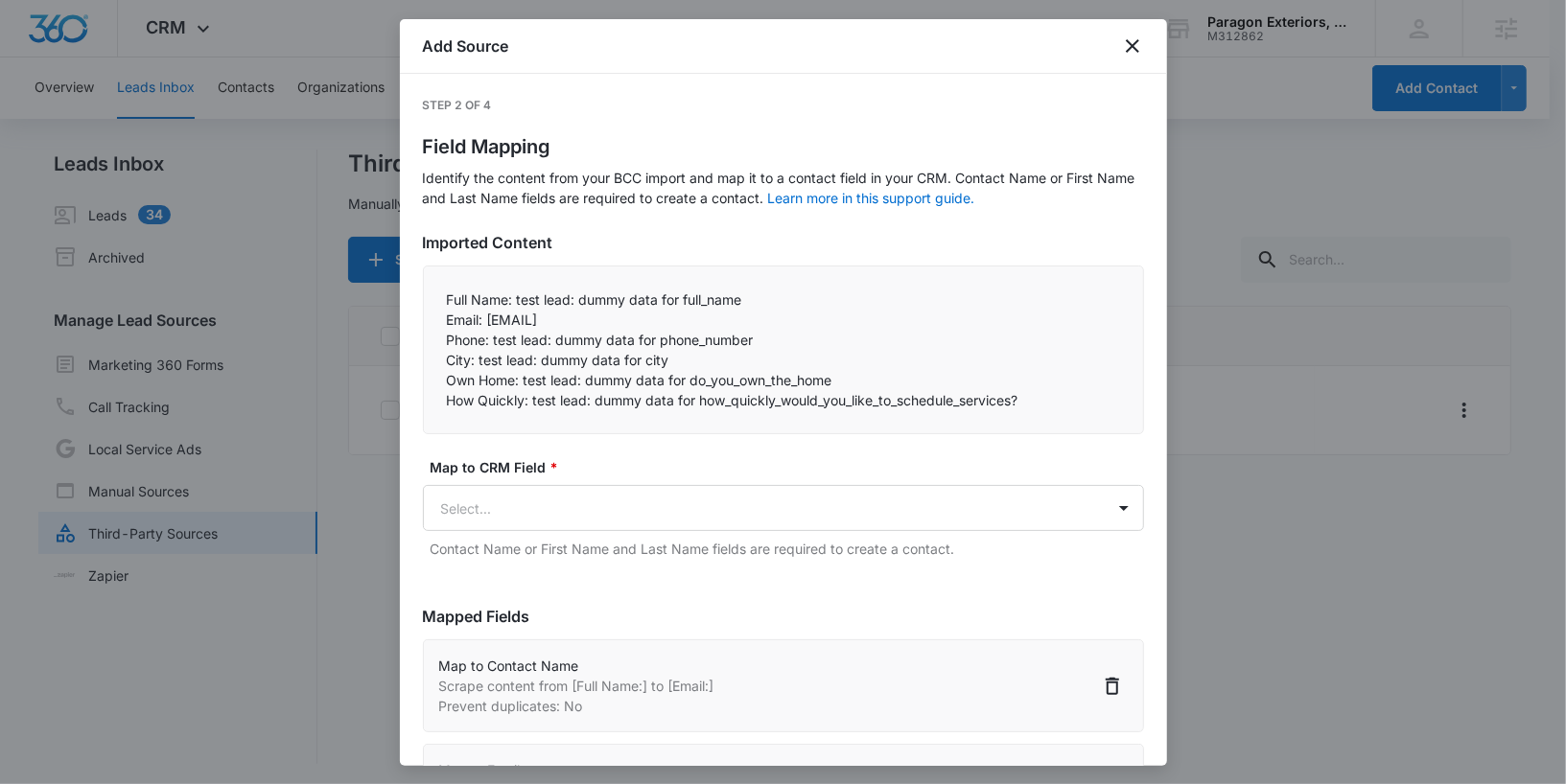 click on "Paragon Exteriors, LLC - CRM Manage Third-Party Sources - Marketing 360®
Add Source Step 2 of 4 Field Mapping Learn more in this support guide. Imported Content Full Name: test lead: dummy data for full_name Map to CRM Field" at bounding box center [783, 393] 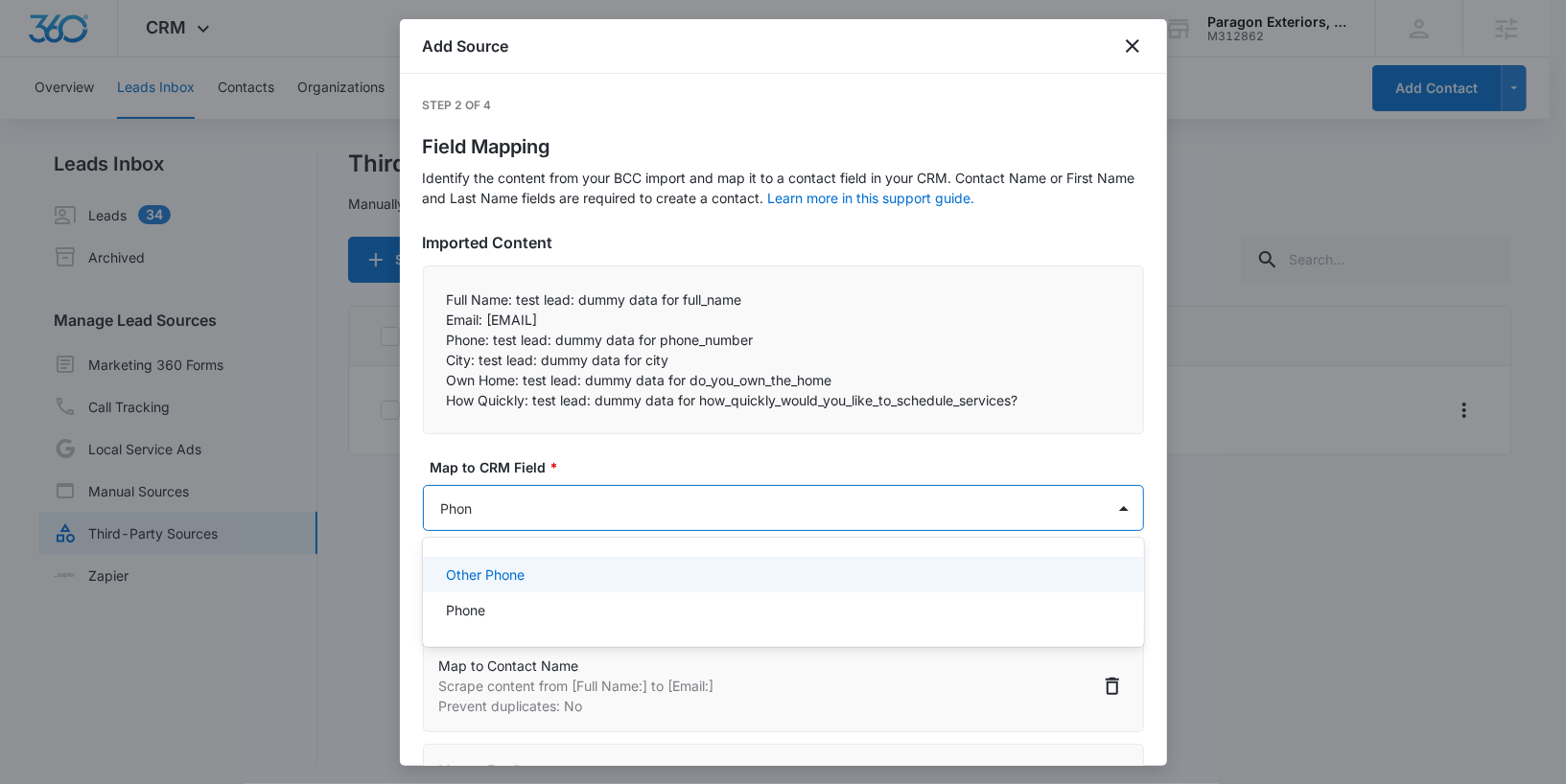 type on "Phone" 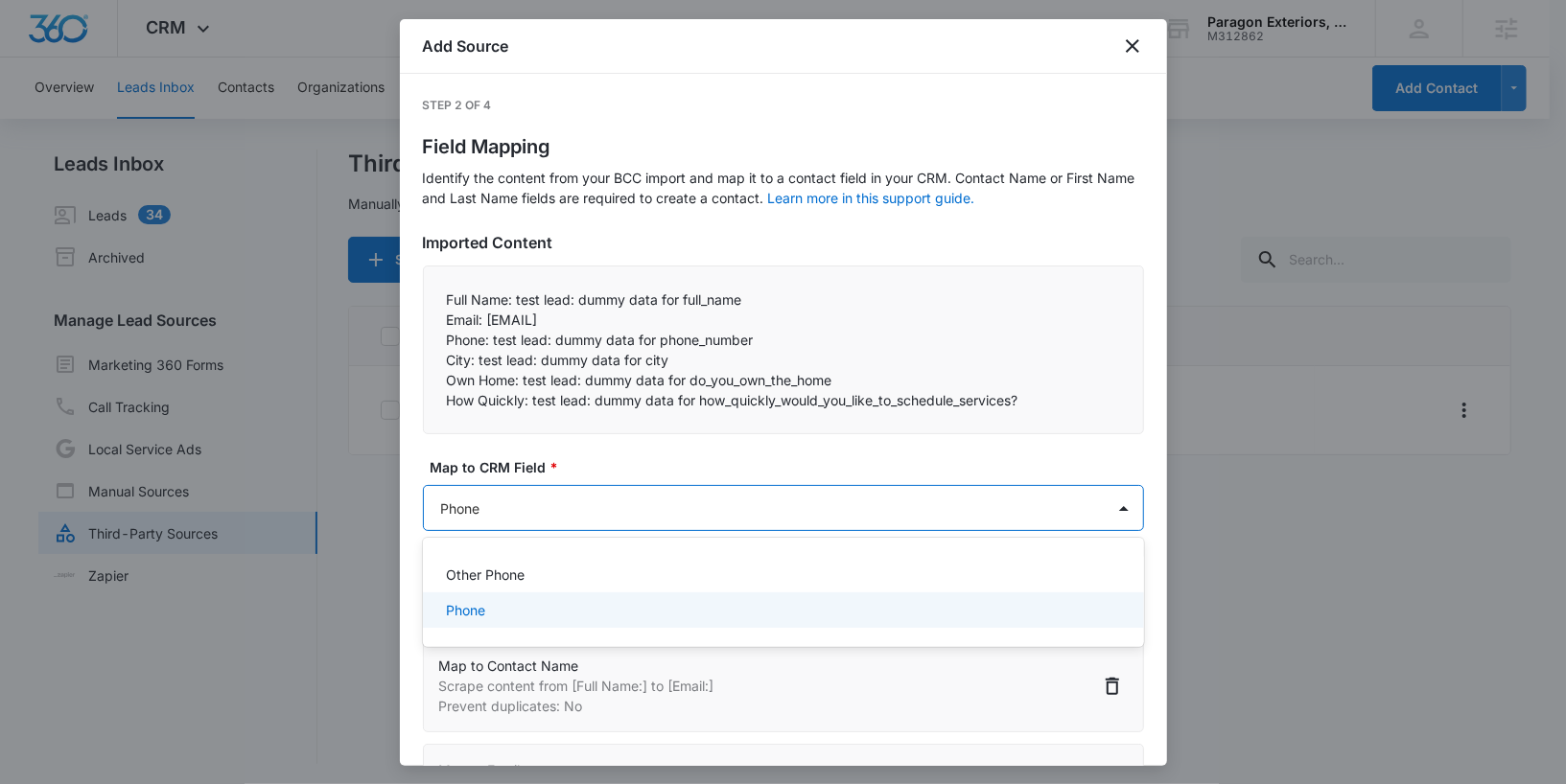 click on "Phone" at bounding box center (782, 610) 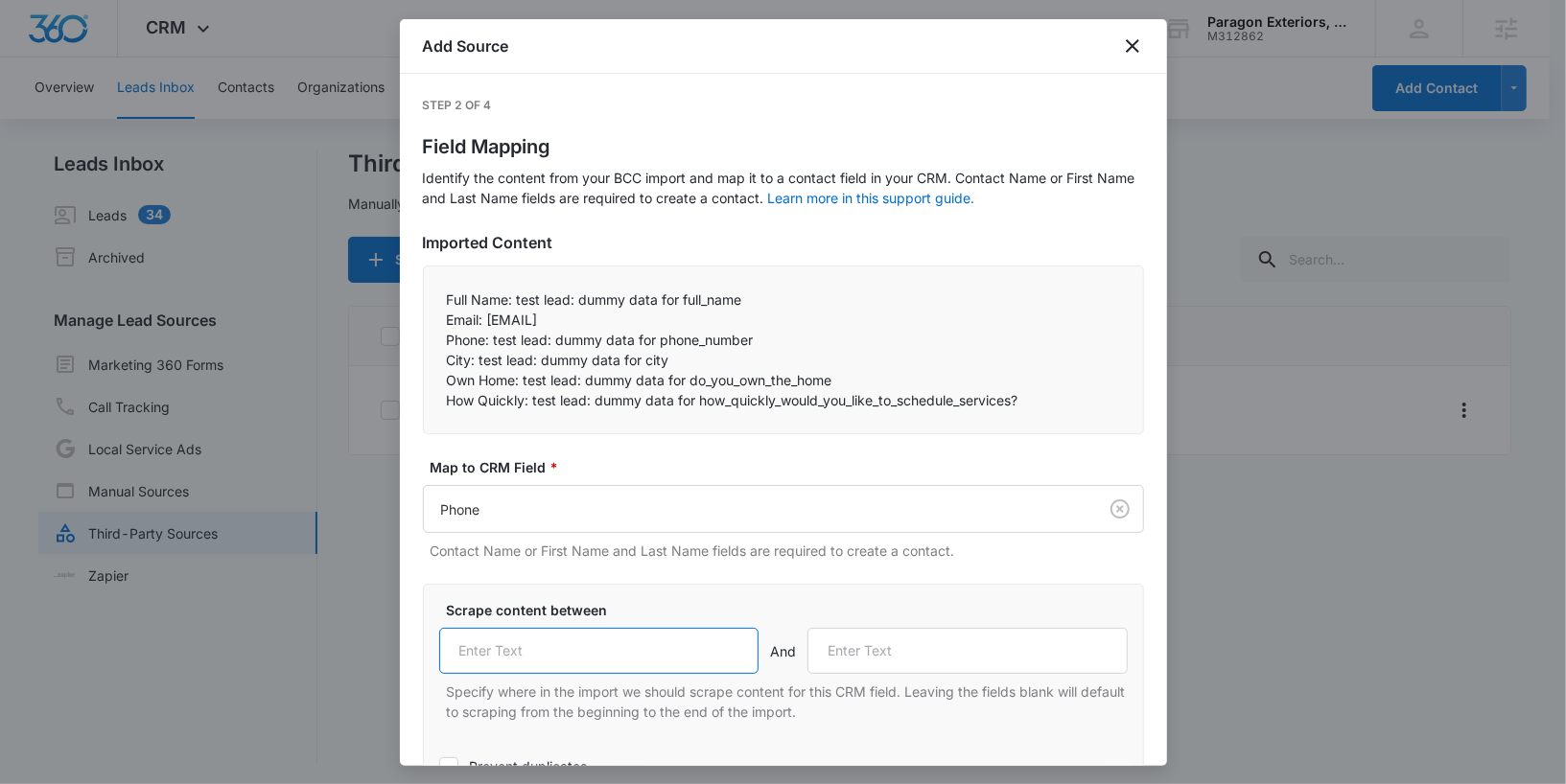 click at bounding box center [599, 651] 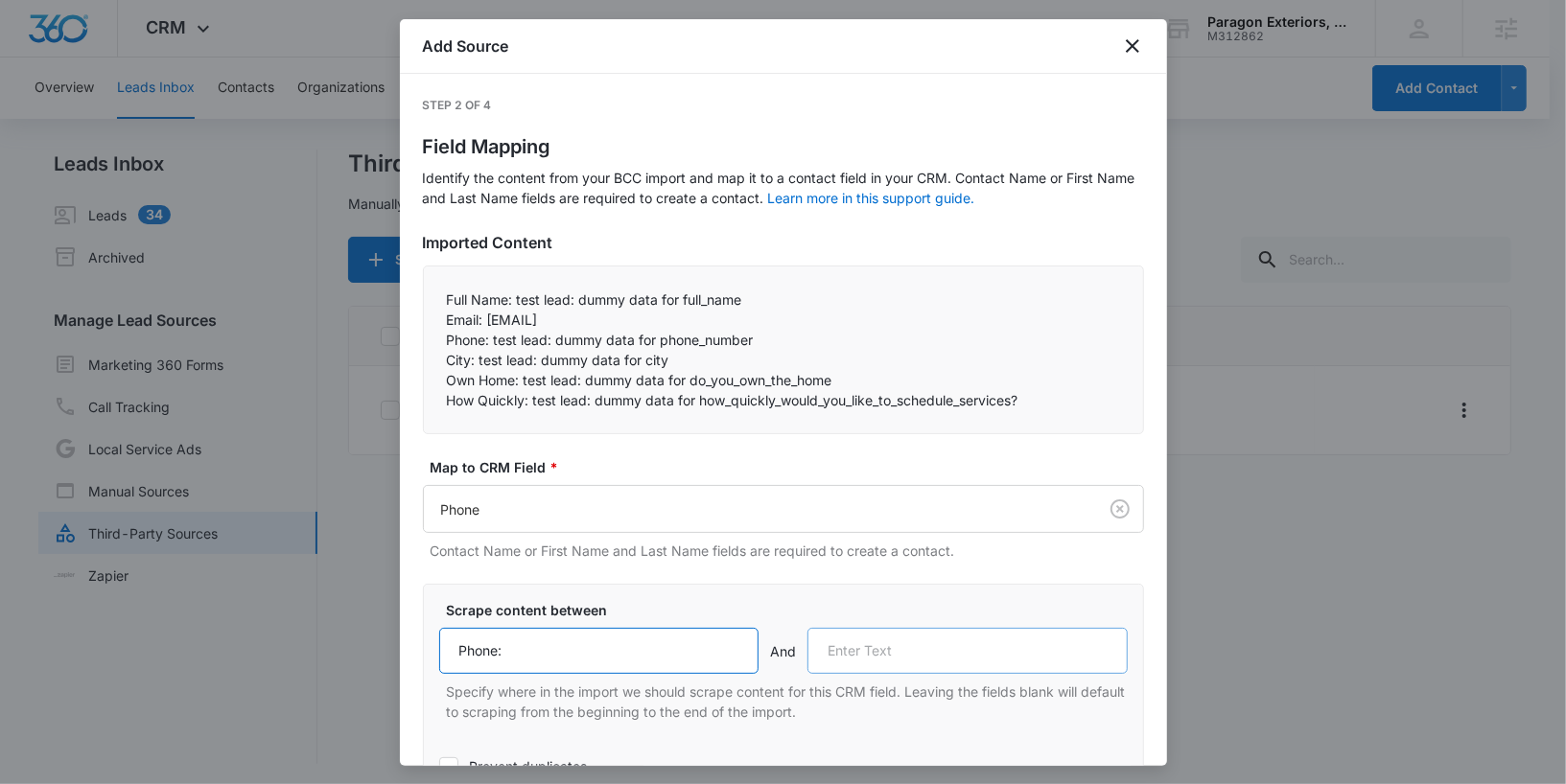 type on "Phone:" 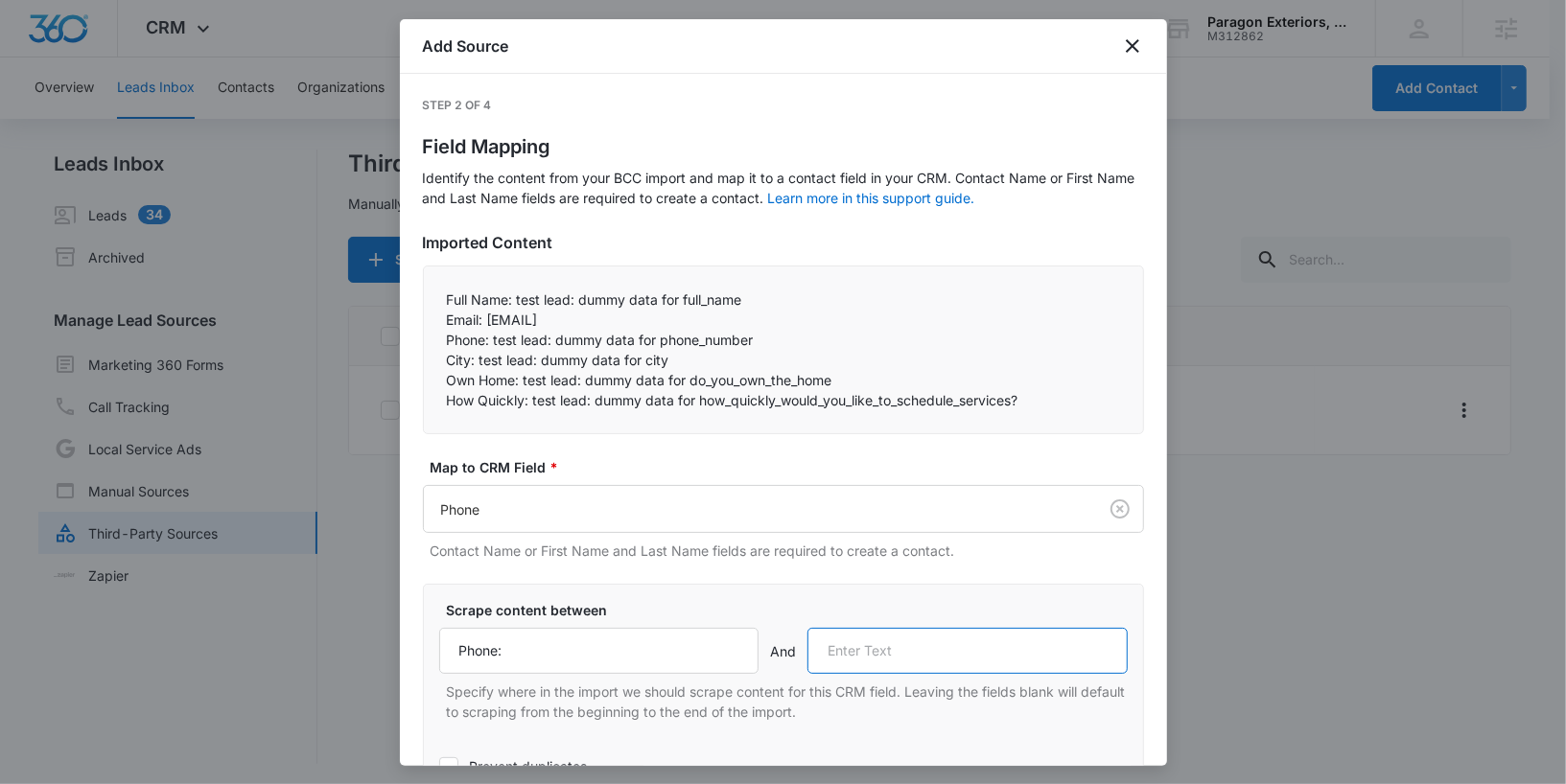 click at bounding box center [968, 651] 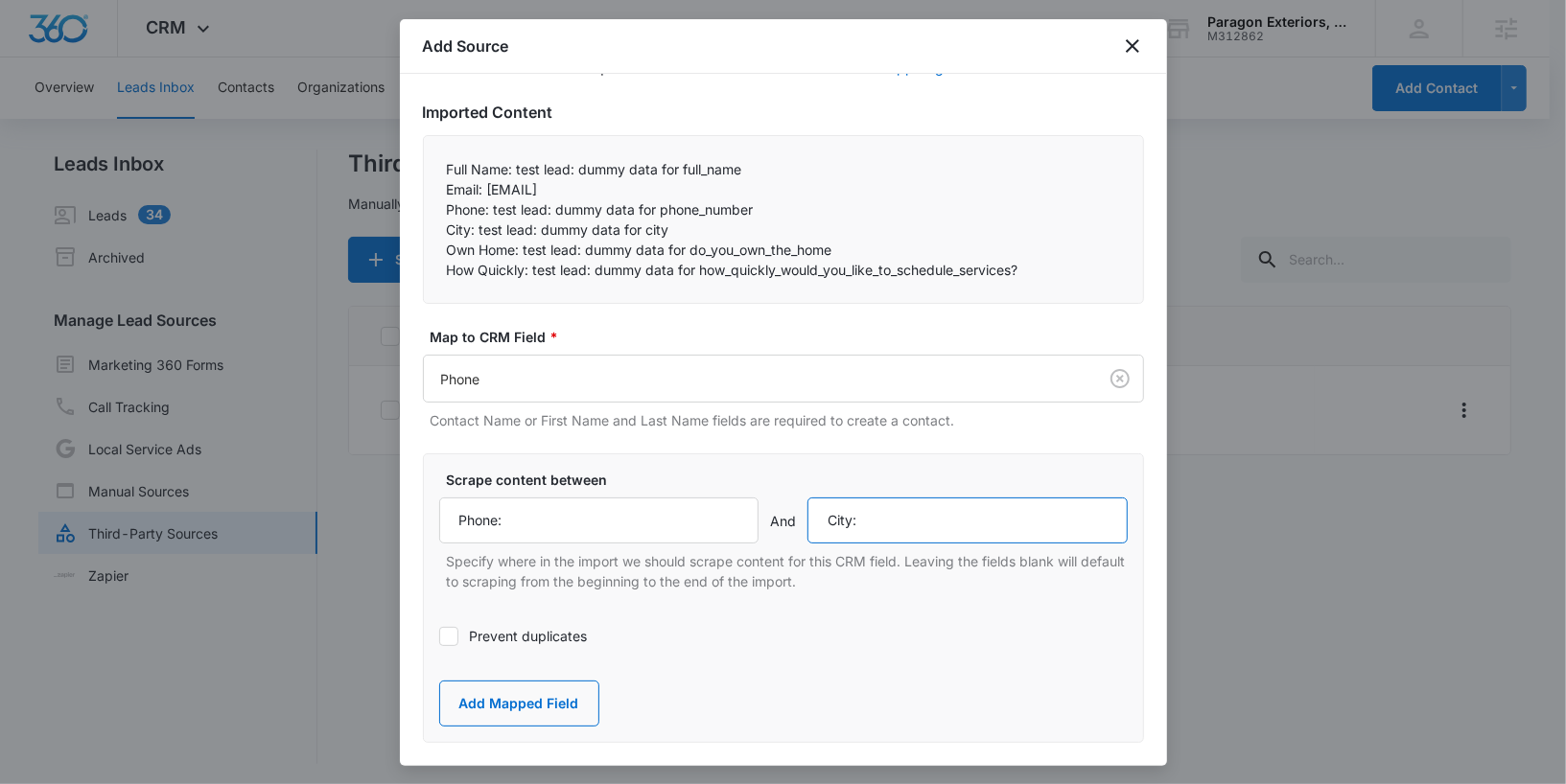 scroll, scrollTop: 149, scrollLeft: 0, axis: vertical 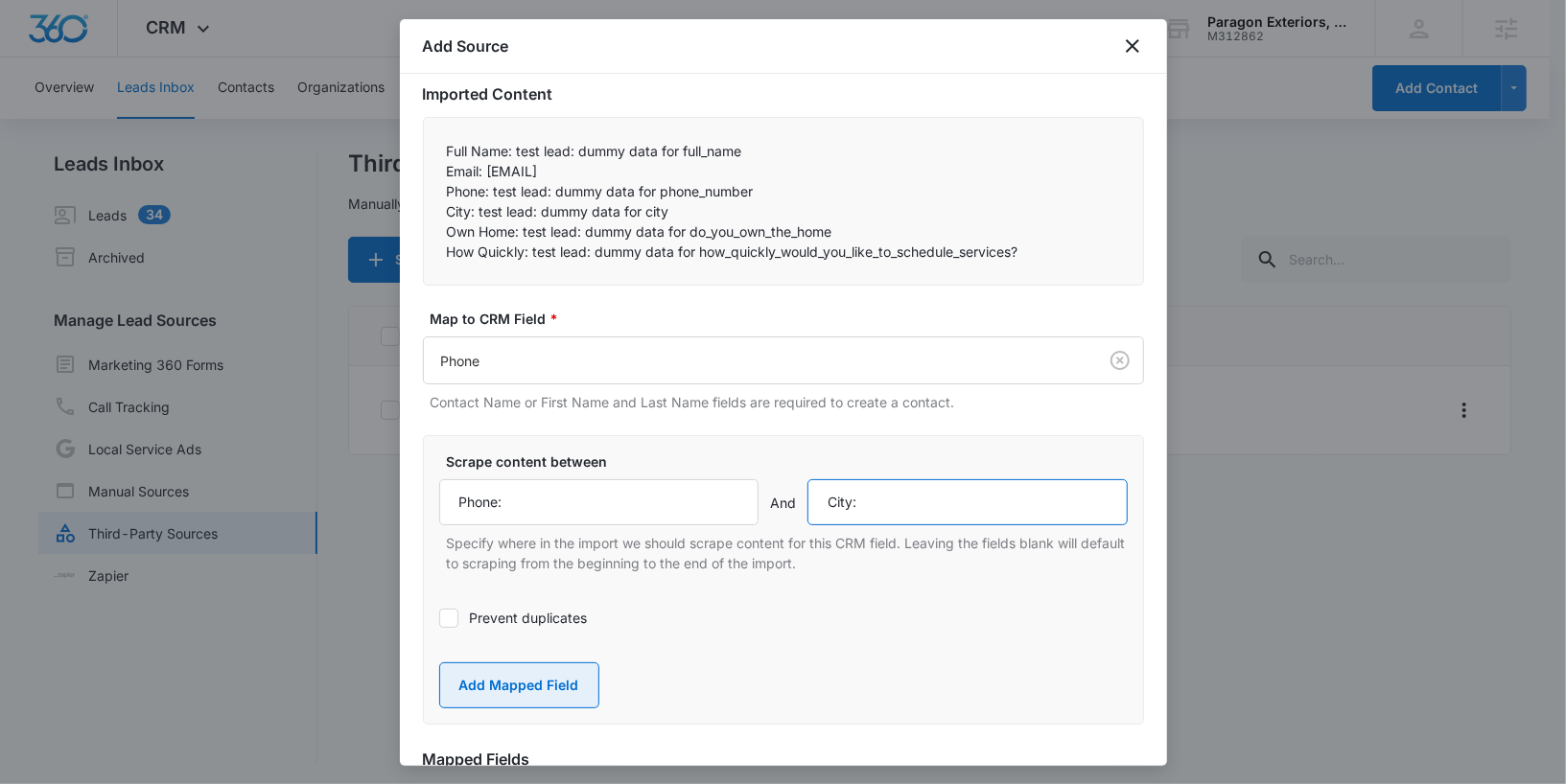 type on "City:" 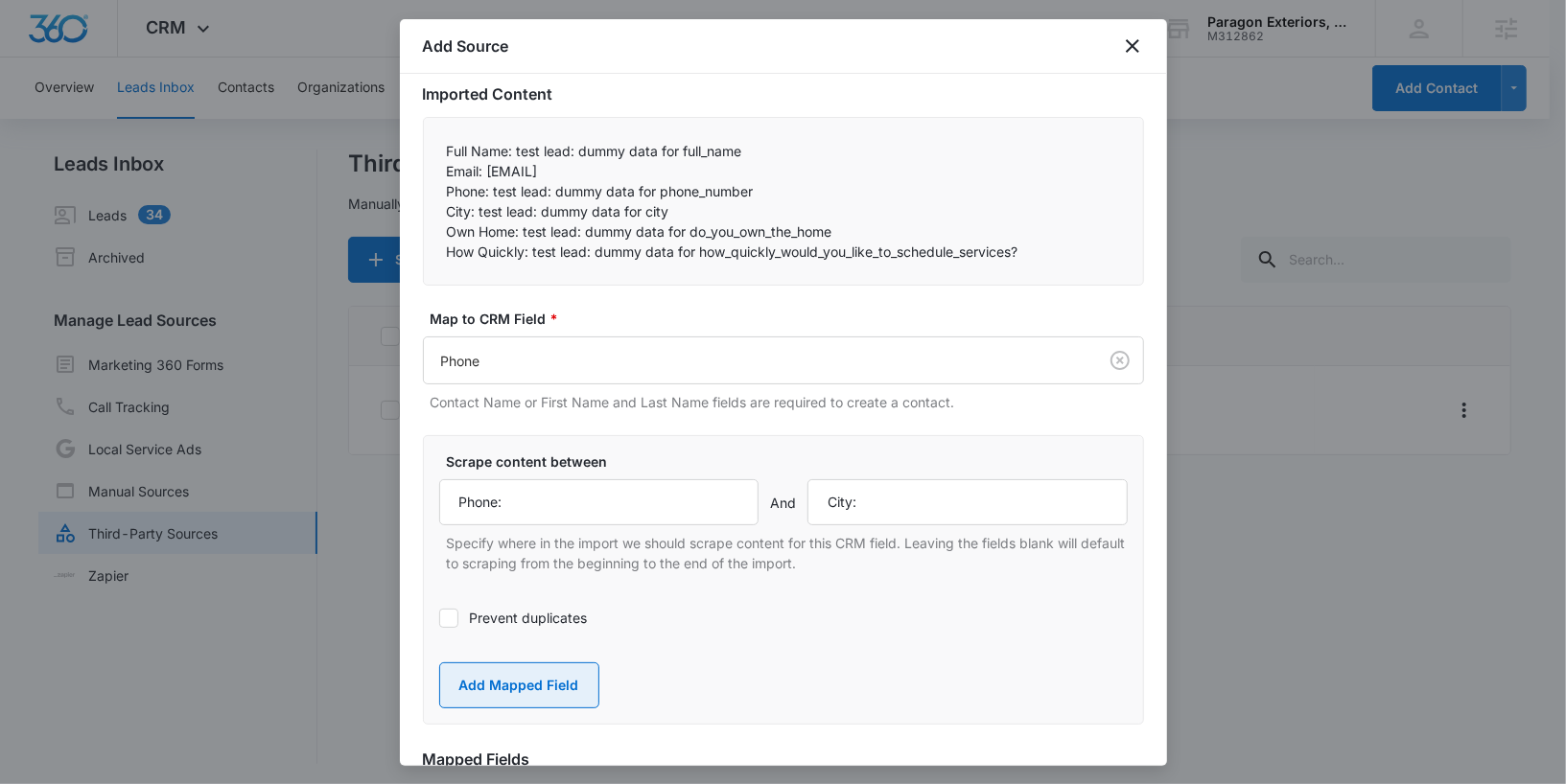 click on "Add Mapped Field" at bounding box center [519, 685] 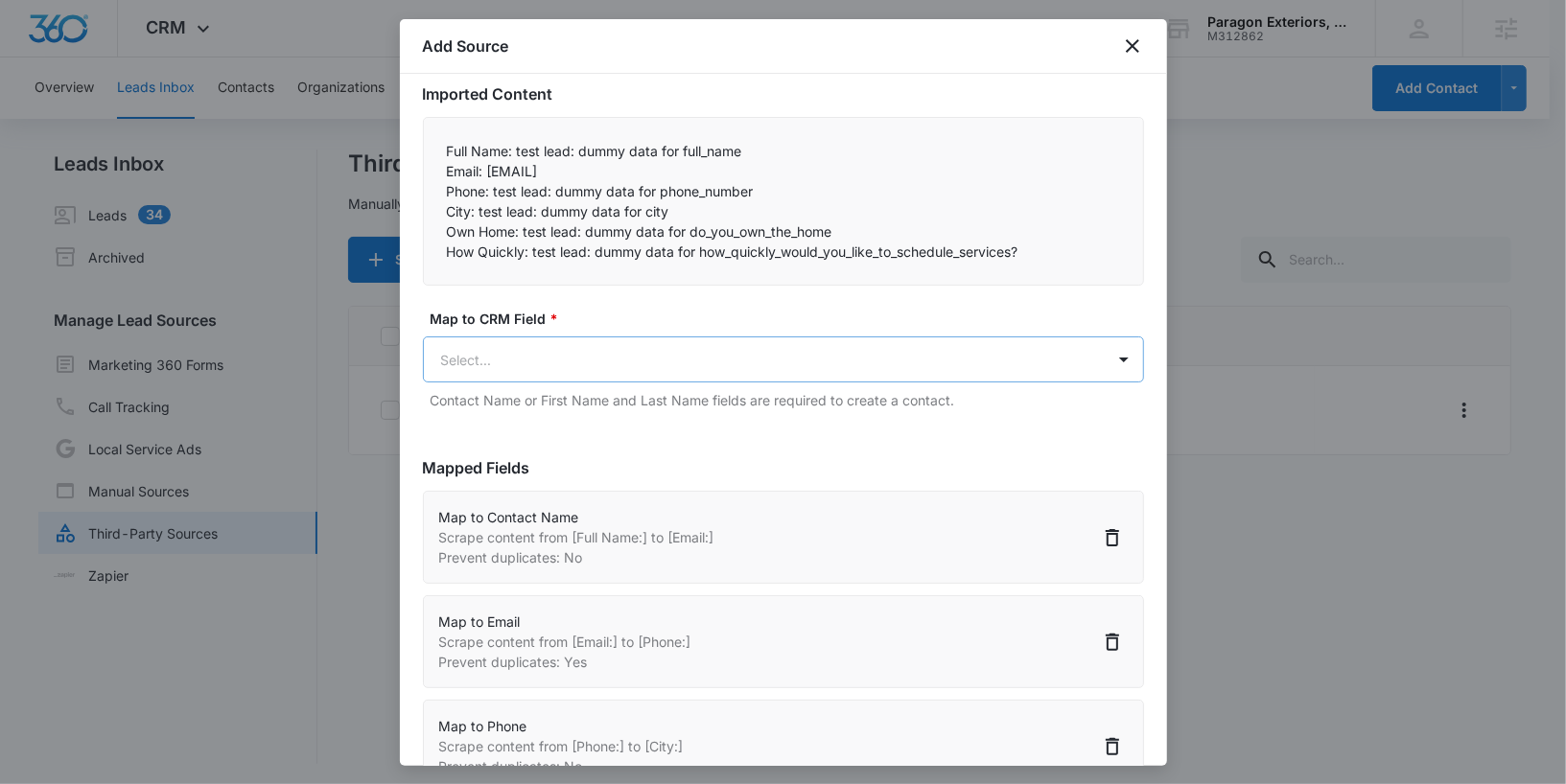 click on "Paragon Exteriors, LLC - CRM Manage Third-Party Sources - Marketing 360®
Add Source Step 2 of 4 Field Mapping Learn more in this support guide. Imported Content Full Name: test lead: dummy data for full_name Map to CRM Field" at bounding box center (783, 393) 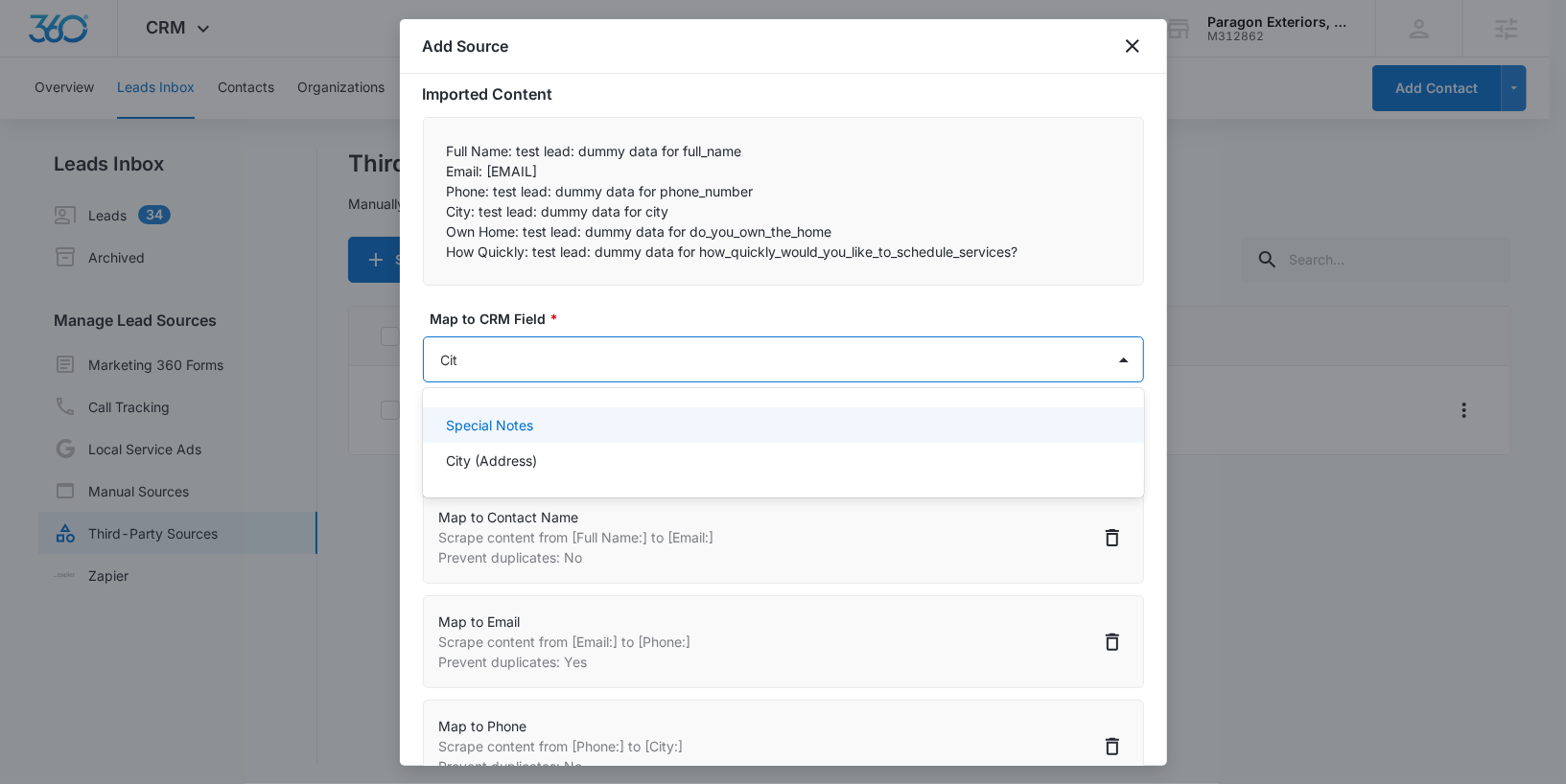 type on "City" 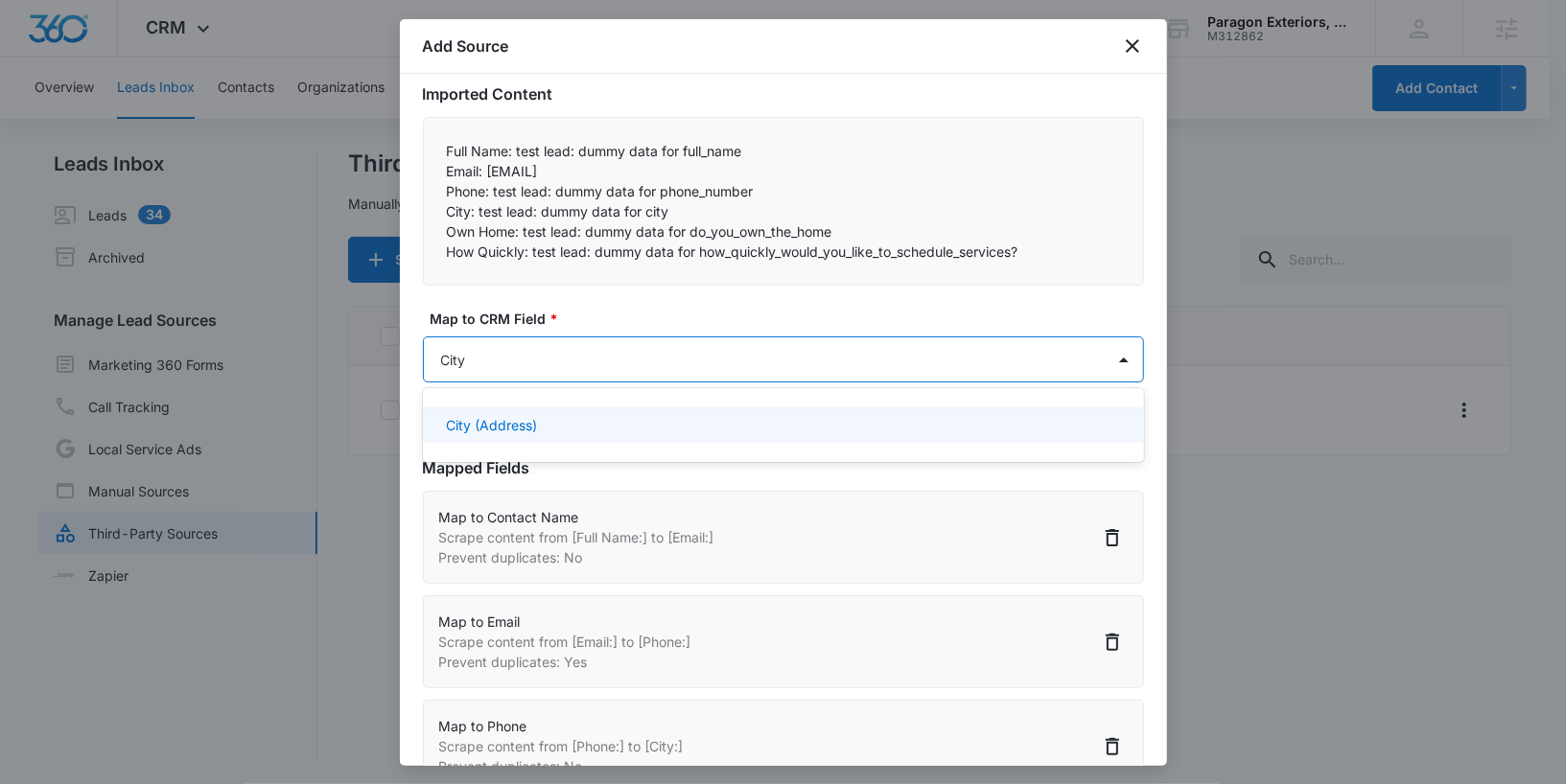 click on "City (Address)" at bounding box center [491, 425] 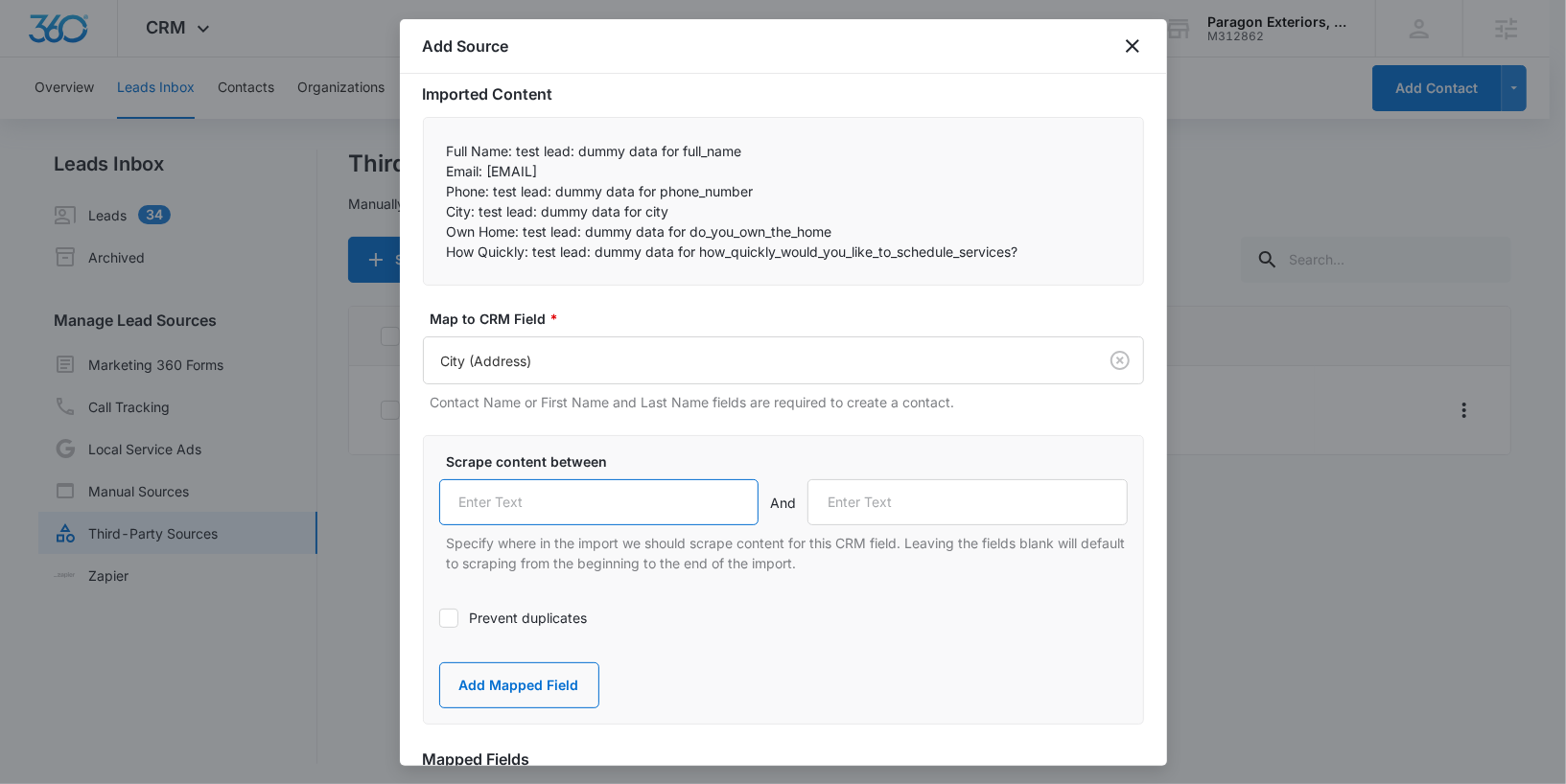 click at bounding box center [599, 502] 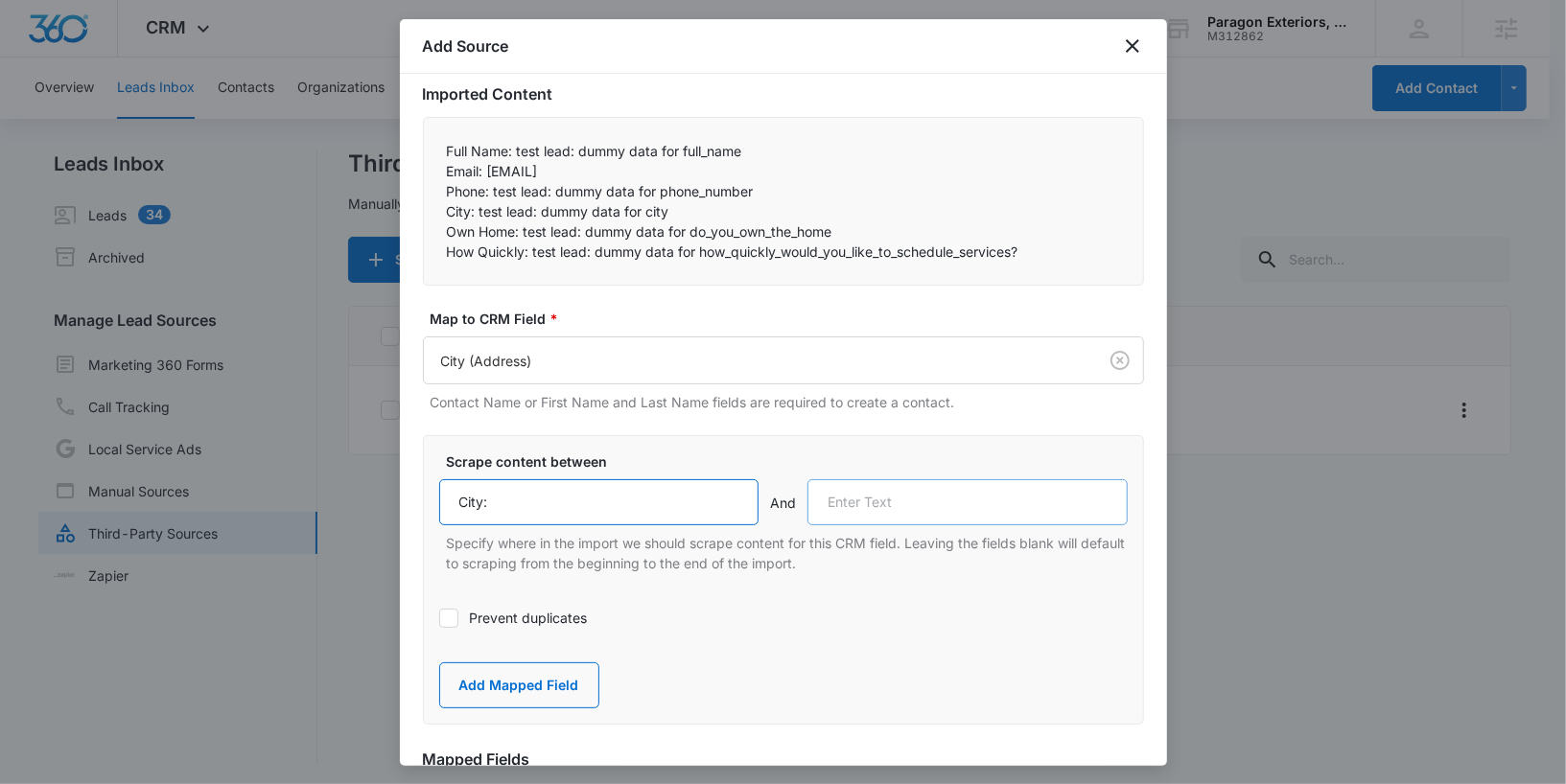 type on "City:" 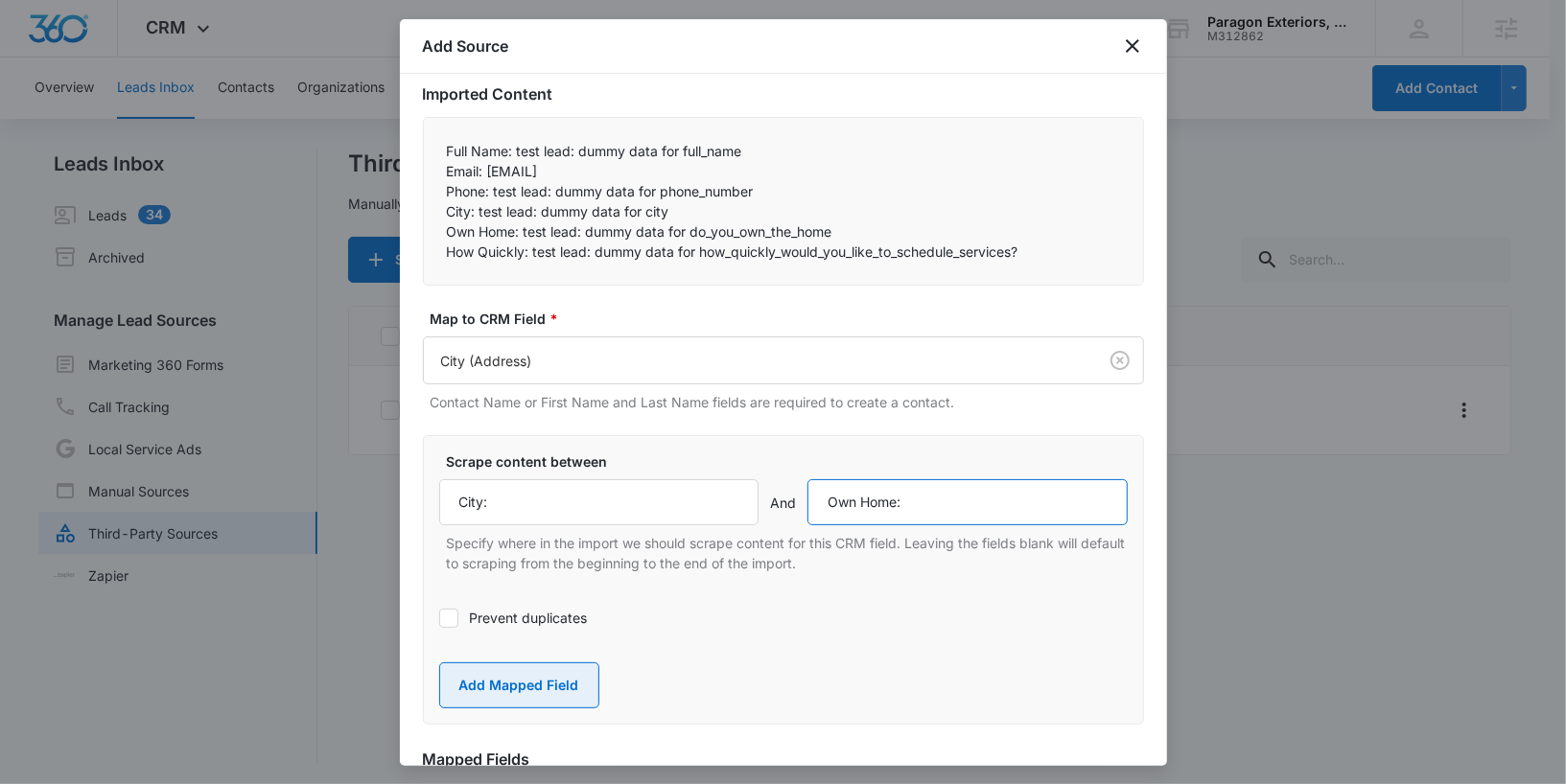 type on "Own Home:" 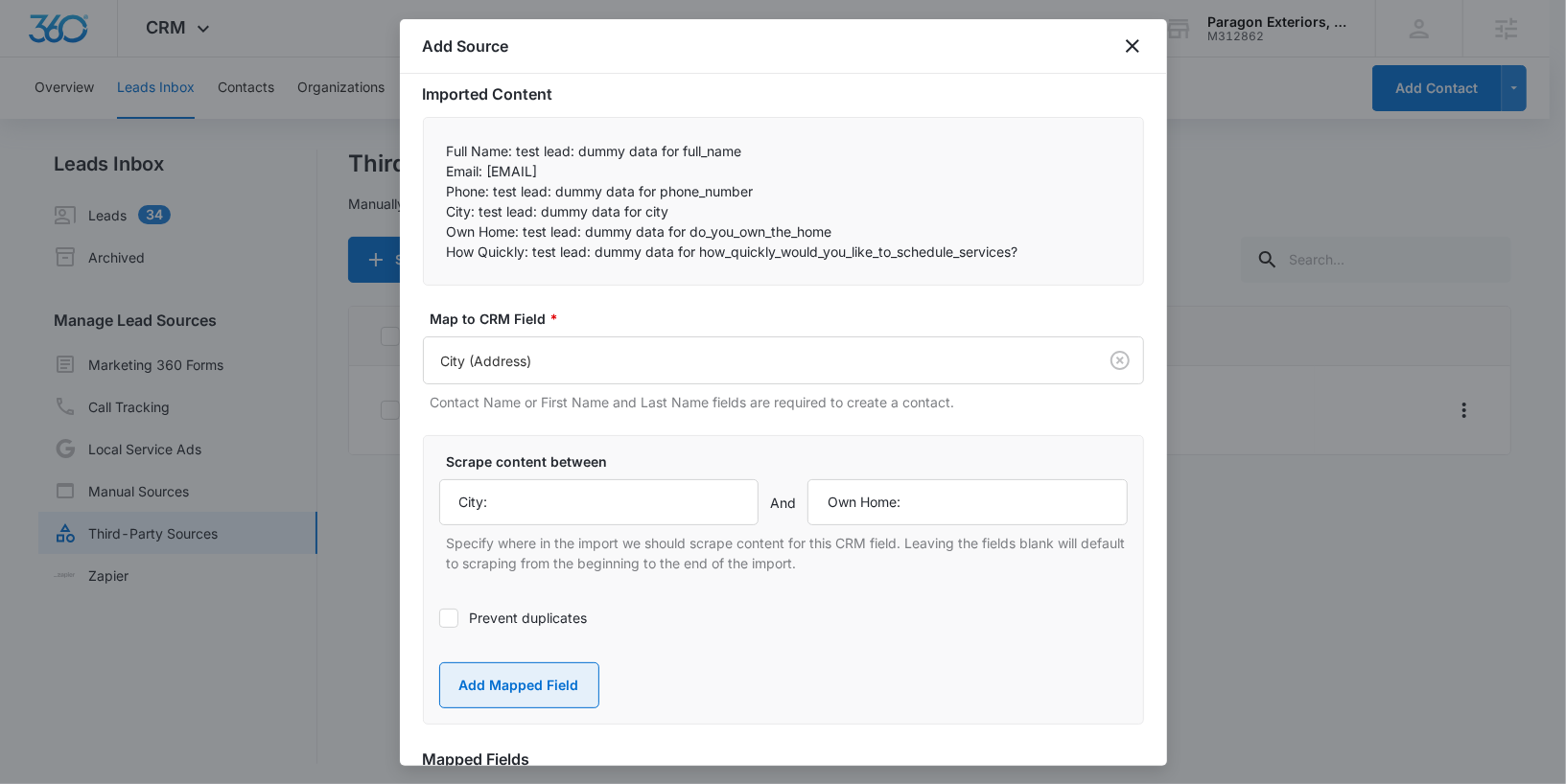 click on "Add Mapped Field" at bounding box center (519, 685) 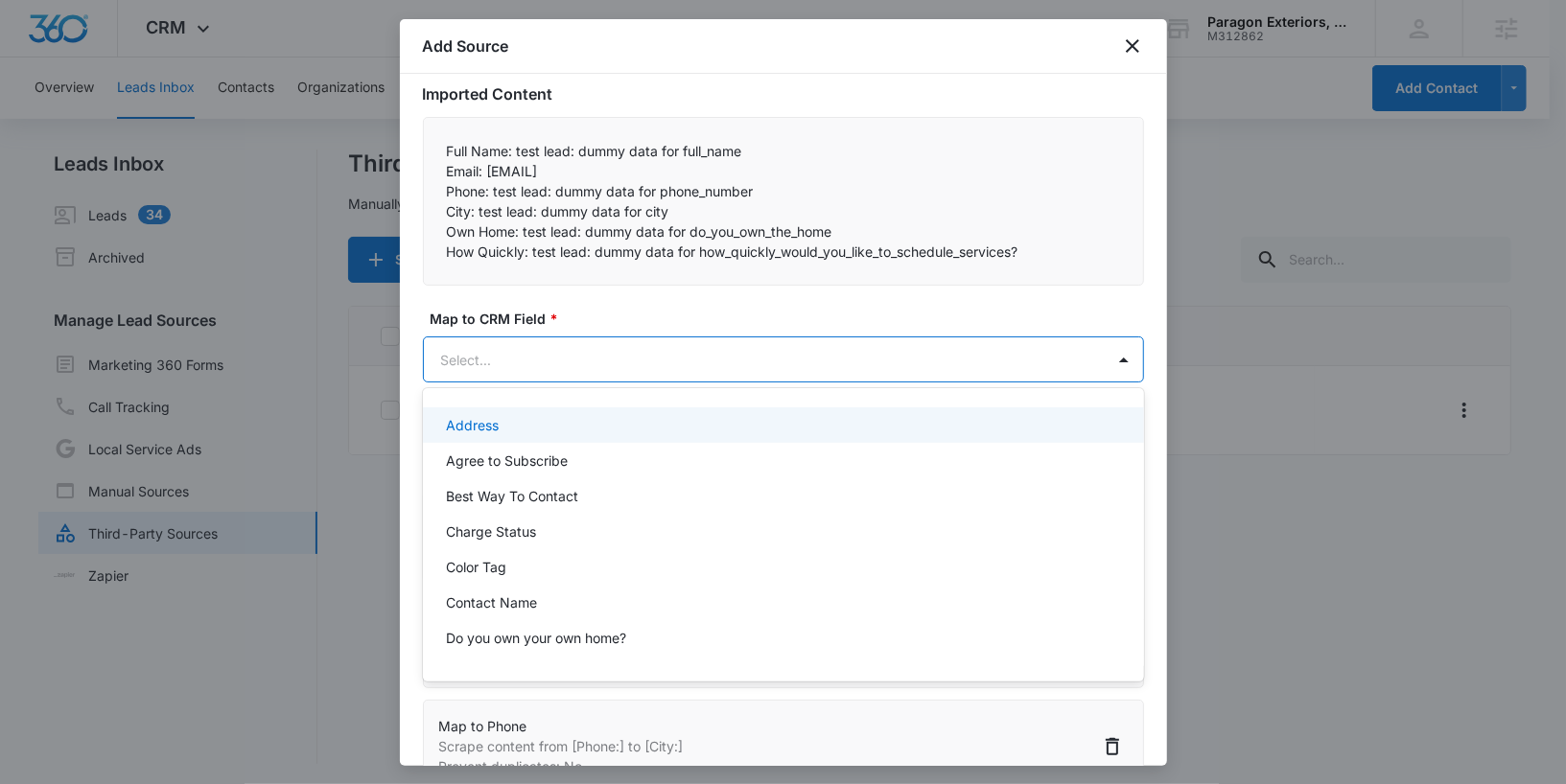 click on "Paragon Exteriors, LLC - CRM Manage Third-Party Sources - Marketing 360®
Add Source Step 2 of 4 Field Mapping Learn more in this support guide. Imported Content Full Name: test lead: dummy data for full_name Map to CRM Field" at bounding box center (783, 392) 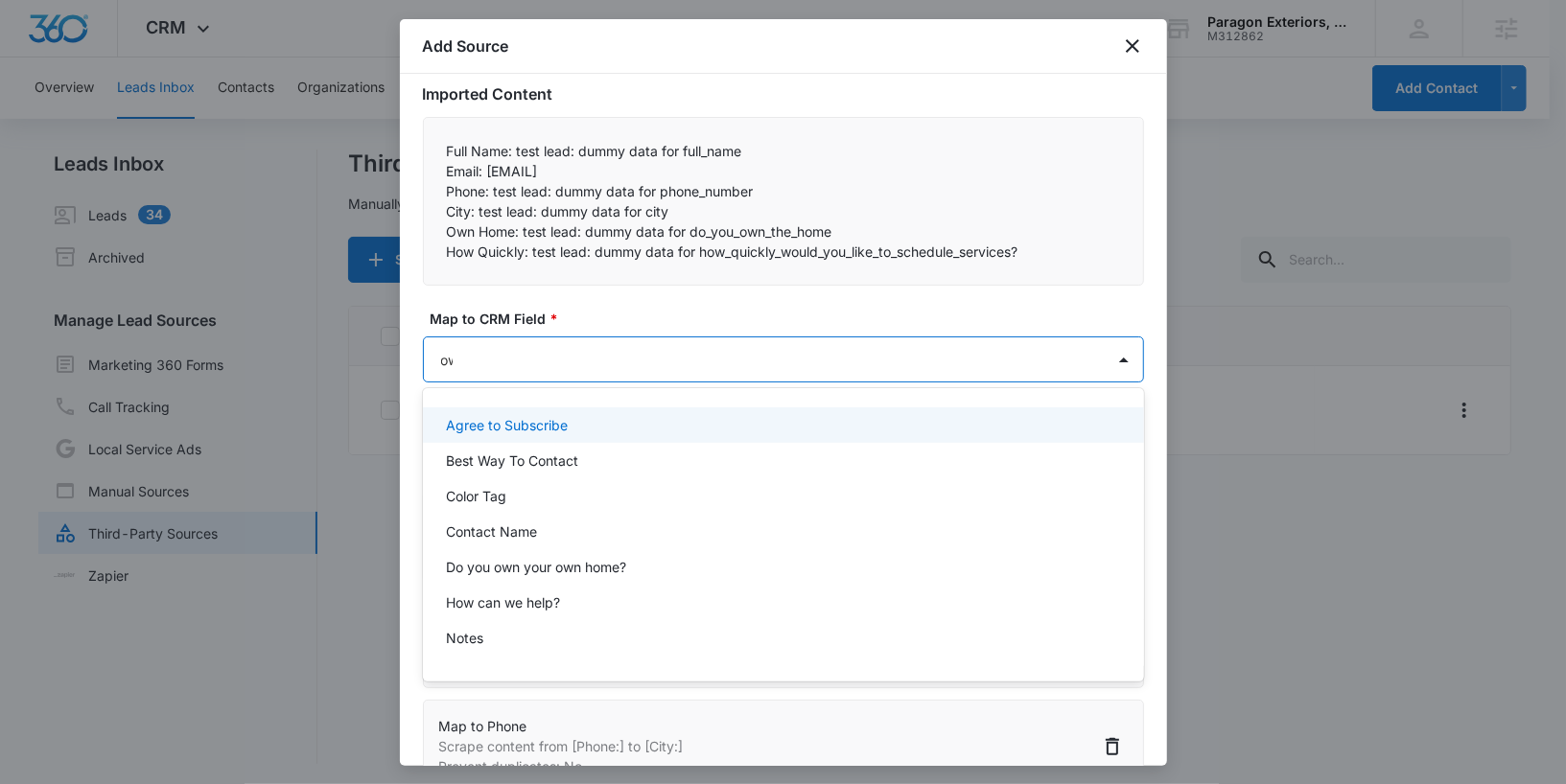 type on "own" 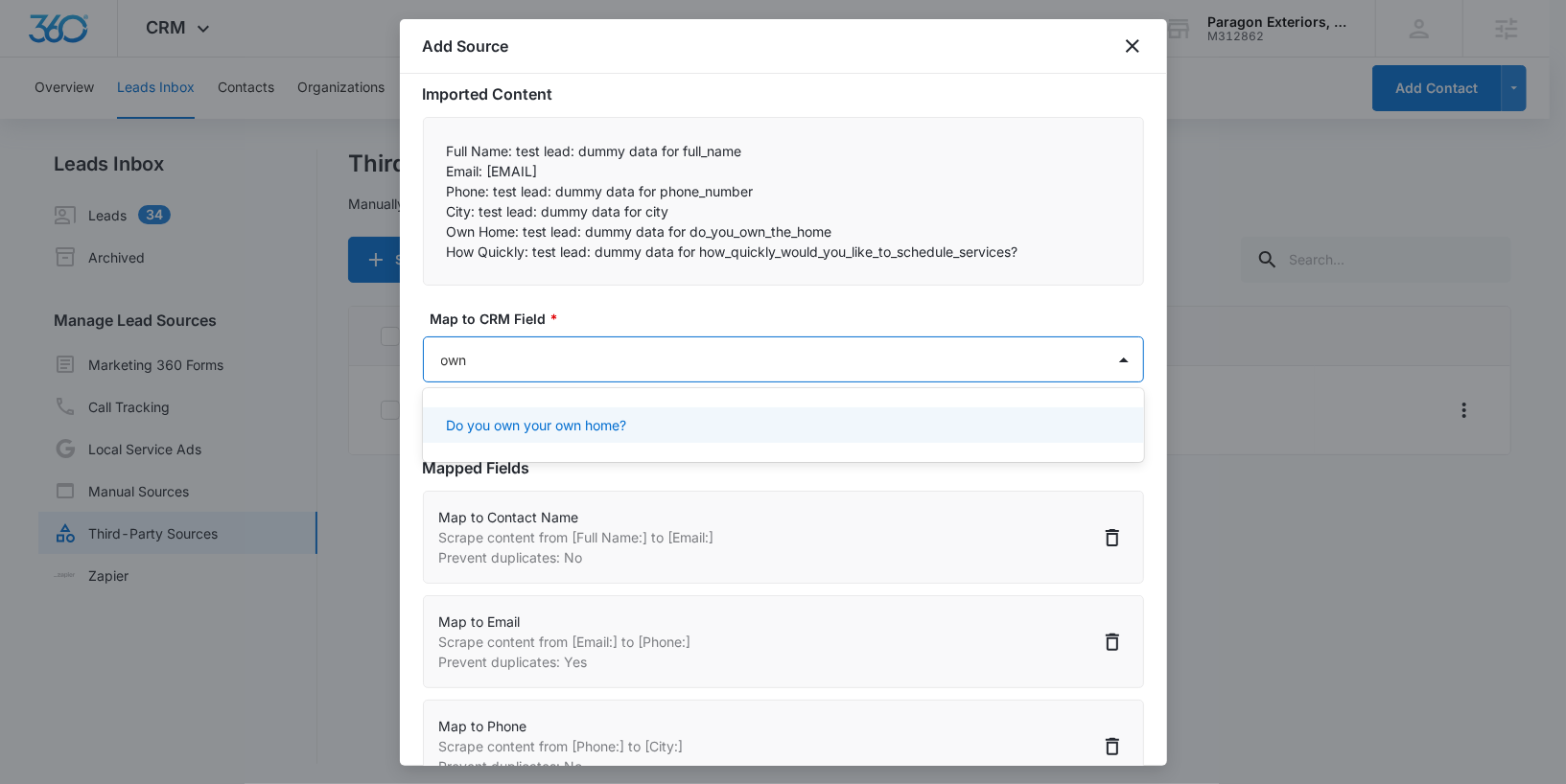 click on "Do you own your own home?" at bounding box center [536, 425] 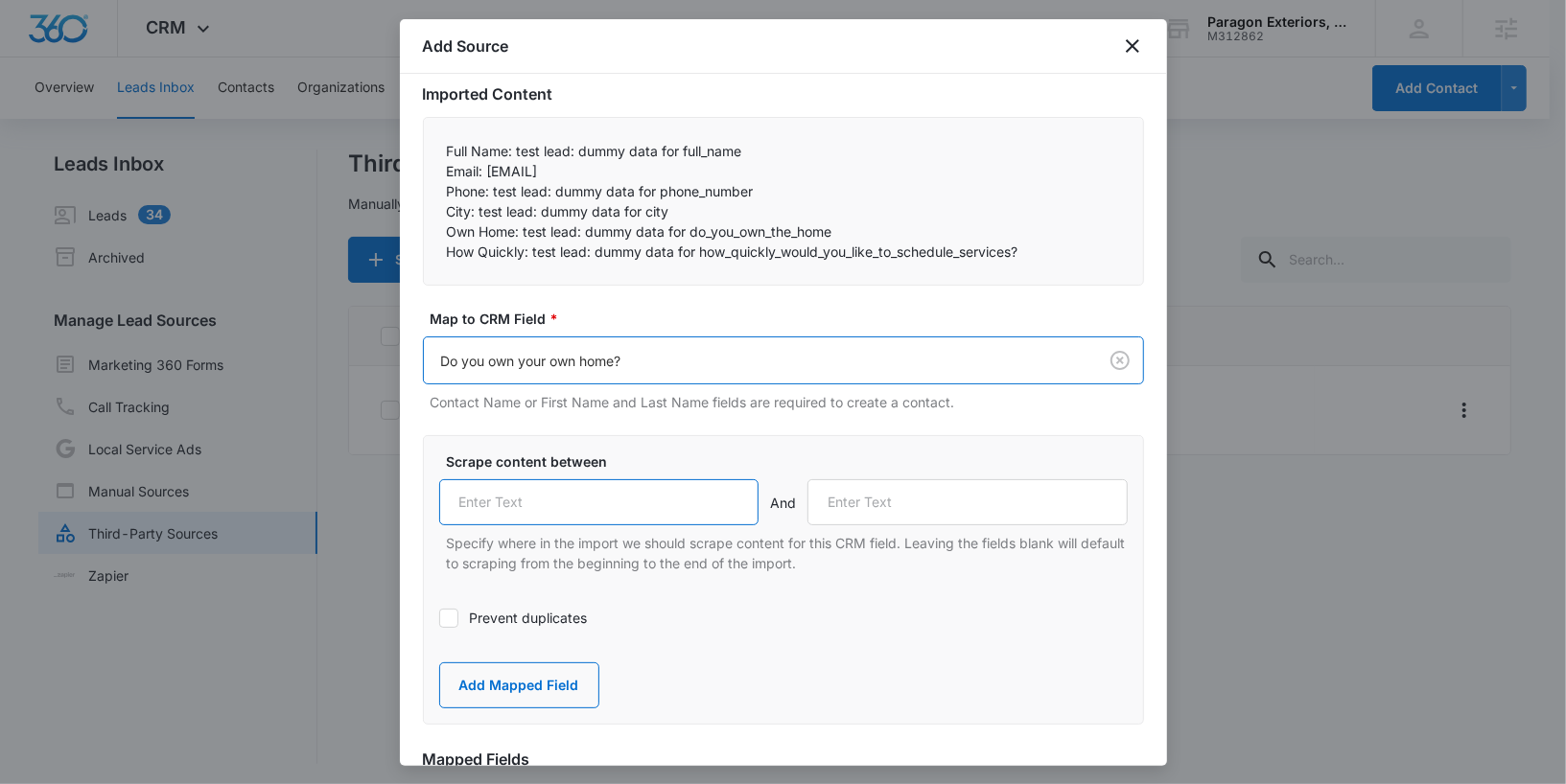 click at bounding box center (599, 502) 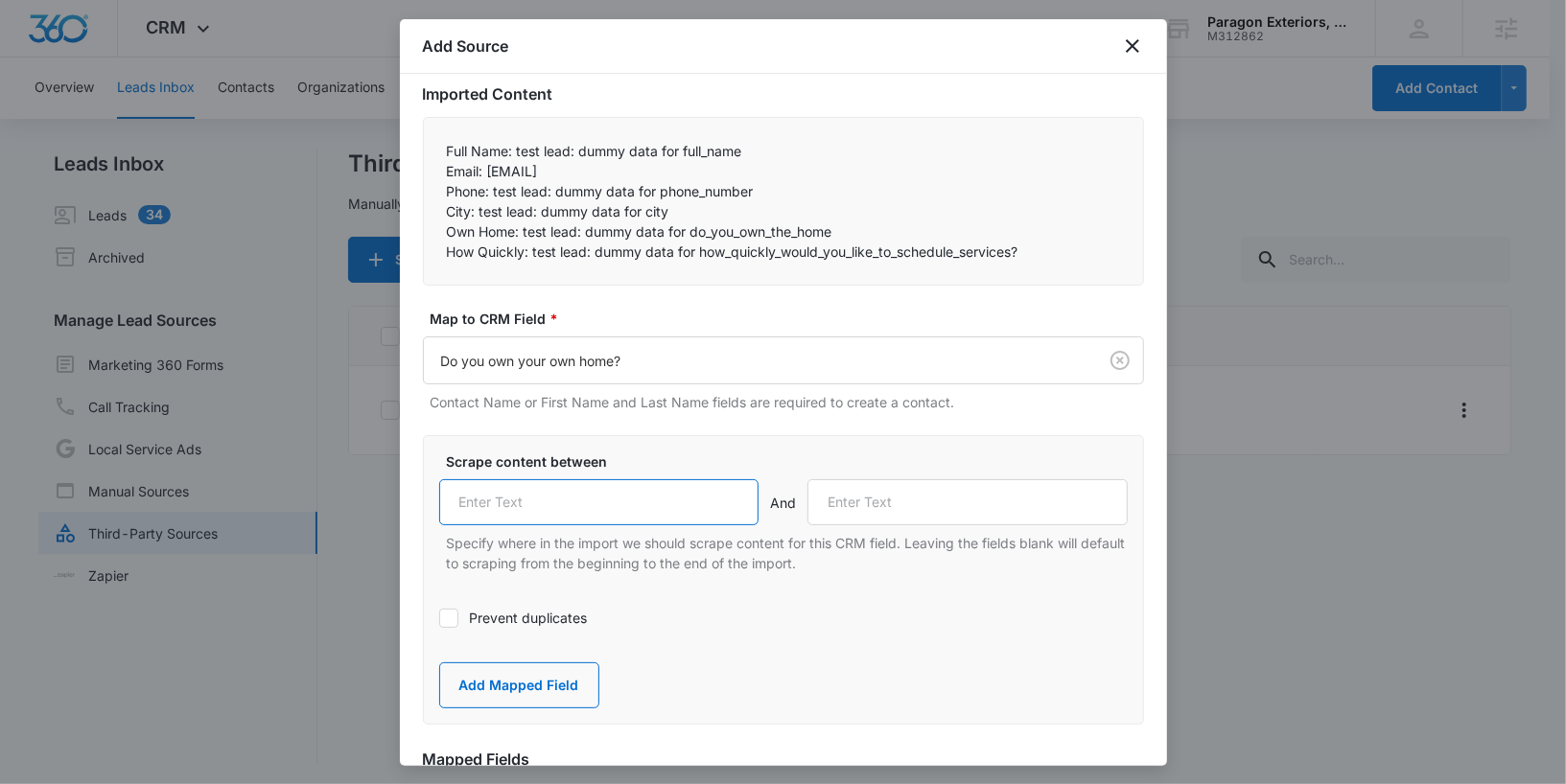 paste on "Own Home:" 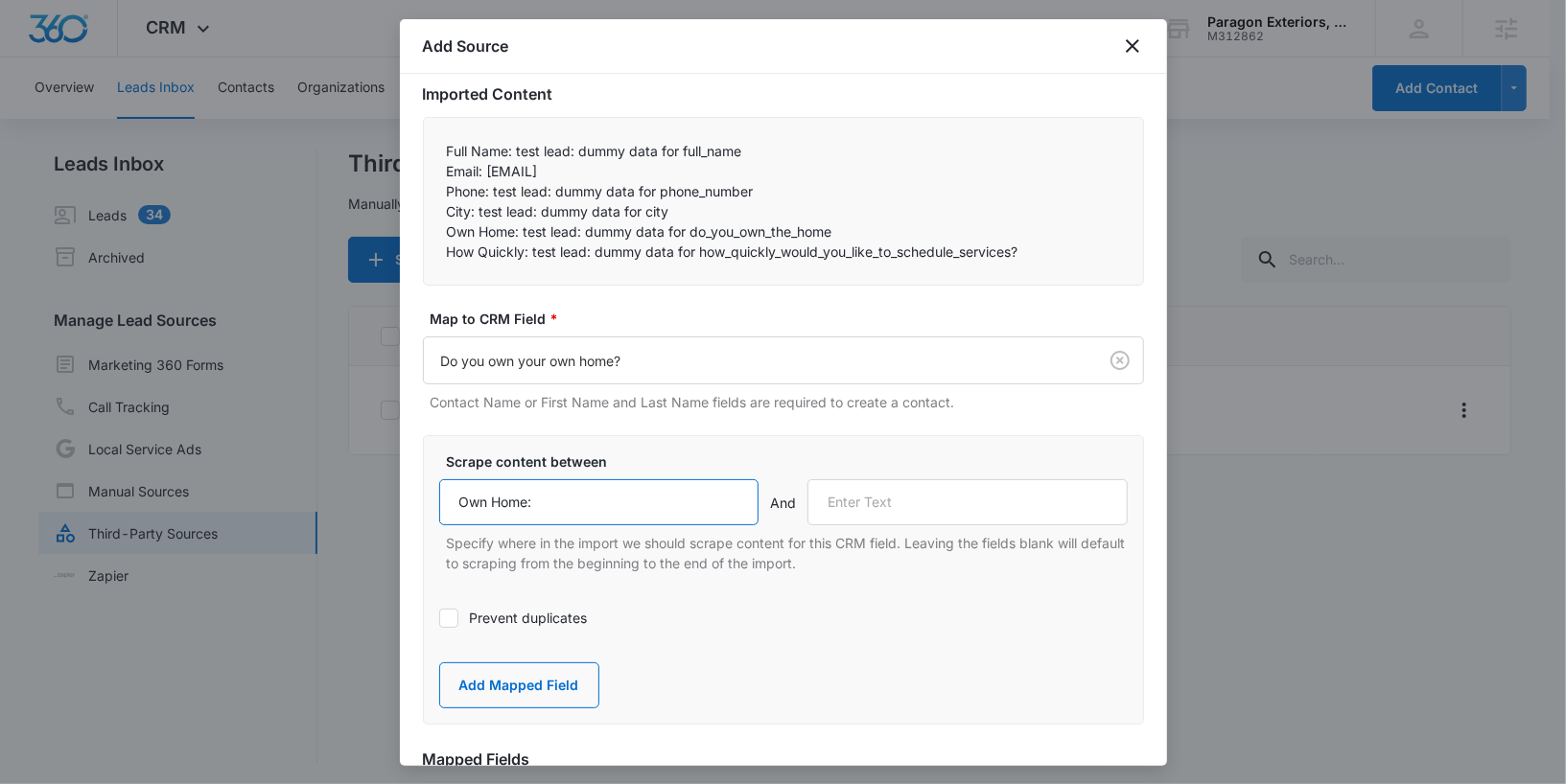 type on "Own Home:" 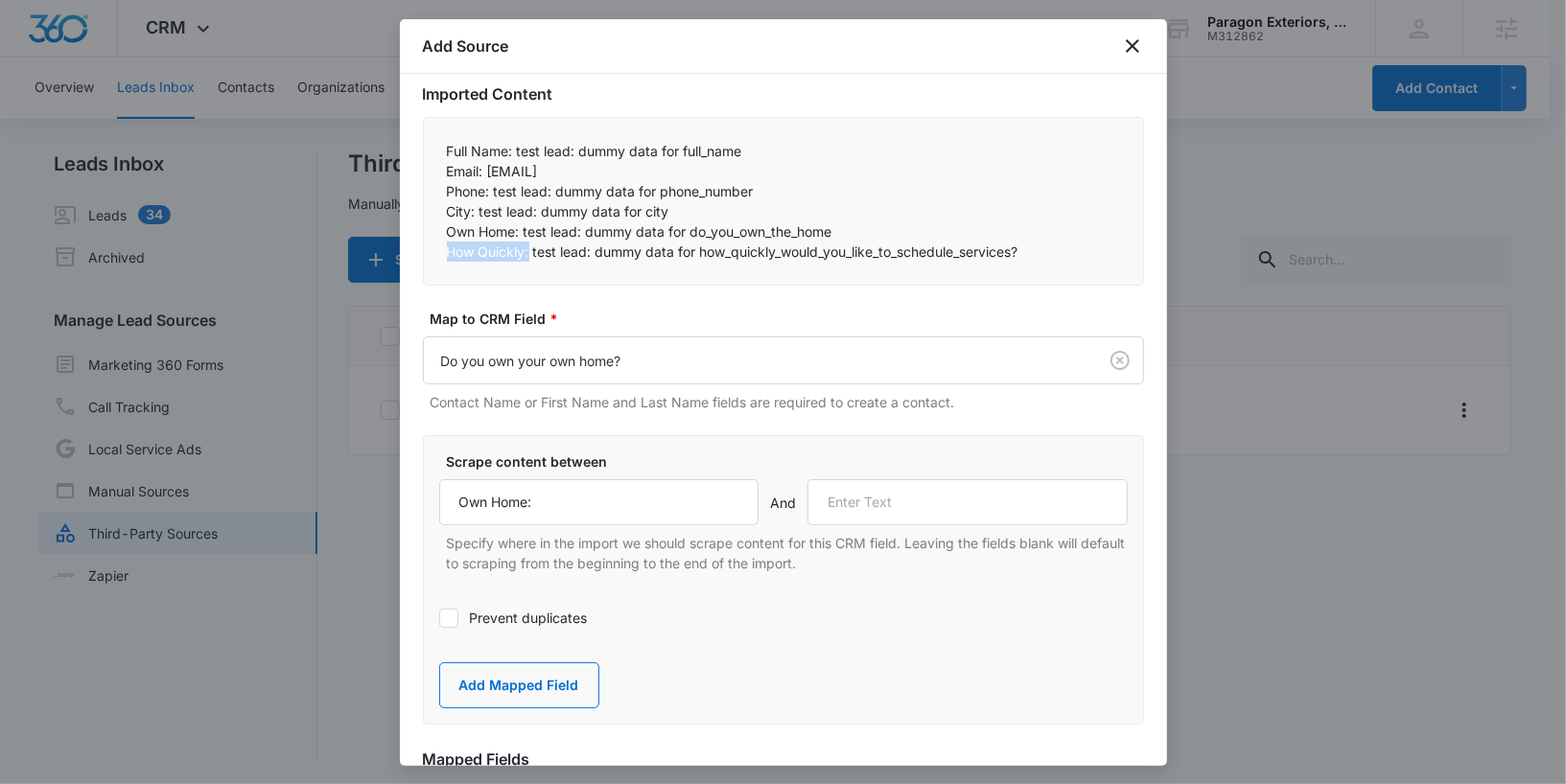 drag, startPoint x: 448, startPoint y: 249, endPoint x: 615, endPoint y: 276, distance: 169.16855 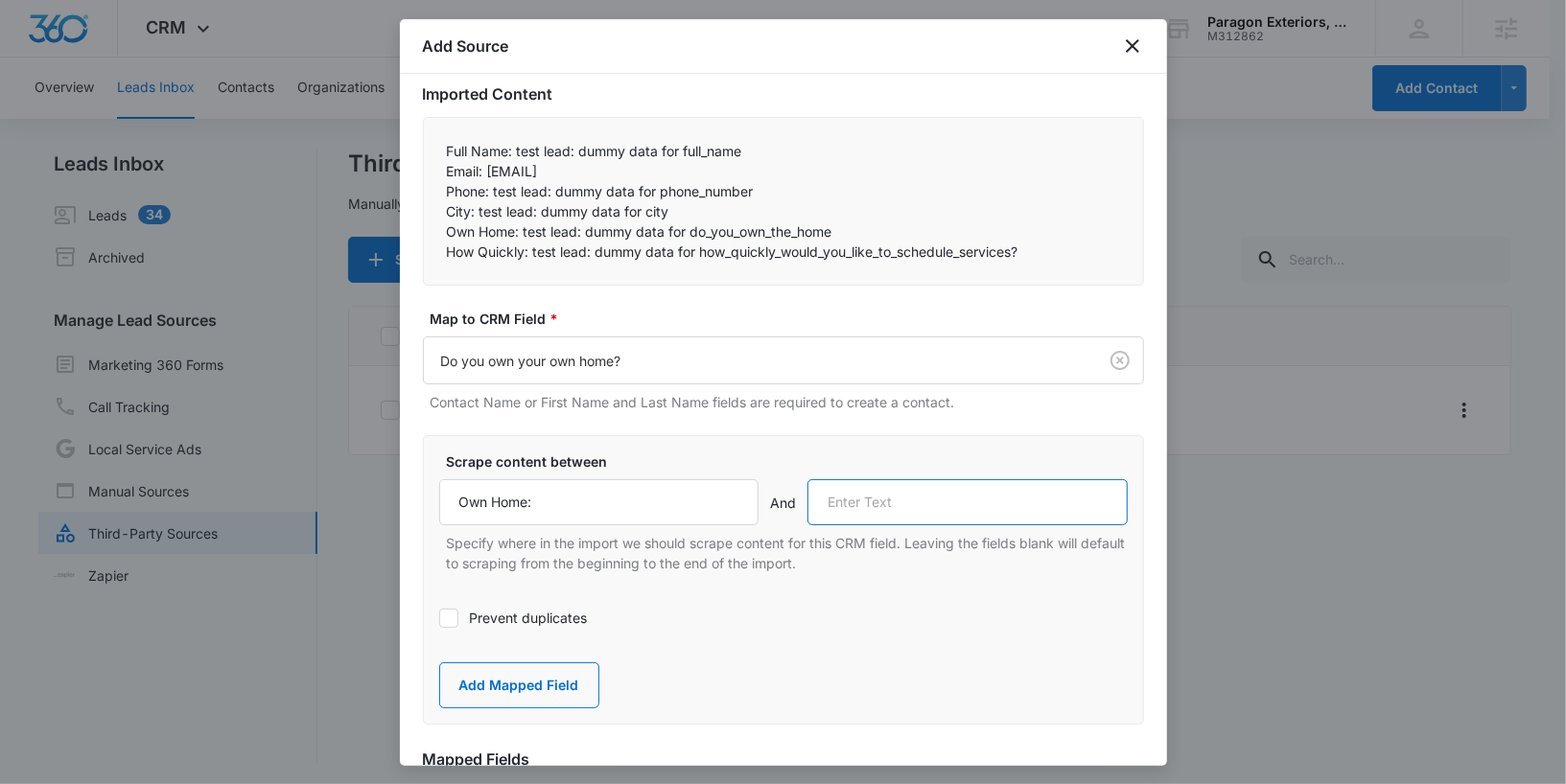 click at bounding box center (968, 502) 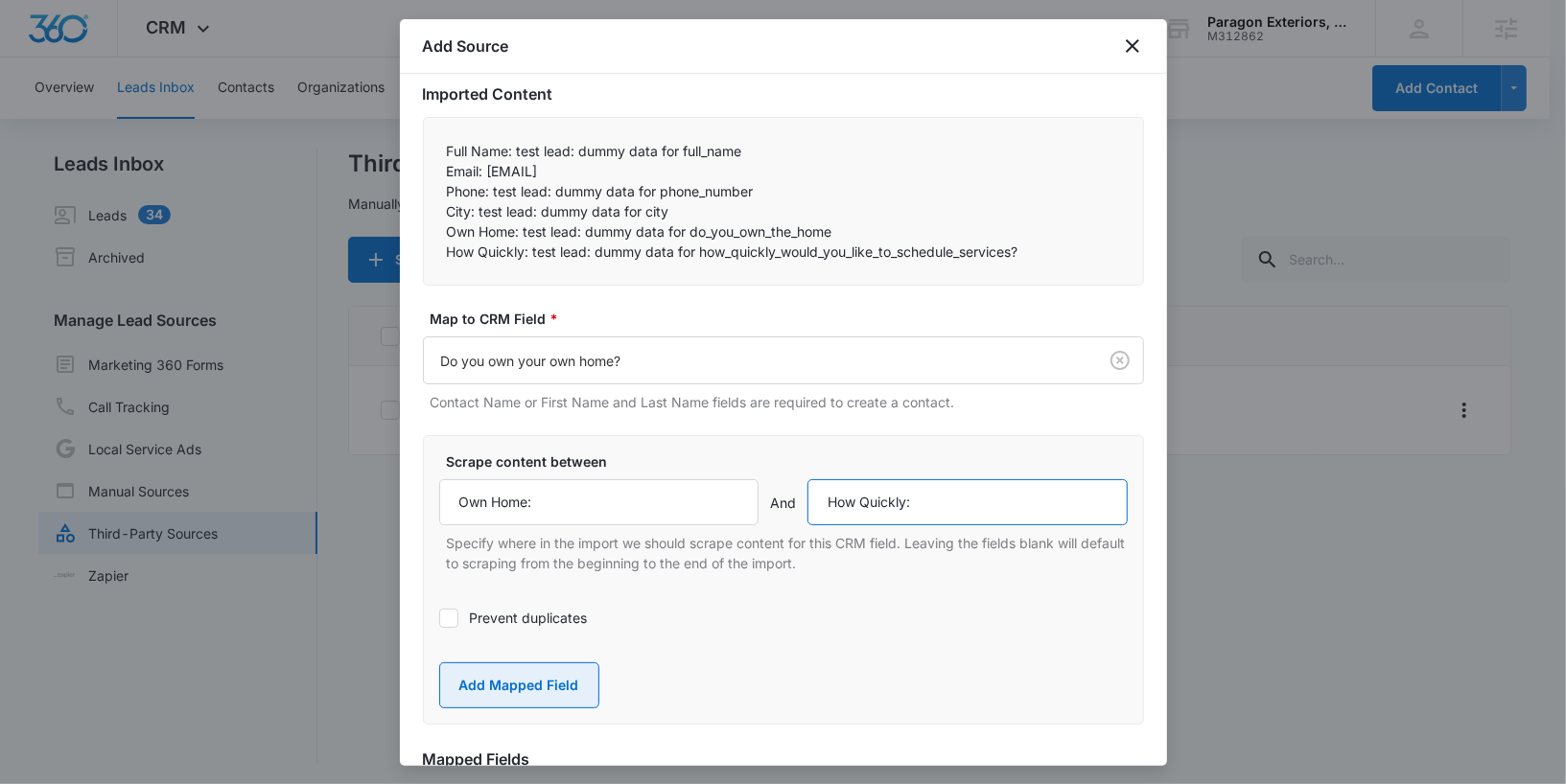 type on "How Quickly:" 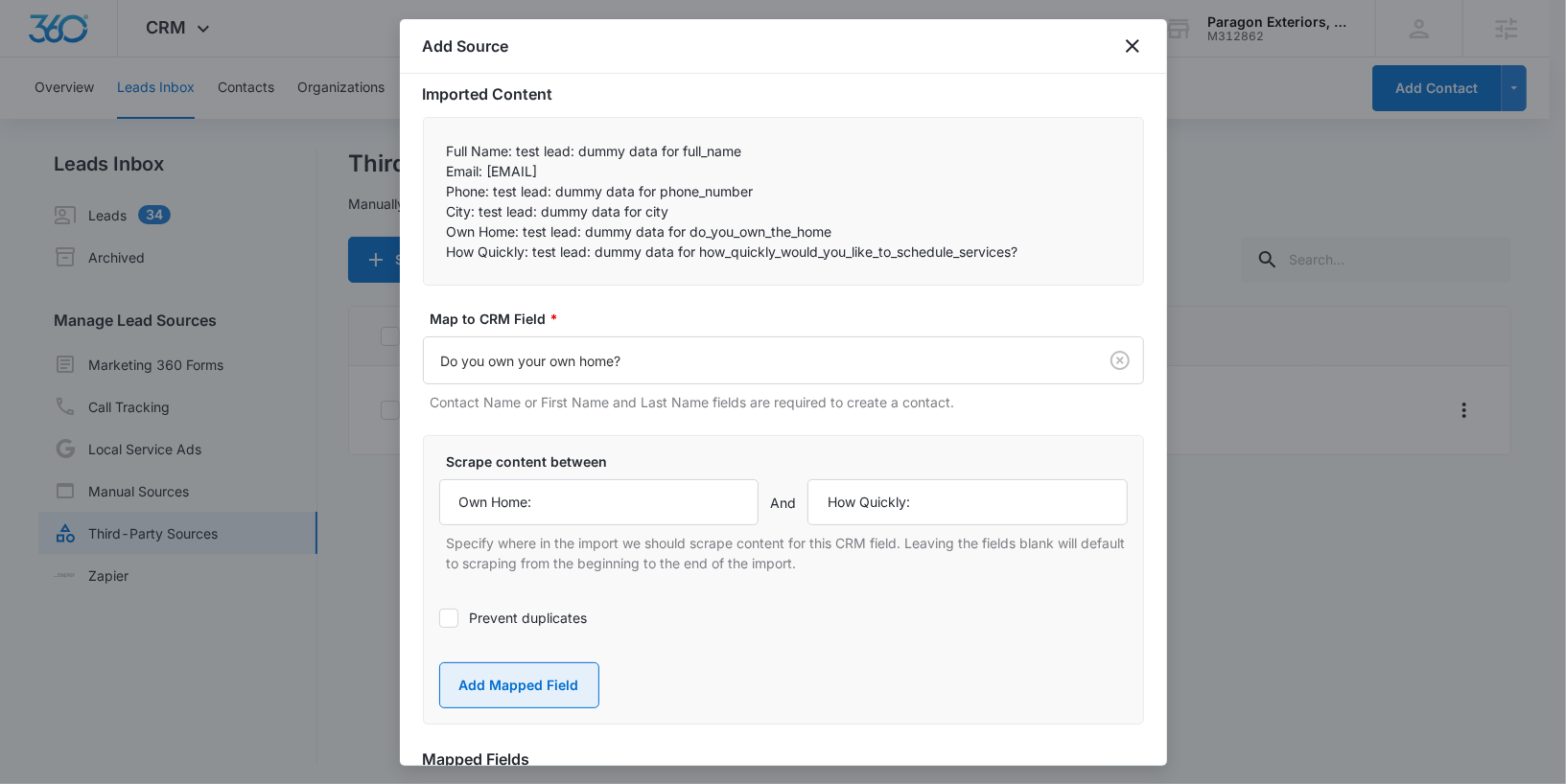 click on "Add Mapped Field" at bounding box center (519, 685) 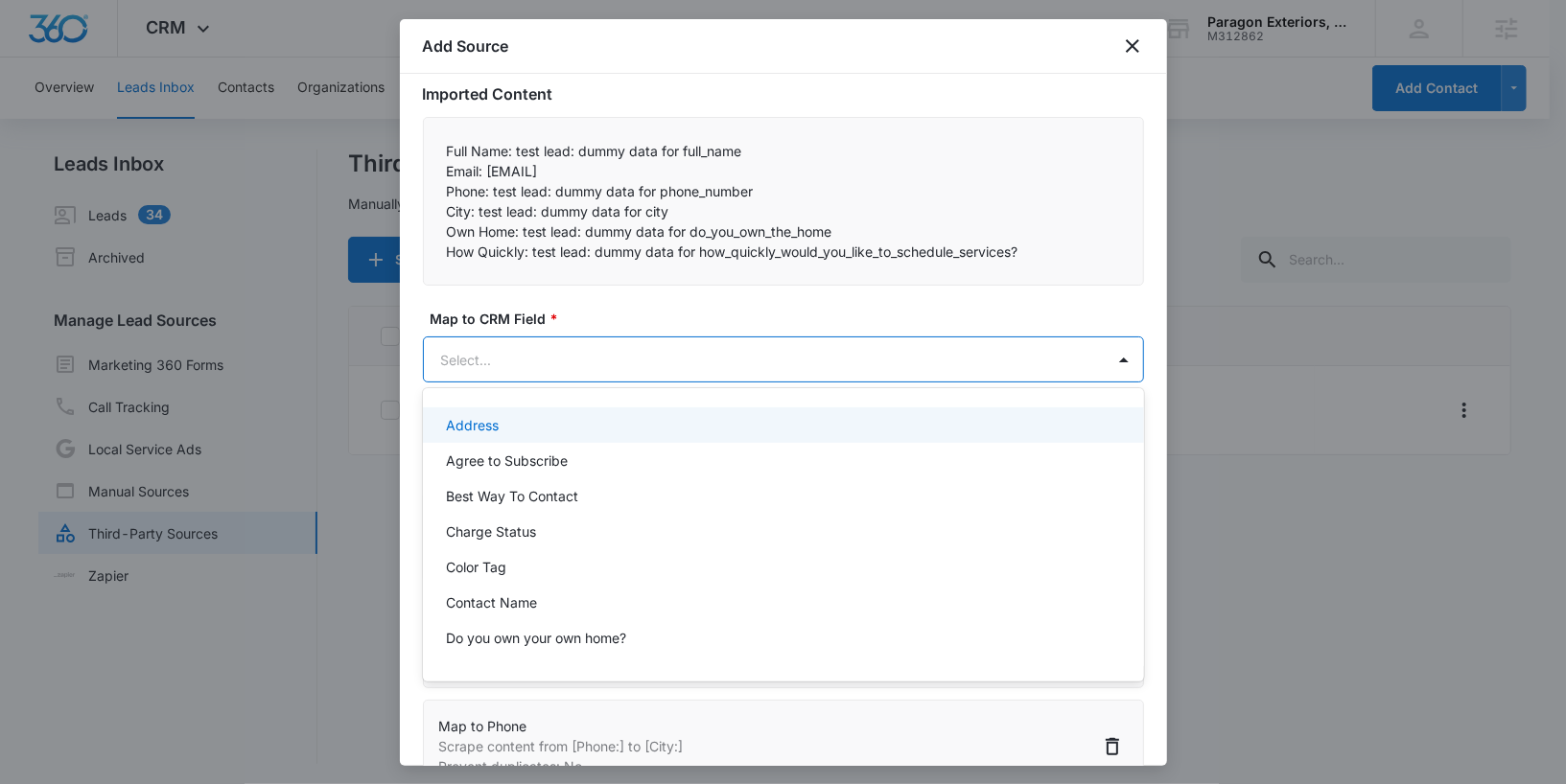 click on "Paragon Exteriors, LLC - CRM Manage Third-Party Sources - Marketing 360®
Add Source Step 2 of 4 Field Mapping Learn more in this support guide. Imported Content Full Name: test lead: dummy data for full_name Map to CRM Field" at bounding box center [783, 392] 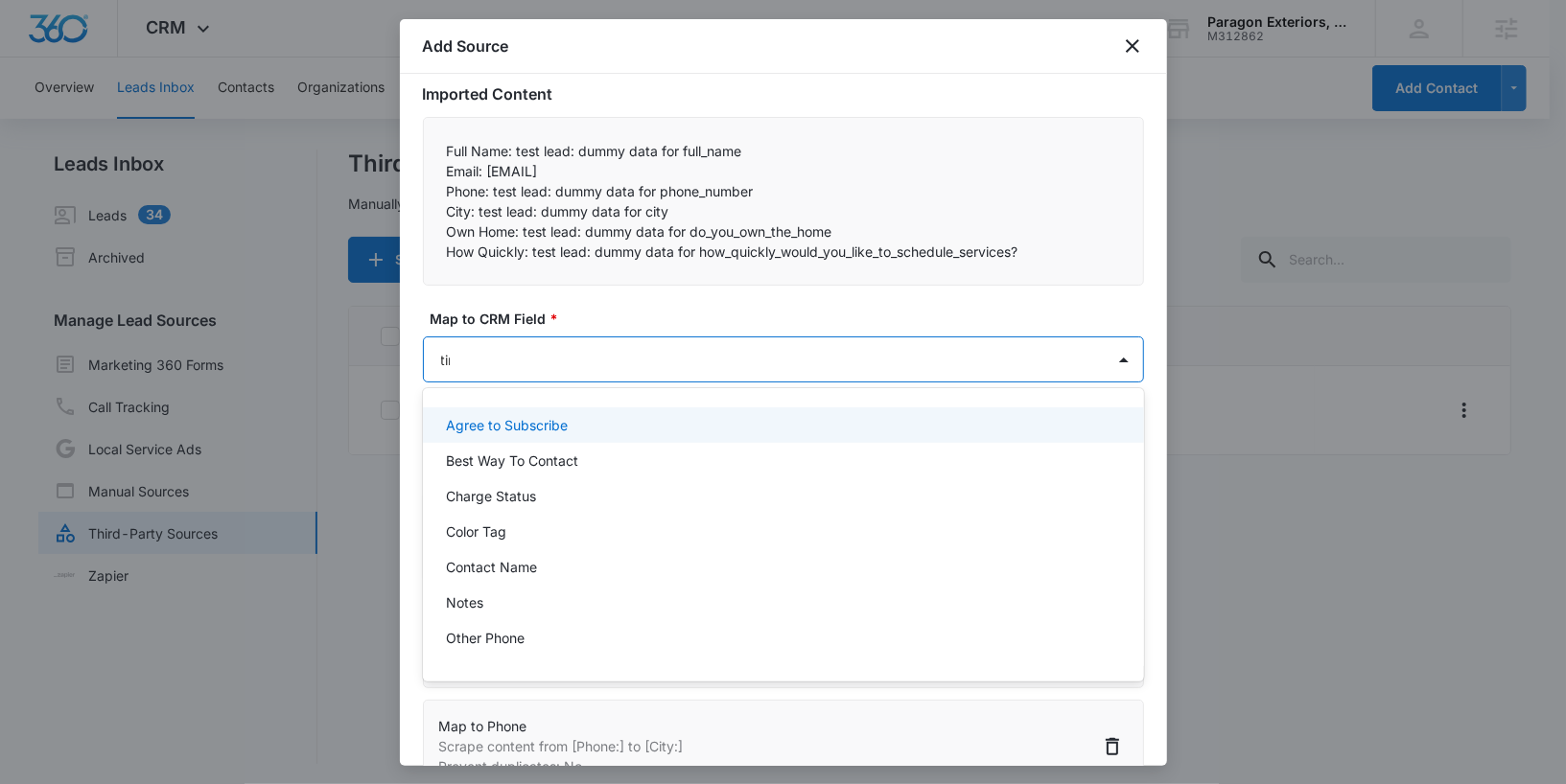 type on "time" 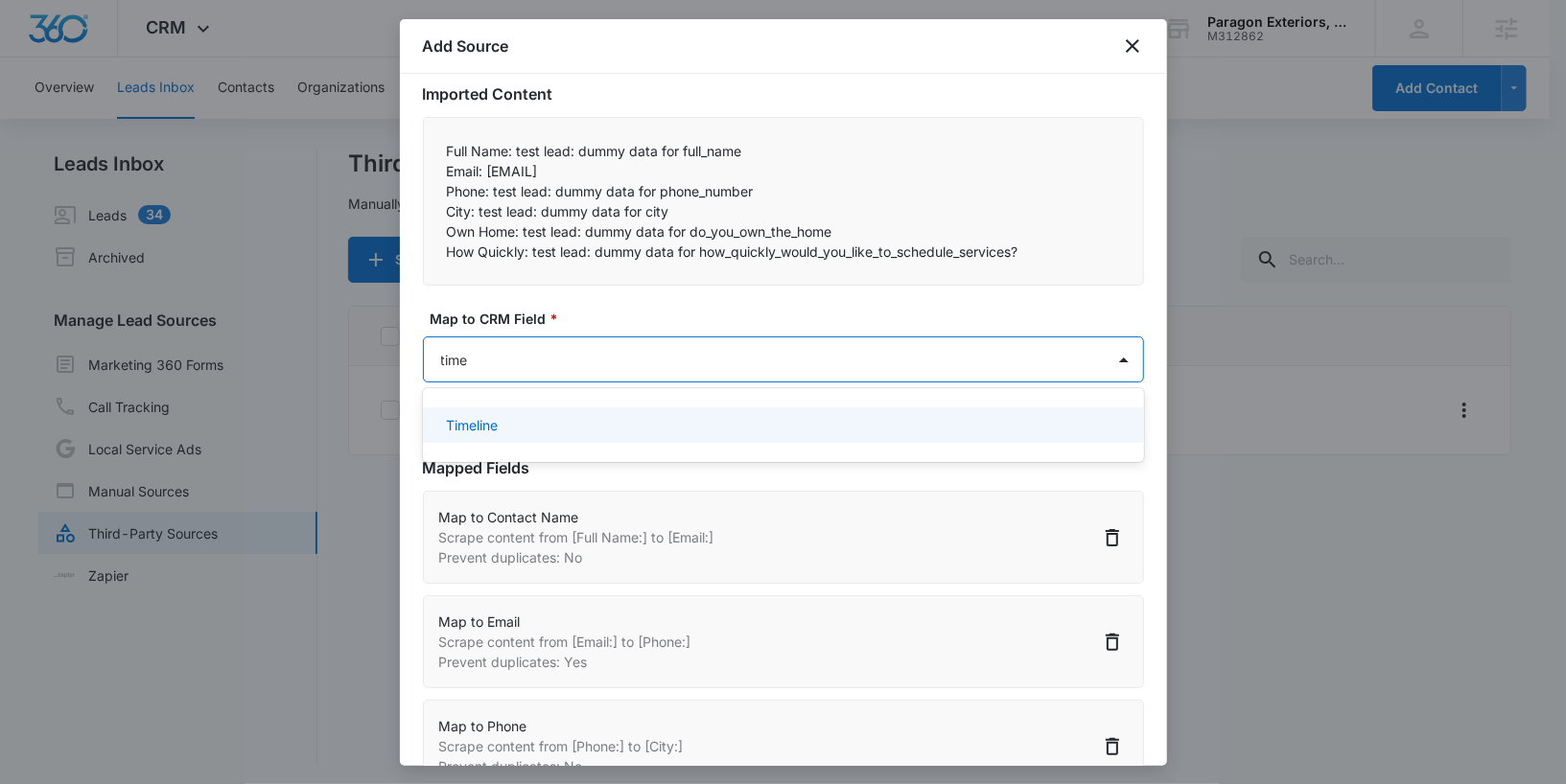 click on "Timeline" at bounding box center (782, 425) 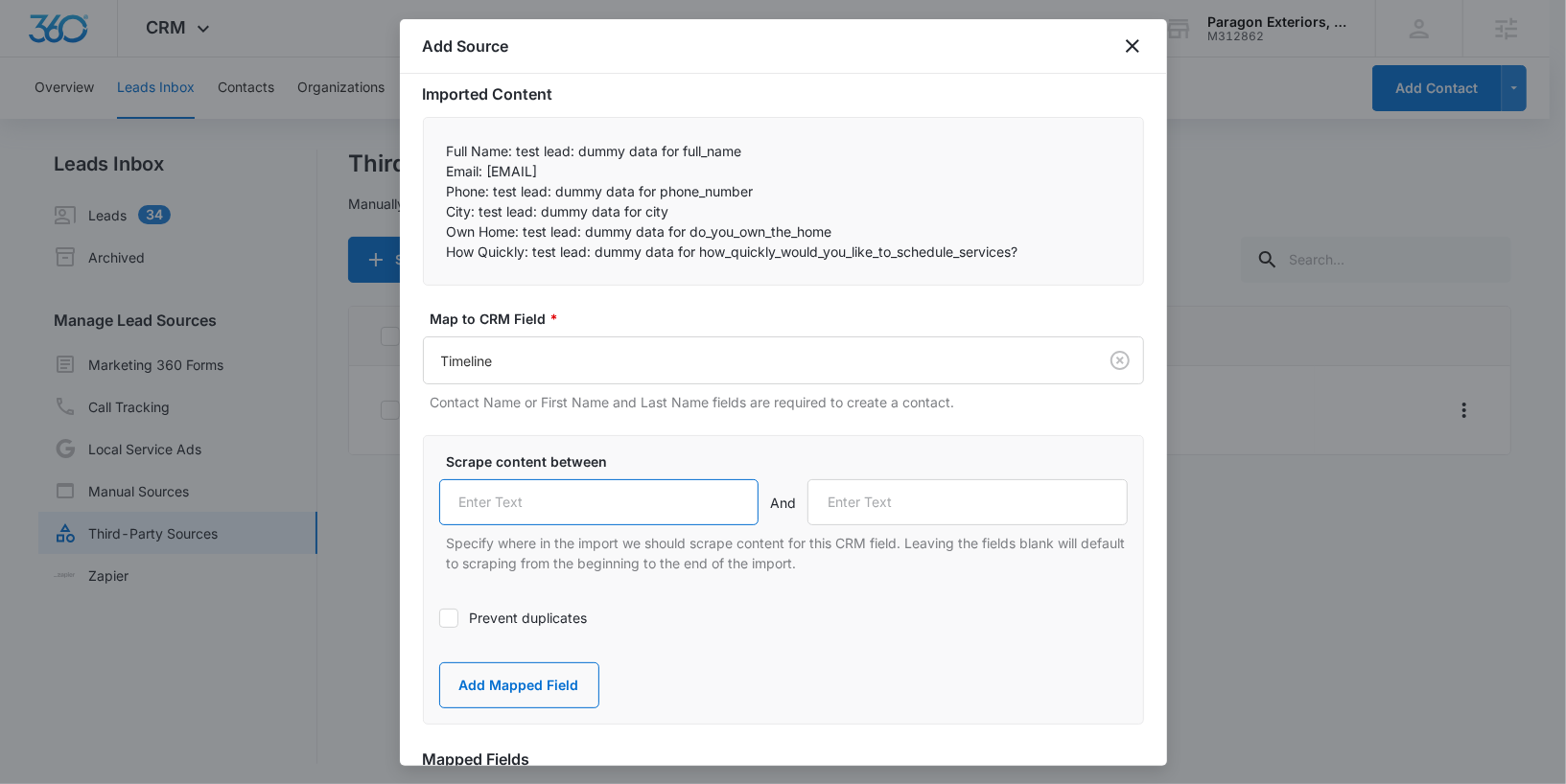 click at bounding box center [599, 502] 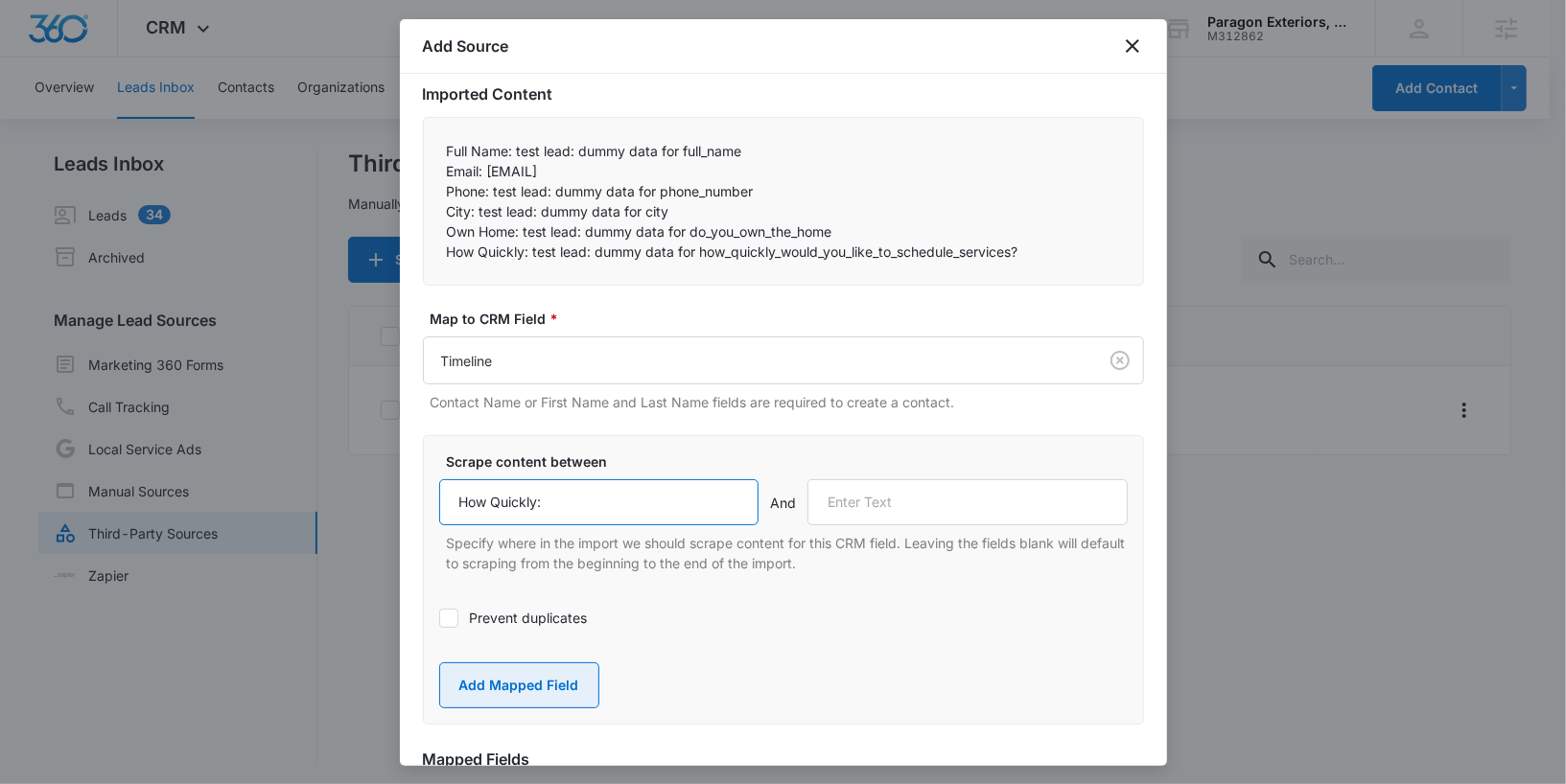 type on "How Quickly:" 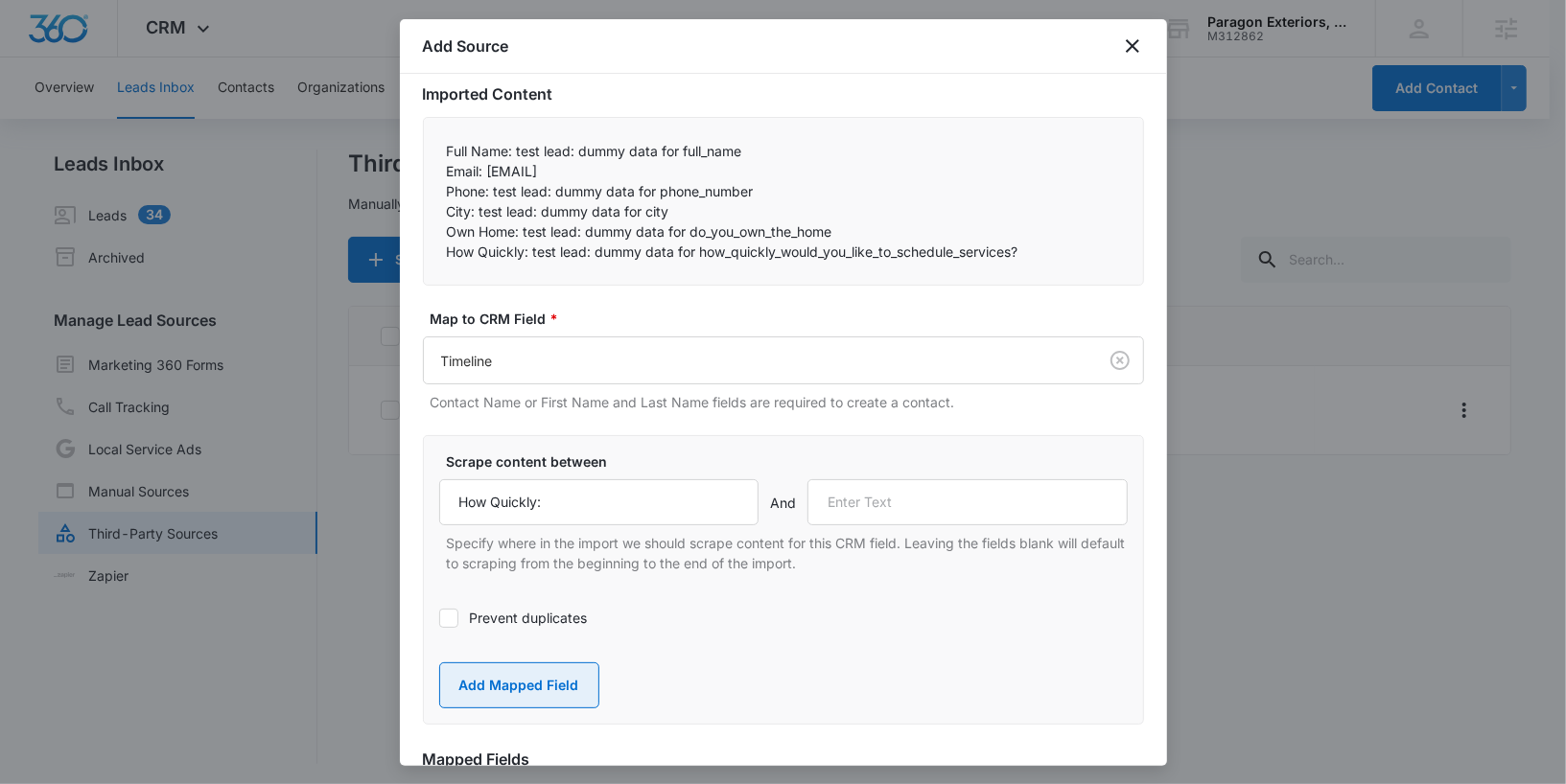 click on "Add Mapped Field" at bounding box center (519, 685) 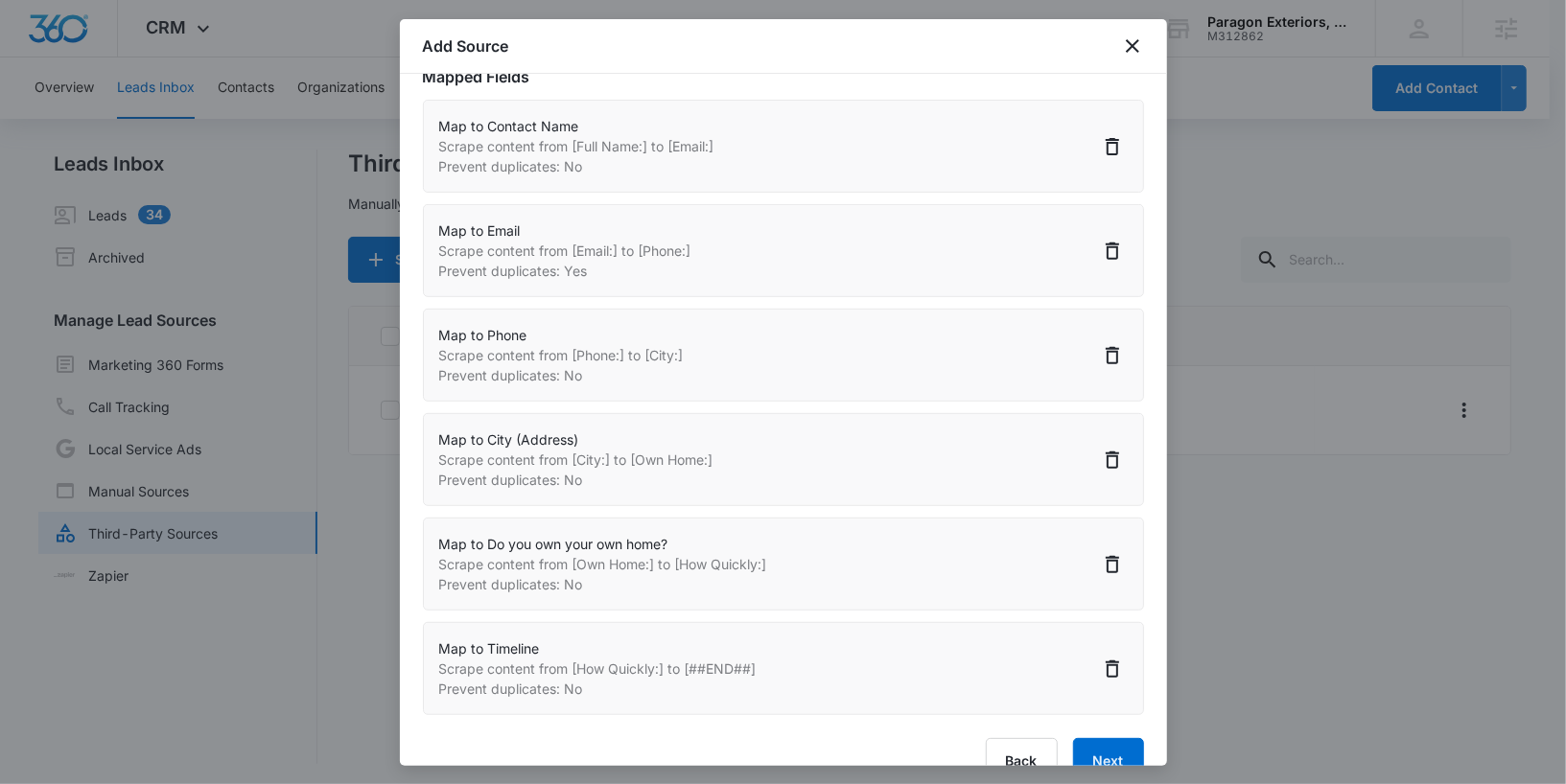 scroll, scrollTop: 575, scrollLeft: 0, axis: vertical 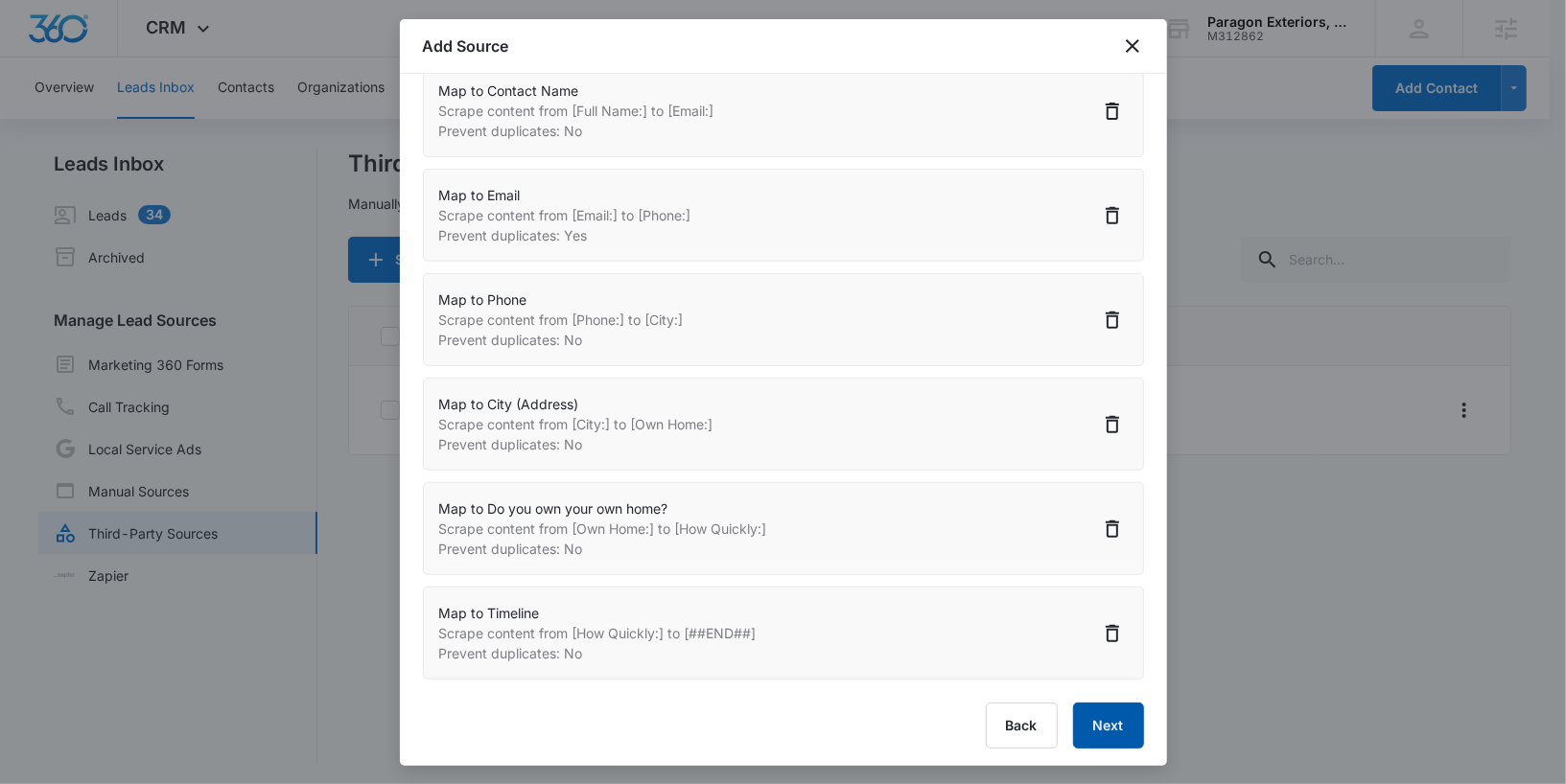click on "Next" at bounding box center (1109, 726) 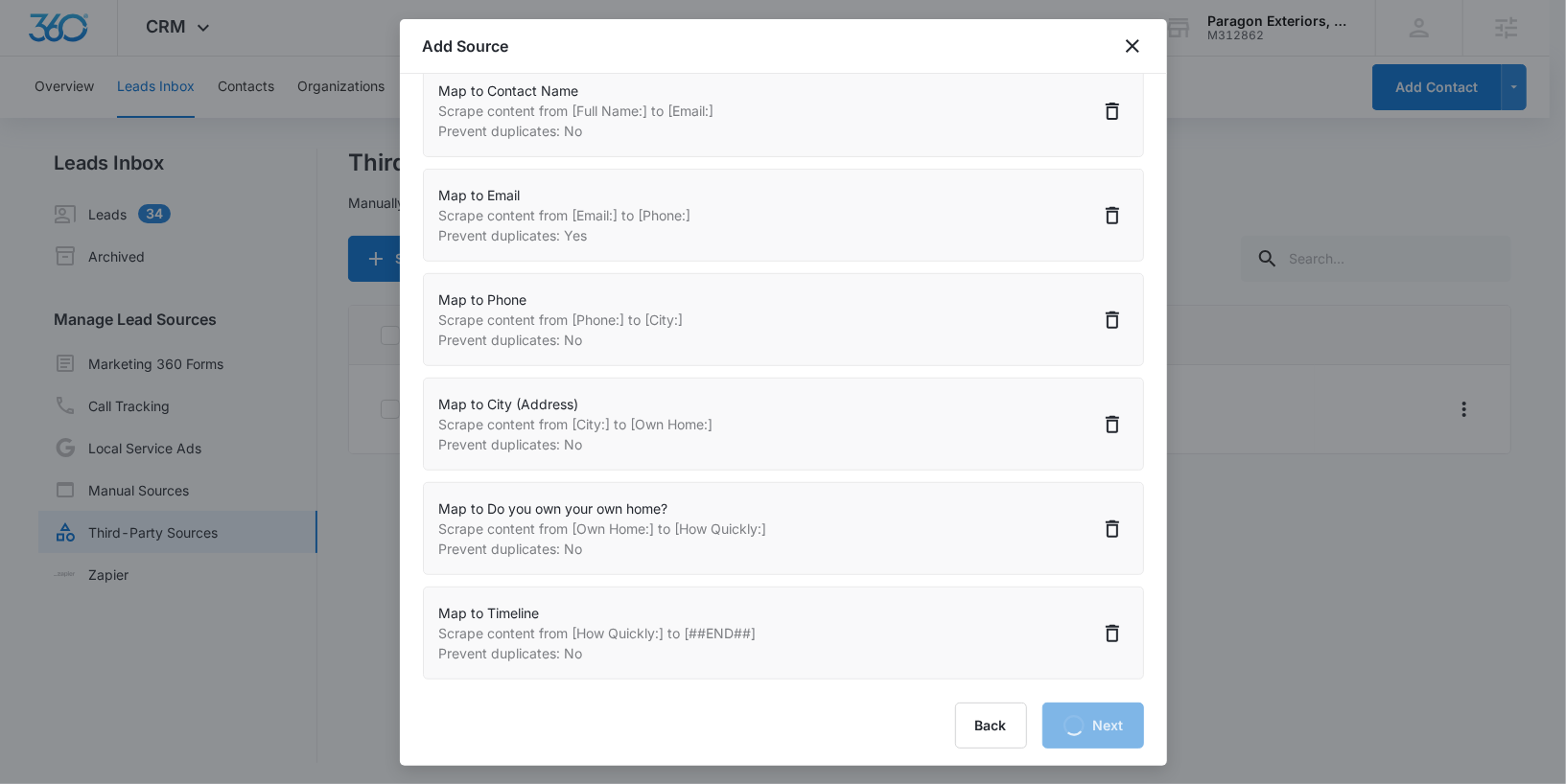scroll, scrollTop: 0, scrollLeft: 0, axis: both 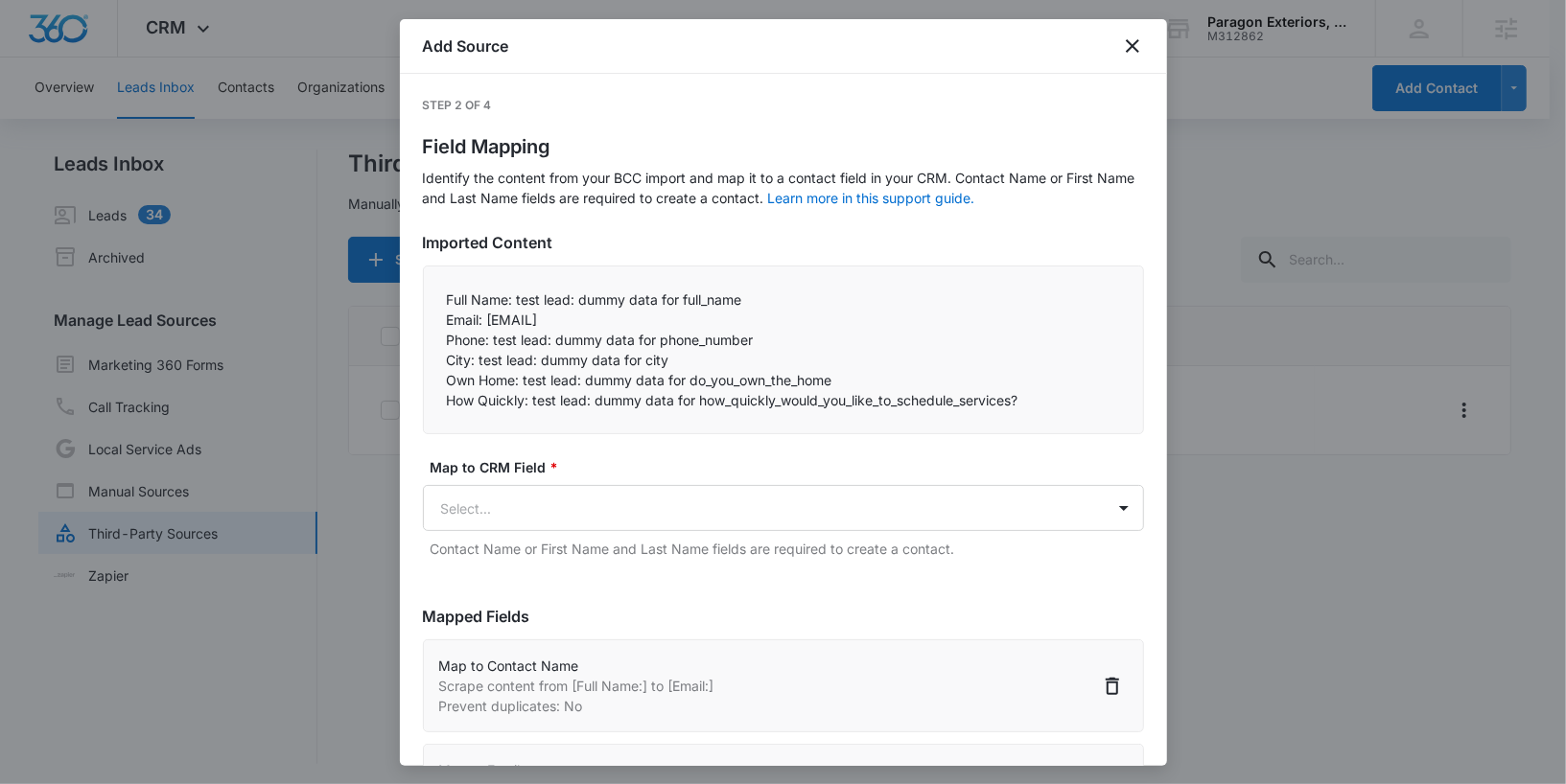 select on "77" 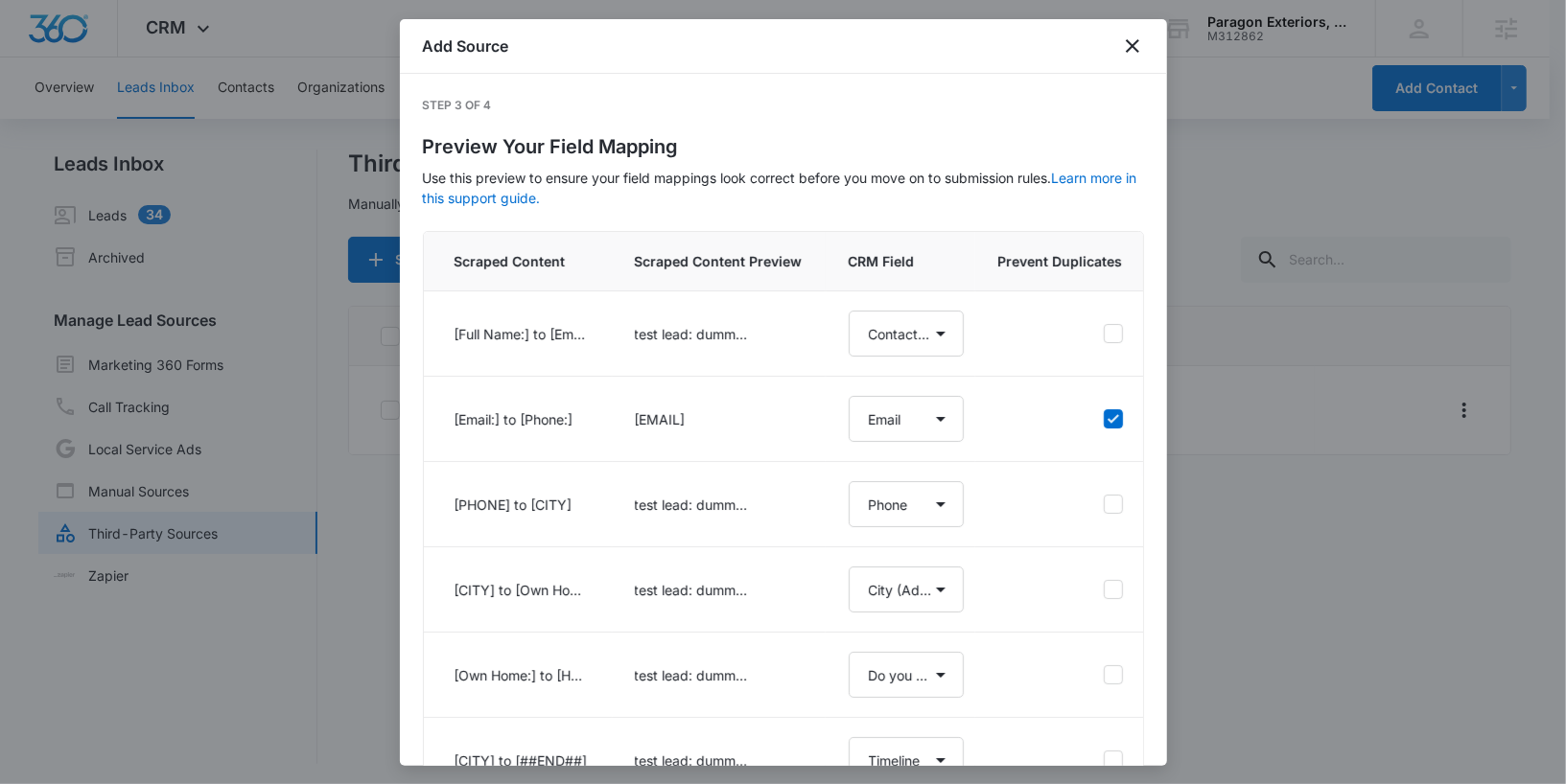 scroll, scrollTop: 2, scrollLeft: 0, axis: vertical 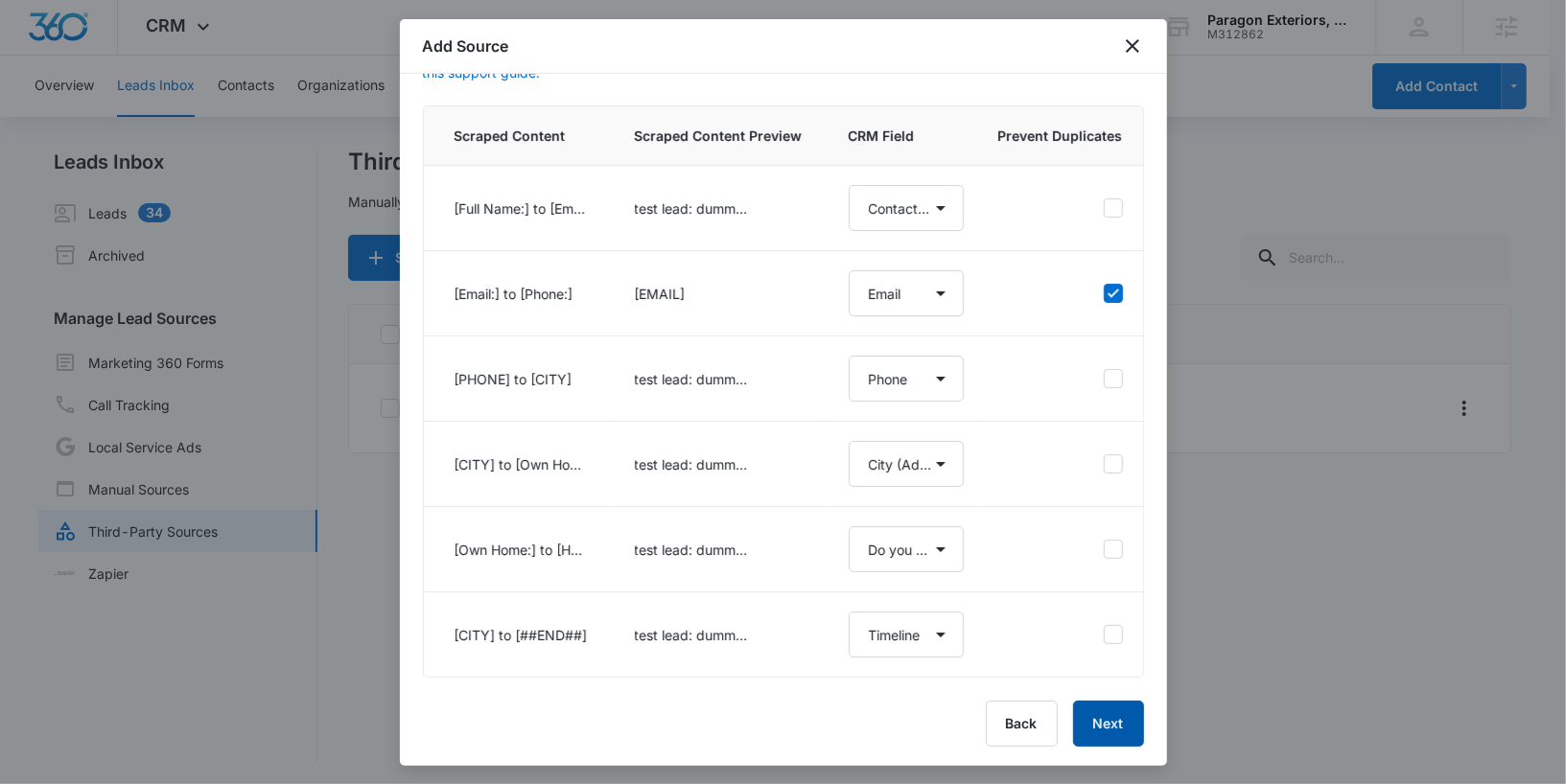 click on "Next" at bounding box center (1109, 724) 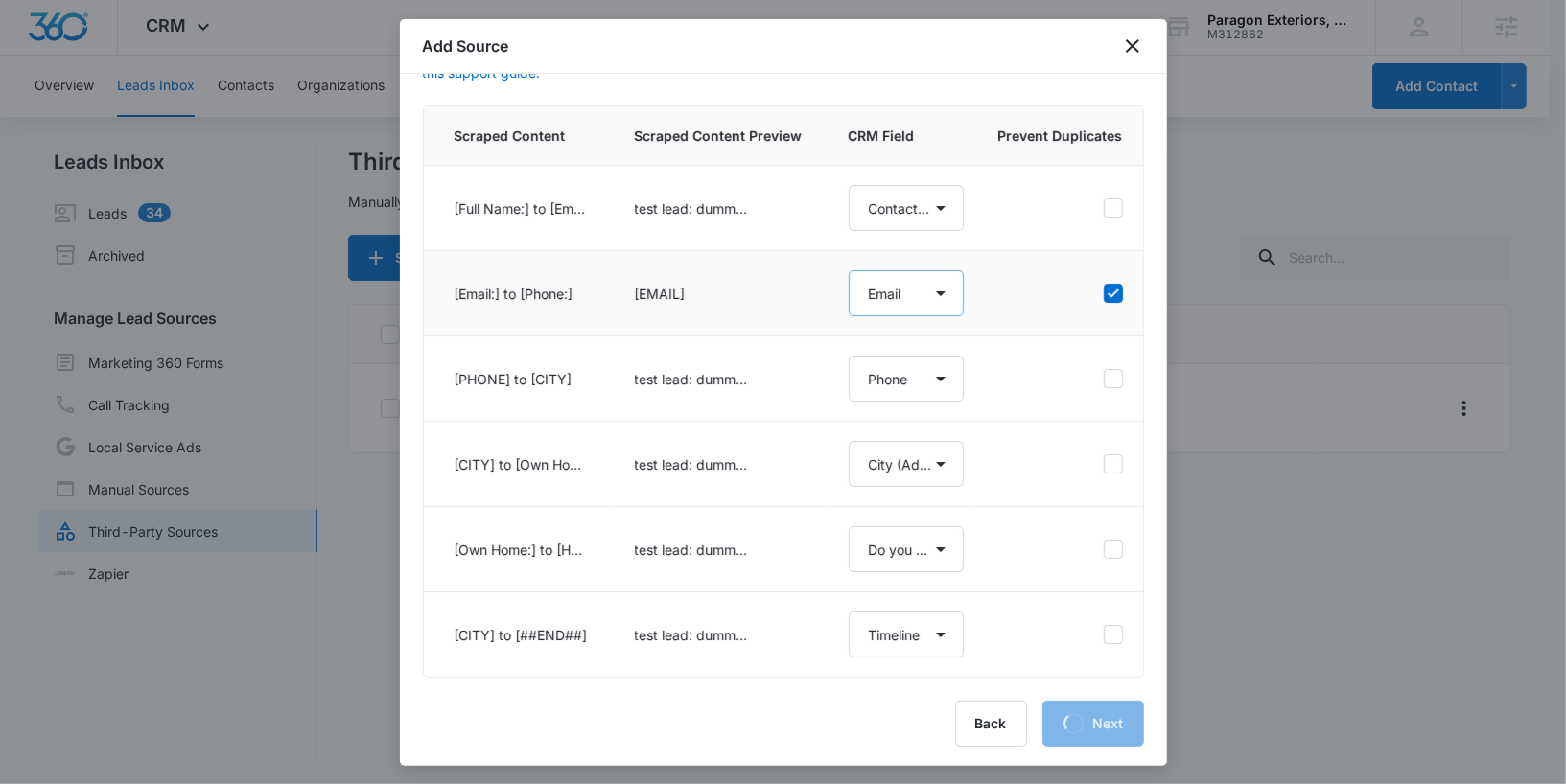 scroll, scrollTop: 0, scrollLeft: 0, axis: both 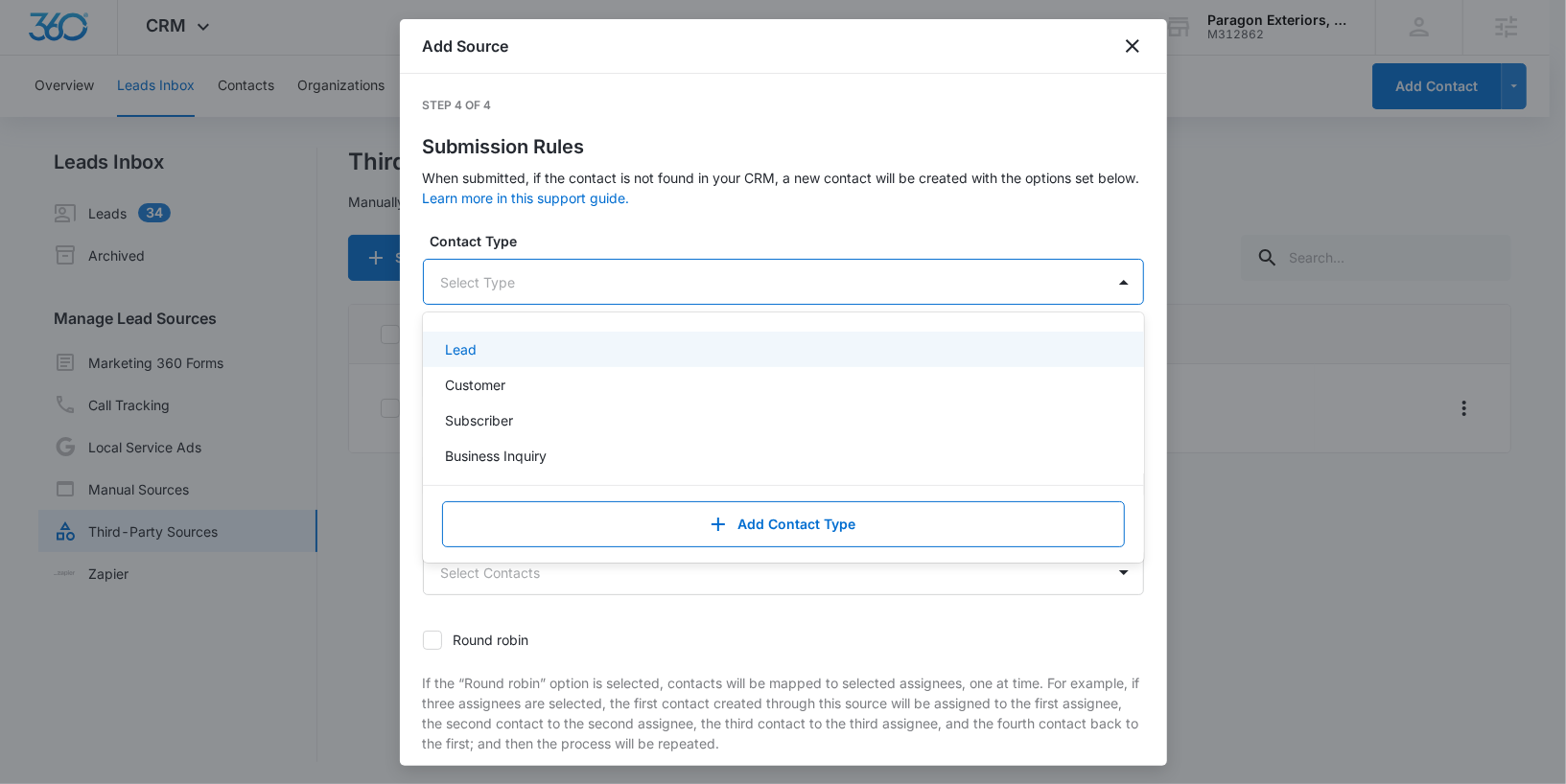 click on "Select Type" at bounding box center (764, 282) 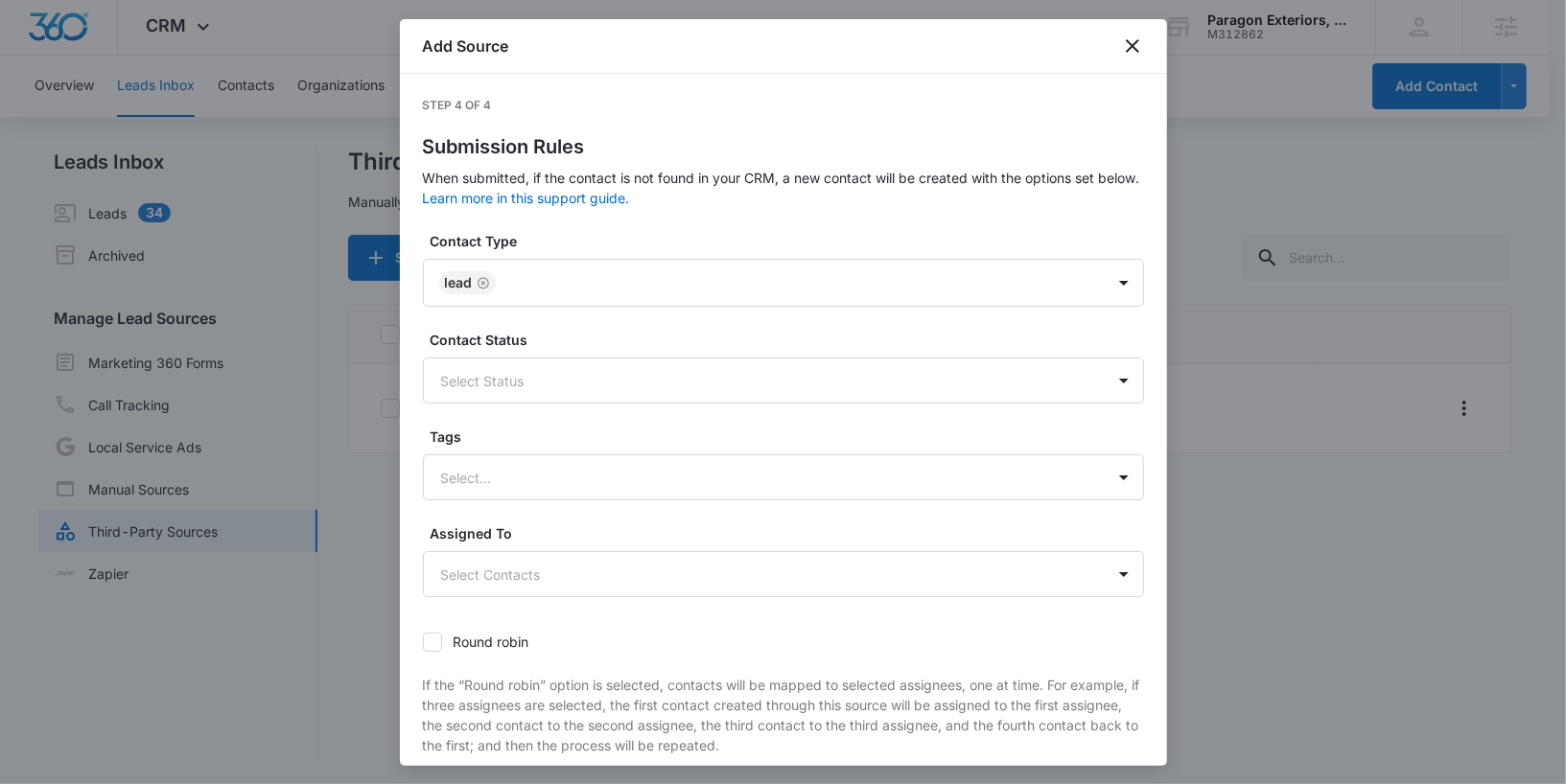 click on "Contact Type Lead Contact Status Select Status Tags Select... Assigned To Select Contacts Round robin If the “Round robin” option is selected, contacts will be mapped to selected assignees, one at time. For example, if three assignees are selected, the first contact created through this source will be assigned to the first assignee, the second contact to the second assignee, the third contact to the third assignee, and the fourth contact back to the first; and then the process will be repeated. Create submissions directly as CRM Contacts Enable Duplicate Submission Rules Duplicate Submission Rules If 'Enabled' and the contact resubmits their information through this source, the contacts information will be updated based upon these rules. Contact Type Select Duplicate Rule Append to existing Contact Type Contact Status Select Duplicate Rule Append to existing Contact Status Tags Select... Append to existing Contact Tags Assigned To Select Duplicate Rule Append to existing Contacts" at bounding box center [783, 553] 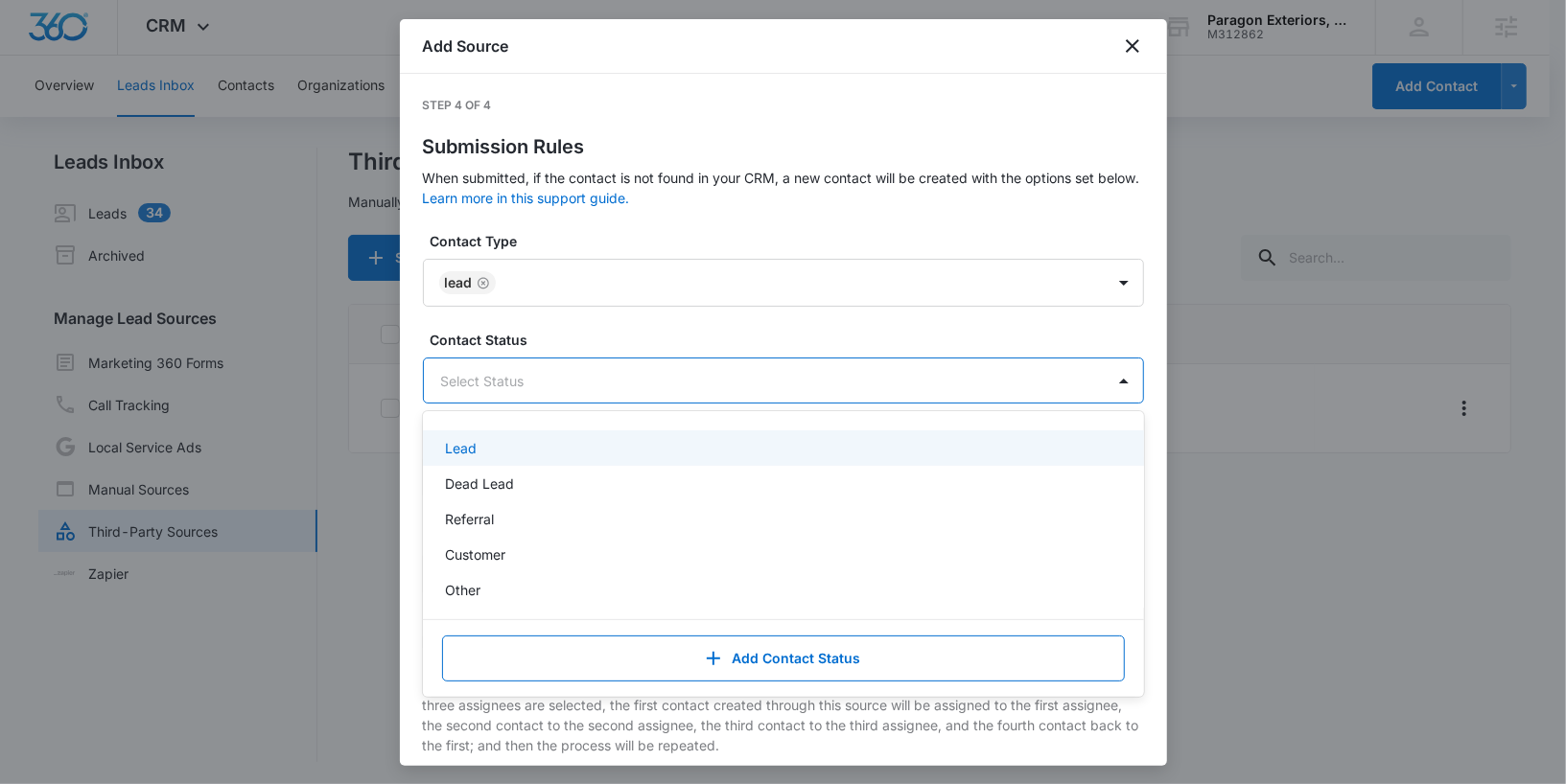 click at bounding box center [760, 380] 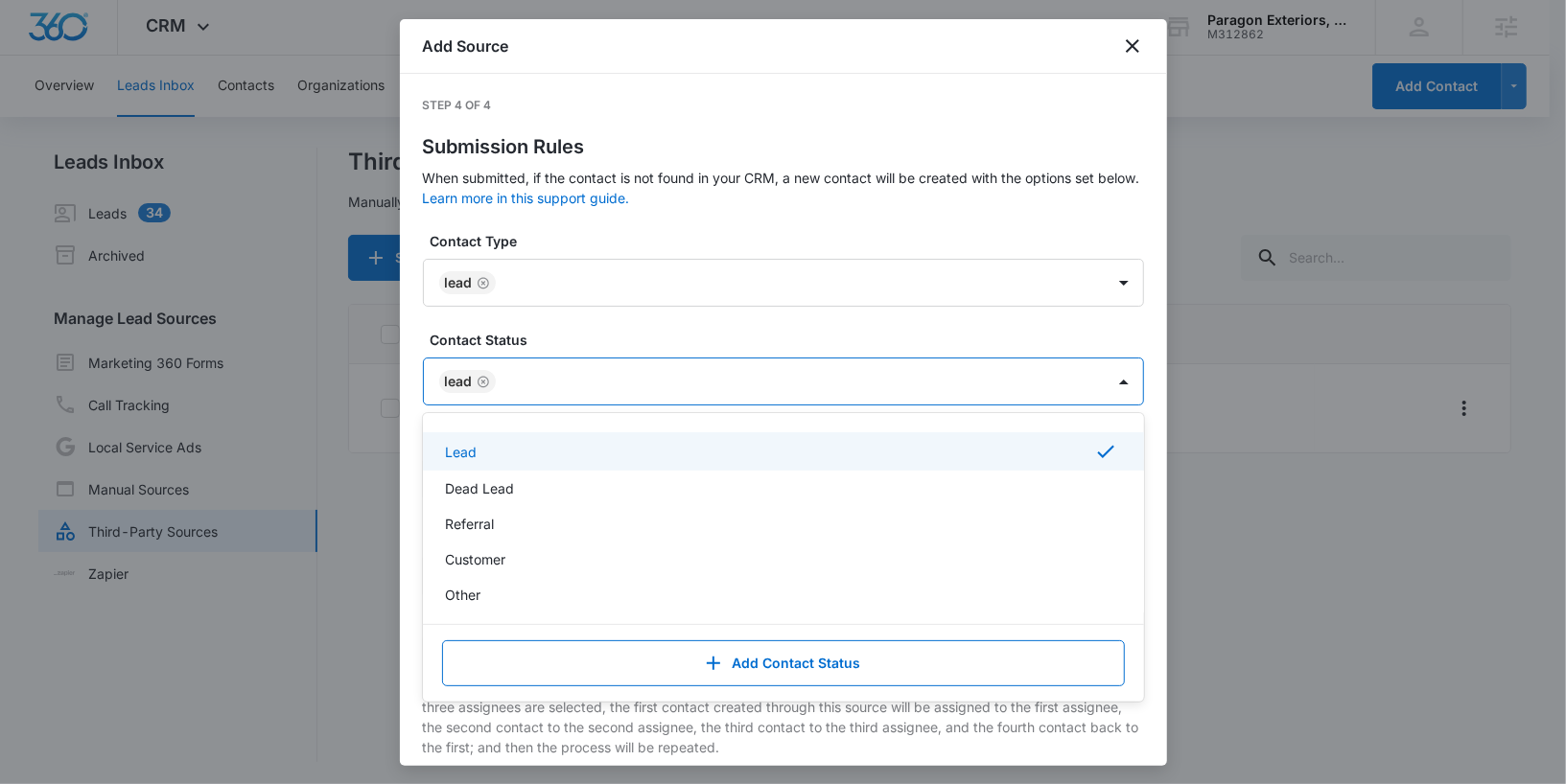 click on "Lead" at bounding box center (764, 381) 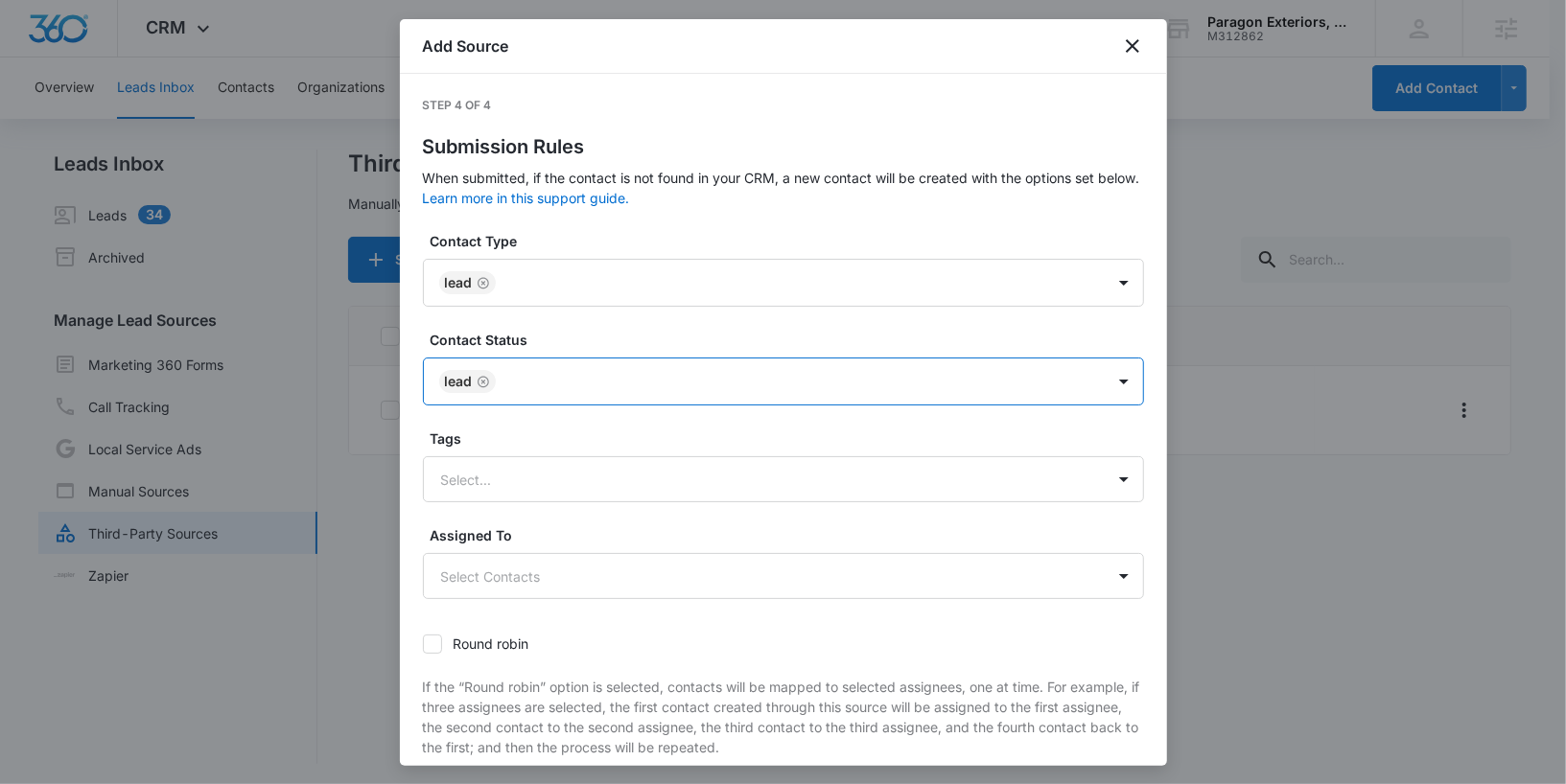 scroll, scrollTop: 2, scrollLeft: 0, axis: vertical 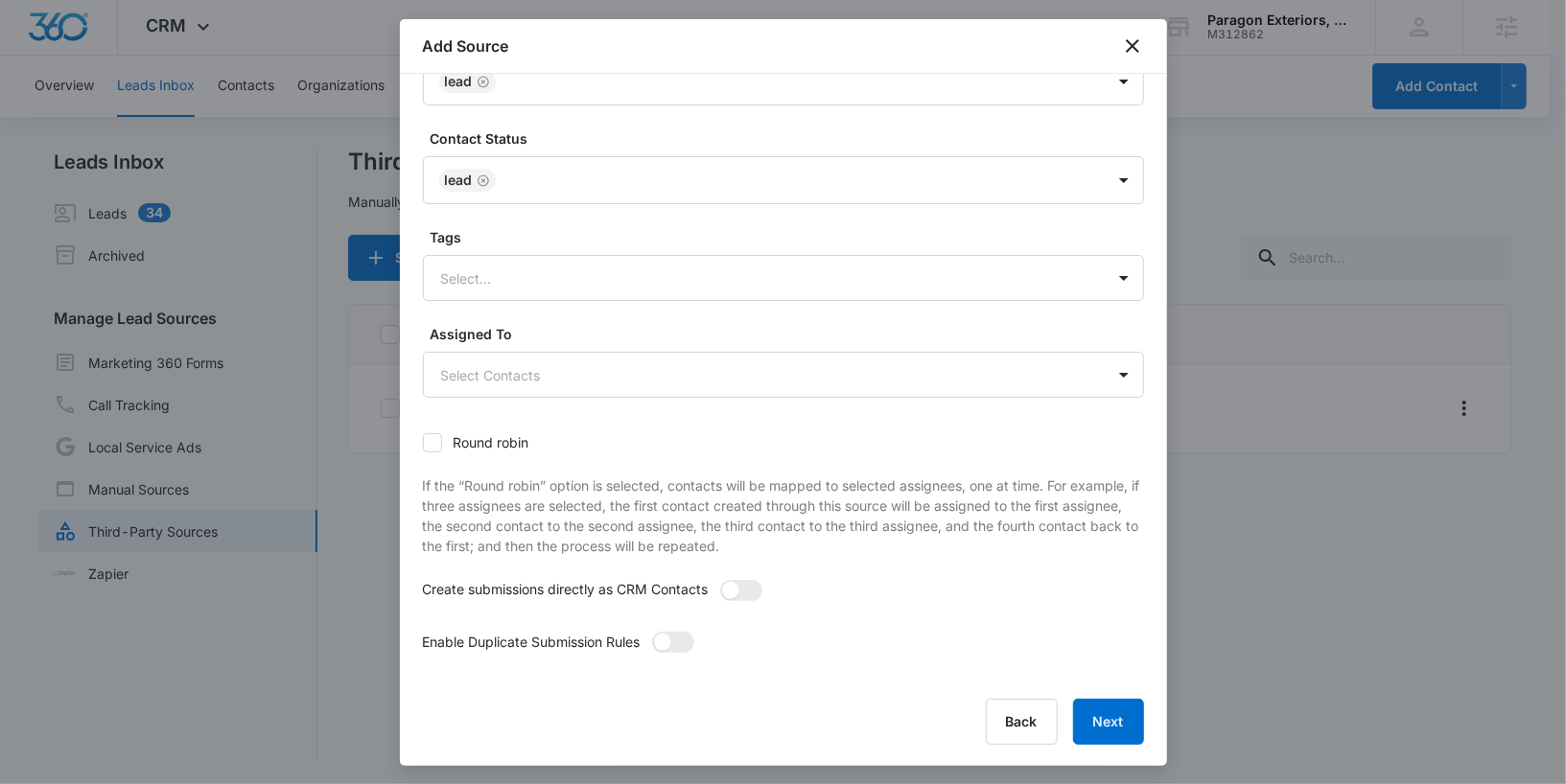 click on "Contact Type Lead Contact Status Lead Tags Select... Assigned To Select Contacts Round robin If the “Round robin” option is selected, contacts will be mapped to selected assignees, one at time. For example, if three assignees are selected, the first contact created through this source will be assigned to the first assignee, the second contact to the second assignee, the third contact to the third assignee, and the fourth contact back to the first; and then the process will be repeated. Create submissions directly as CRM Contacts Enable Duplicate Submission Rules Duplicate Submission Rules If 'Enabled' and the contact resubmits their information through this source, the contacts information will be updated based upon these rules. Contact Type Select Duplicate Rule Append to existing Contact Type Contact Status Select Duplicate Rule Append to existing Contact Status Tags Select... Append to existing Contact Tags Assigned To Select Duplicate Rule Append to existing Contacts" at bounding box center (783, 353) 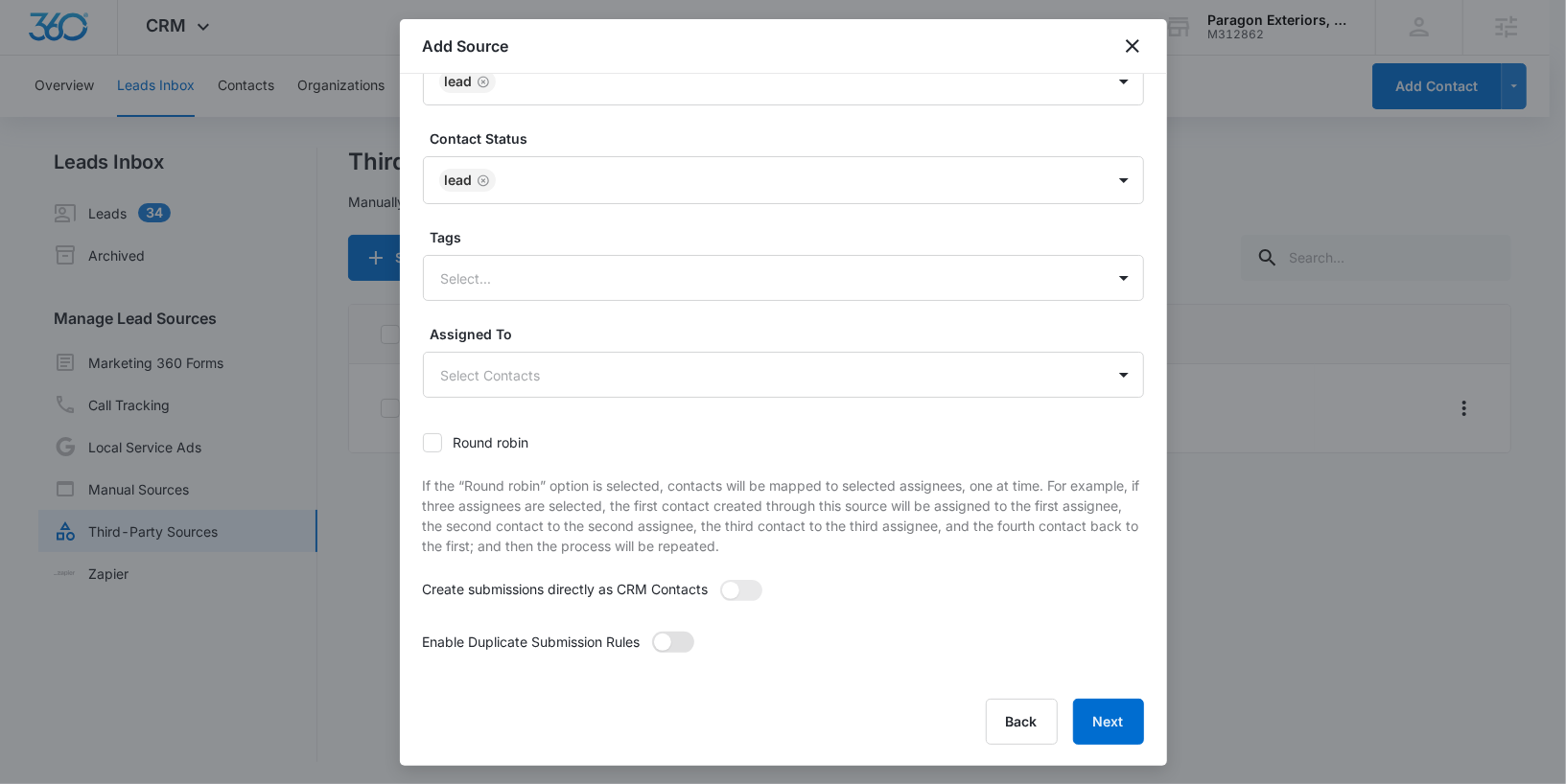 click at bounding box center (673, 642) 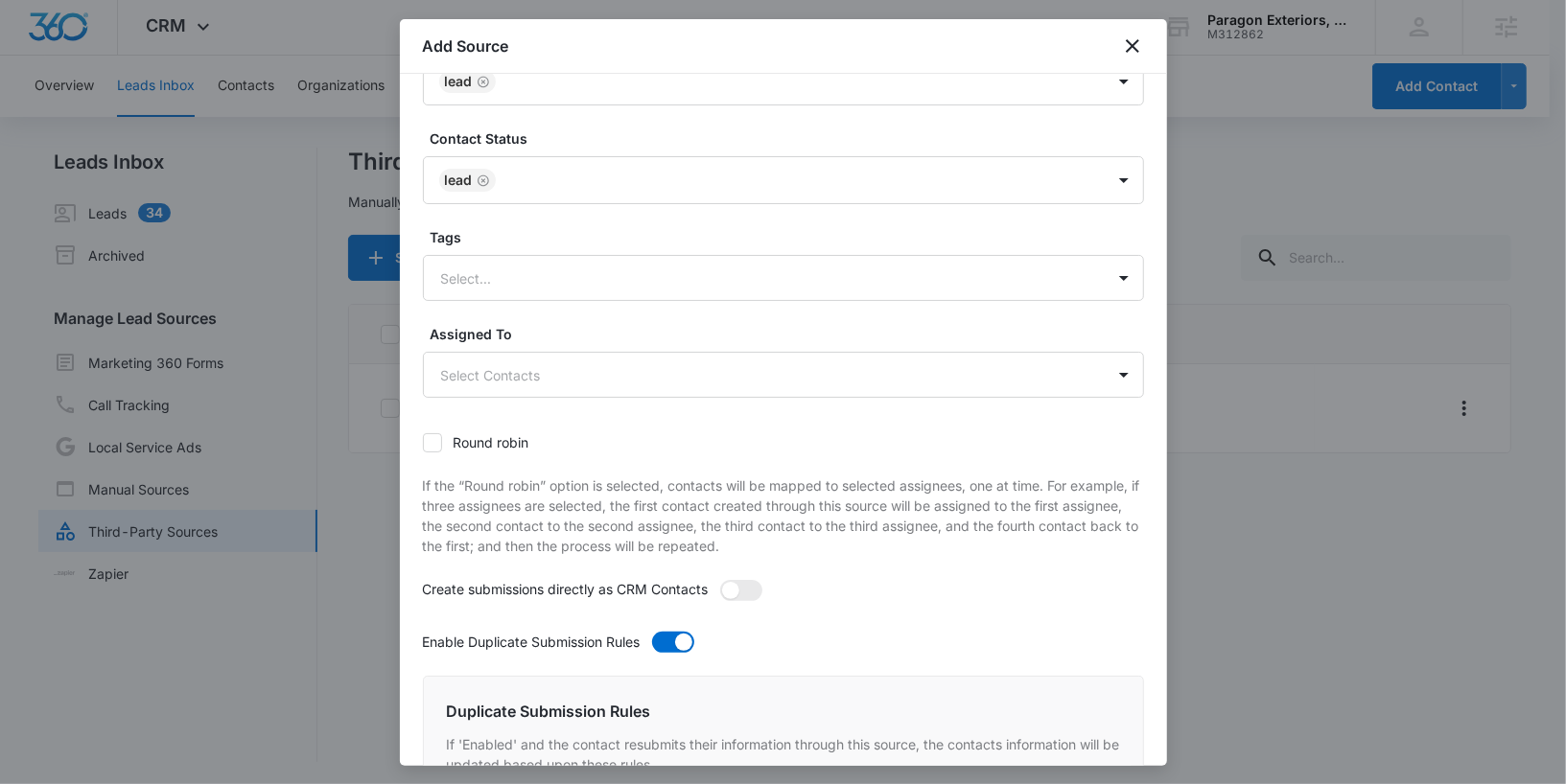 click at bounding box center (741, 595) 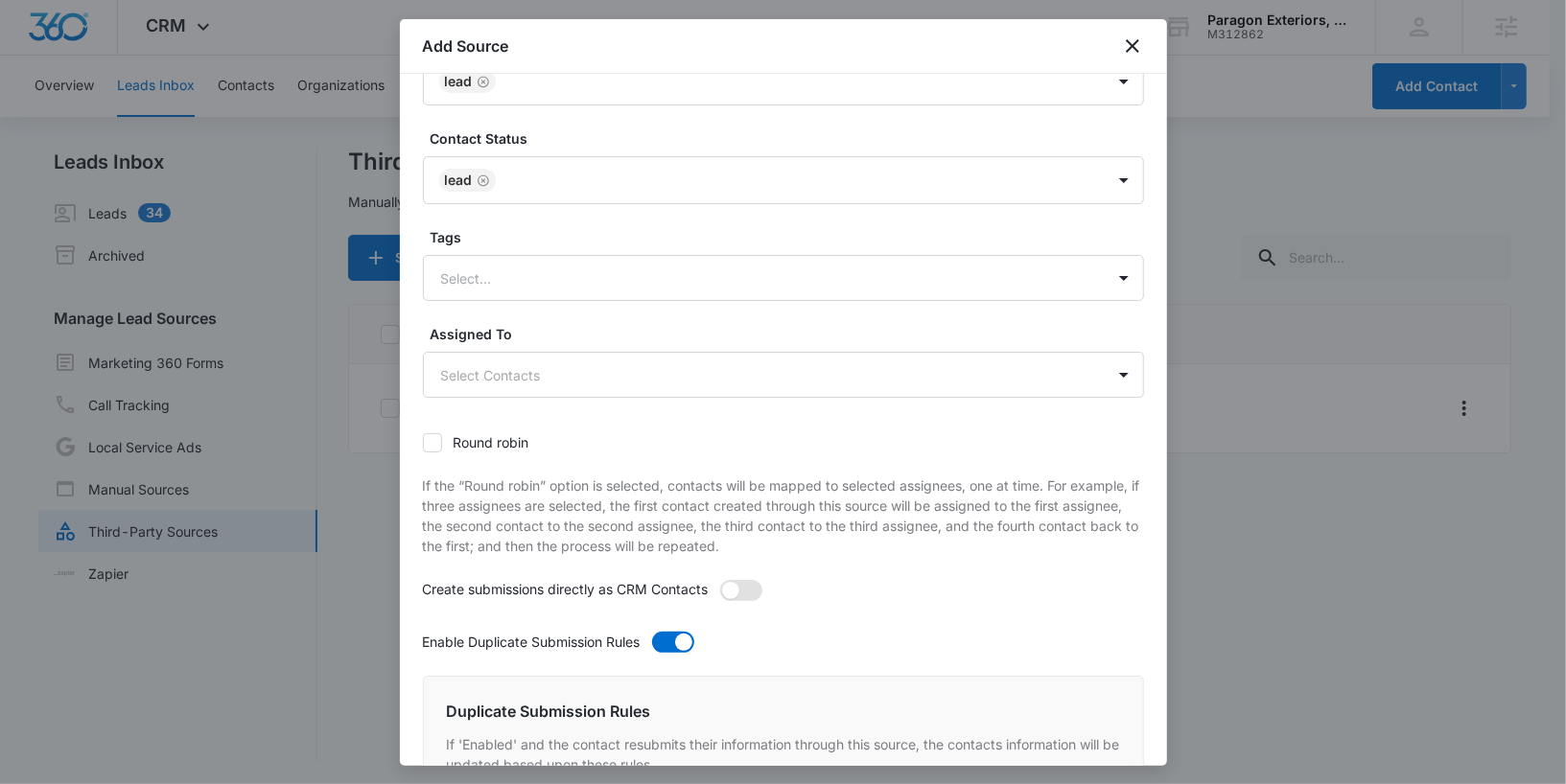 click at bounding box center (741, 590) 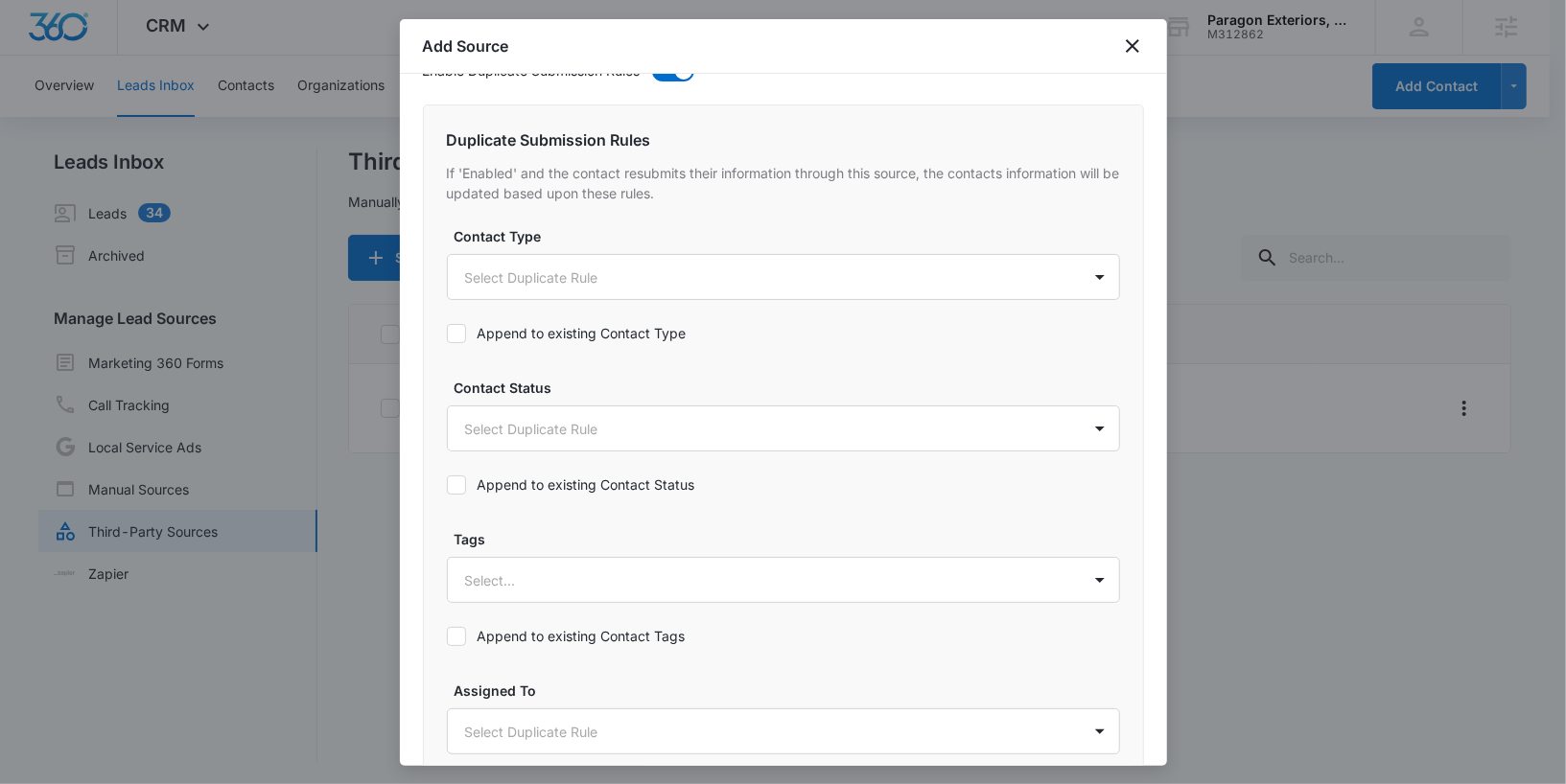 scroll, scrollTop: 775, scrollLeft: 0, axis: vertical 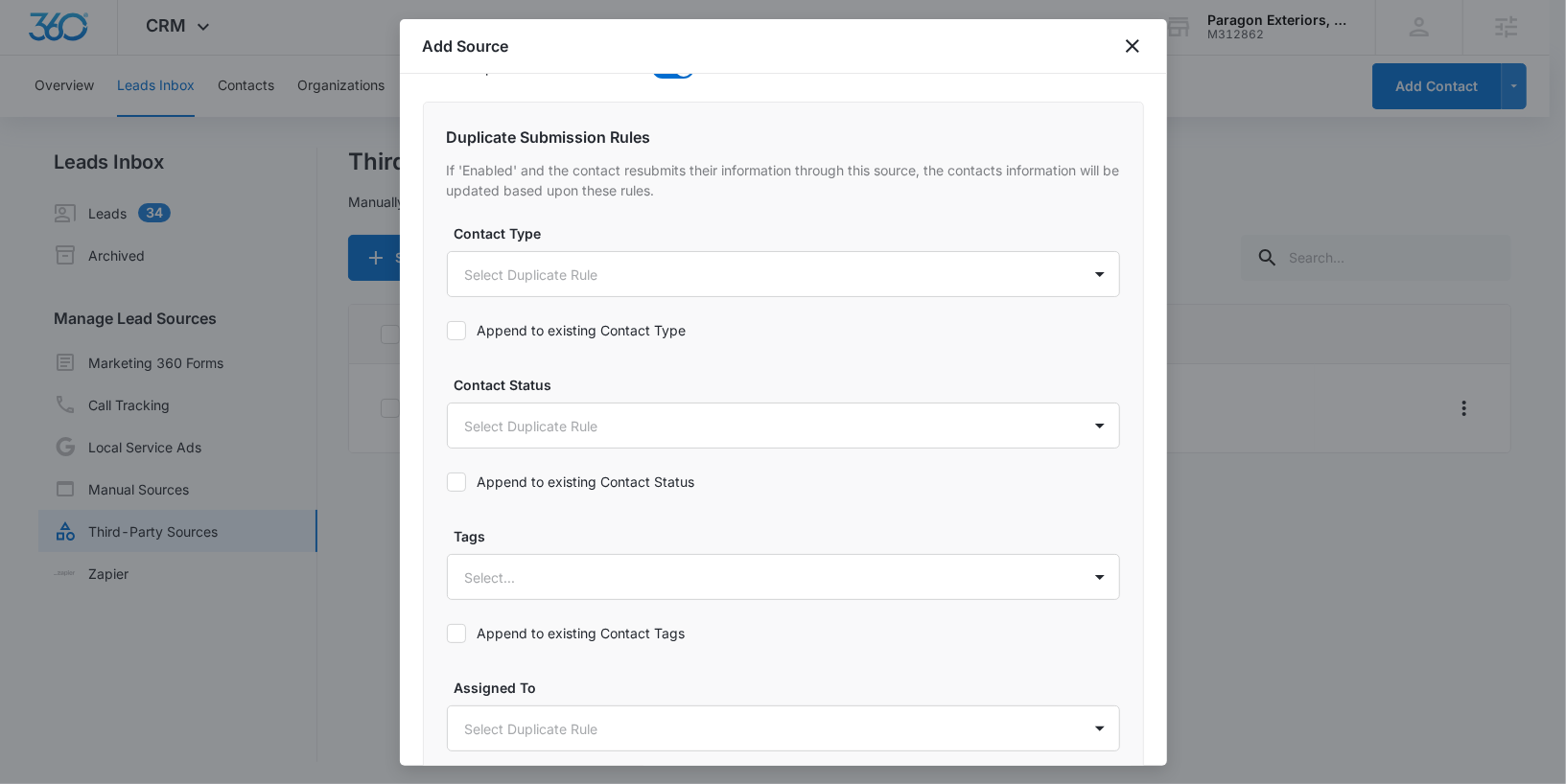 click on "Append to existing Contact Status" at bounding box center (571, 481) 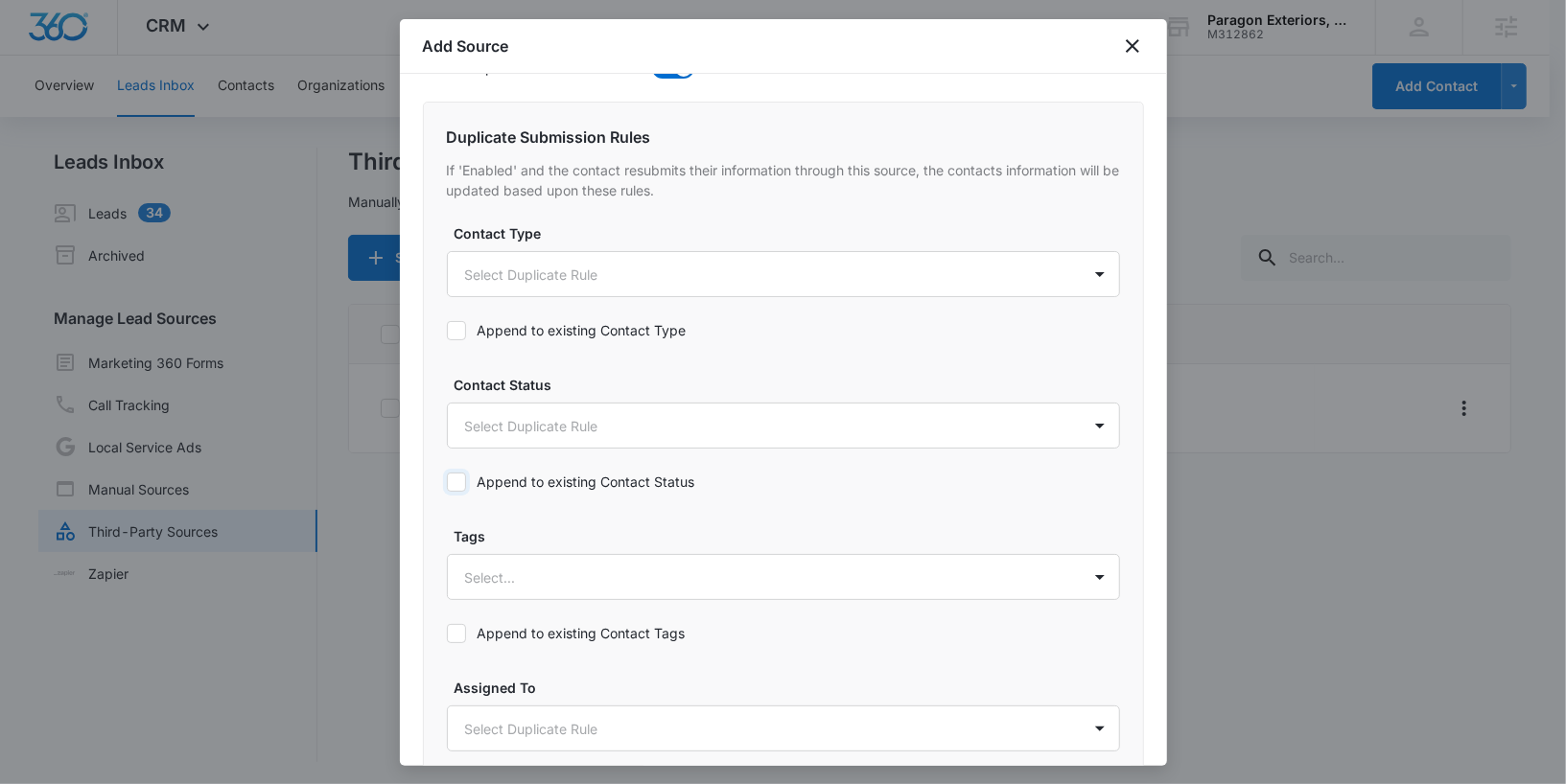 click on "Append to existing Contact Status" at bounding box center [447, 482] 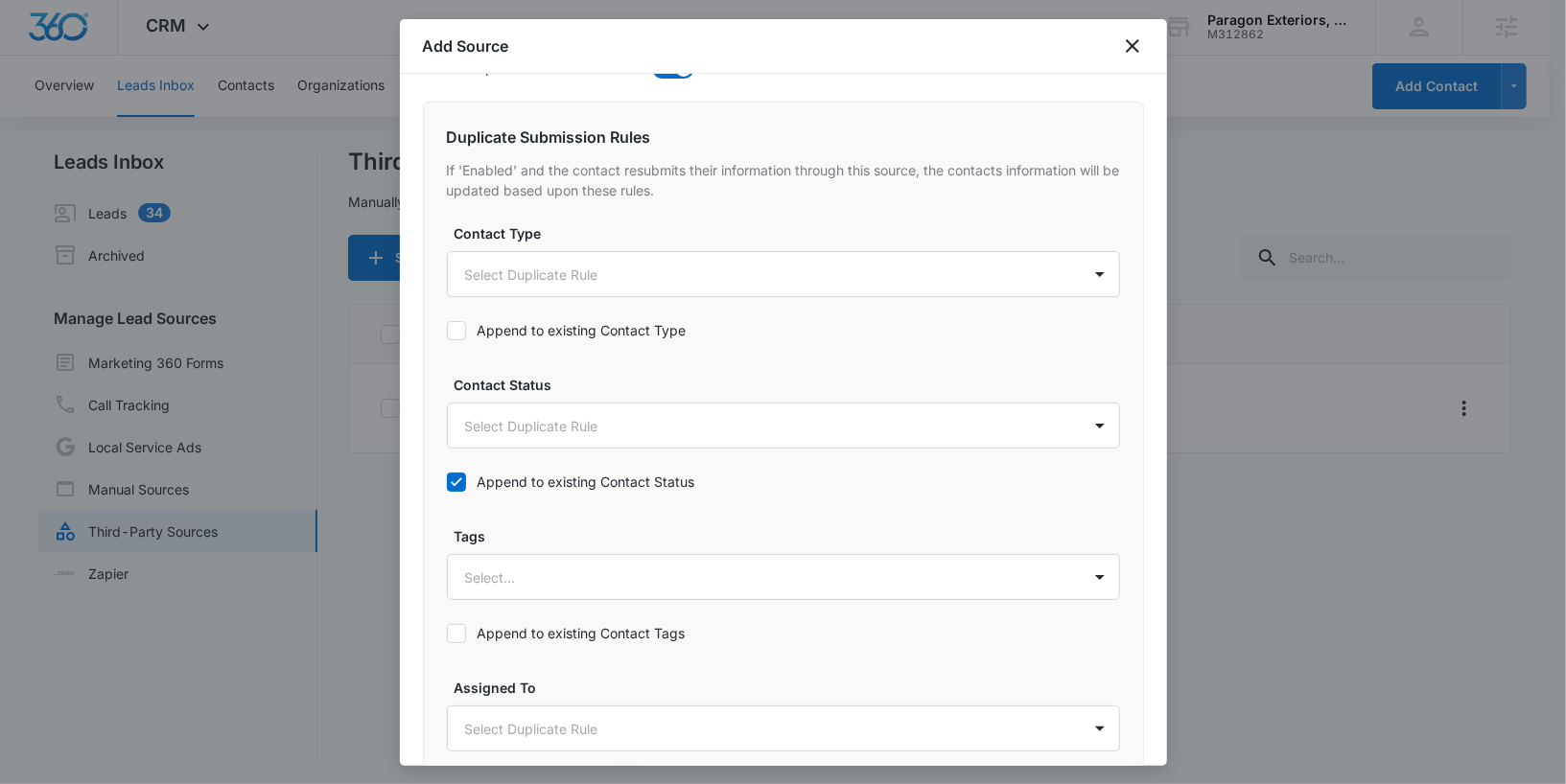 click on "Append to existing Contact Type" at bounding box center (567, 330) 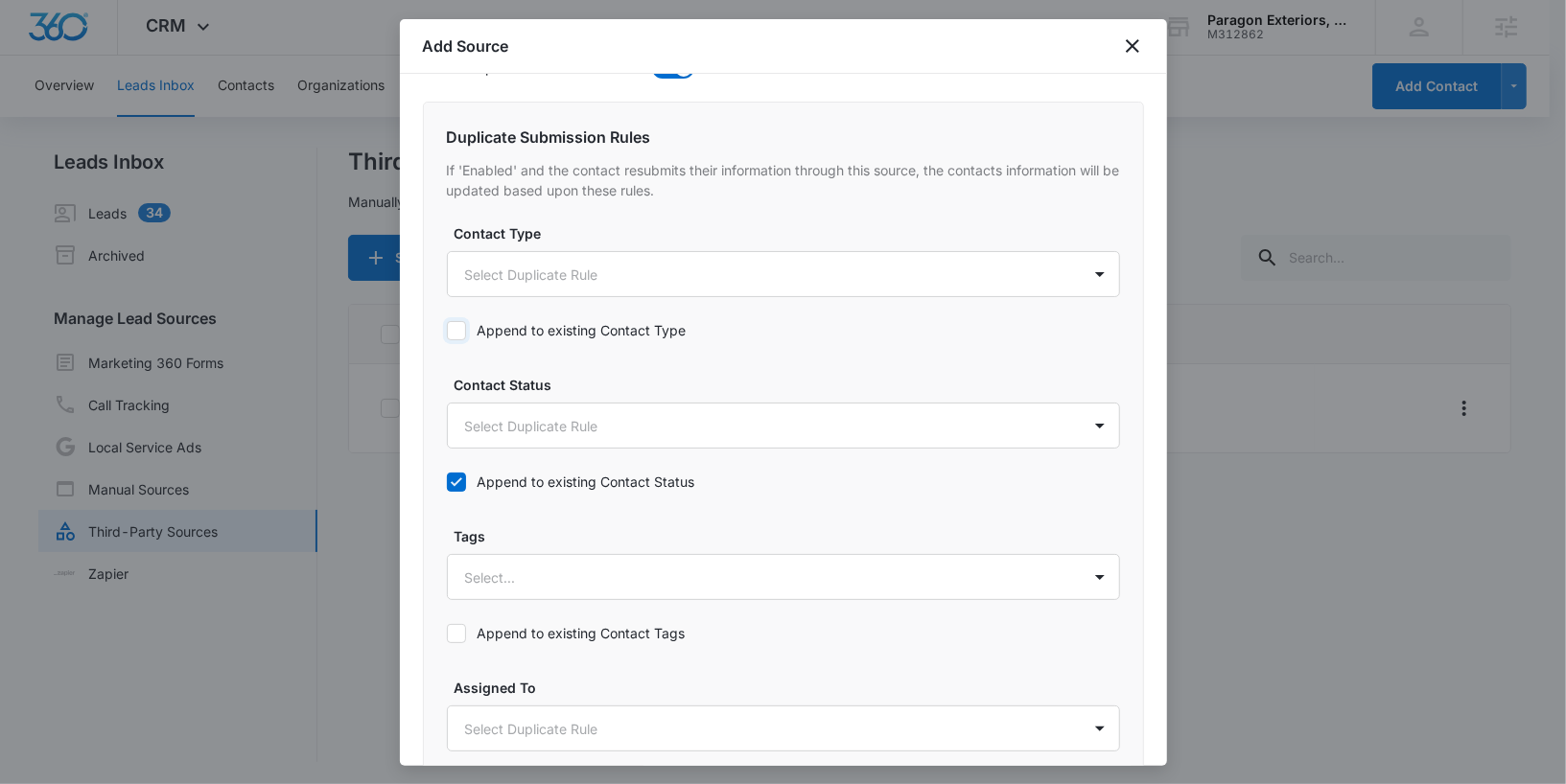 click on "Append to existing Contact Type" at bounding box center [447, 331] 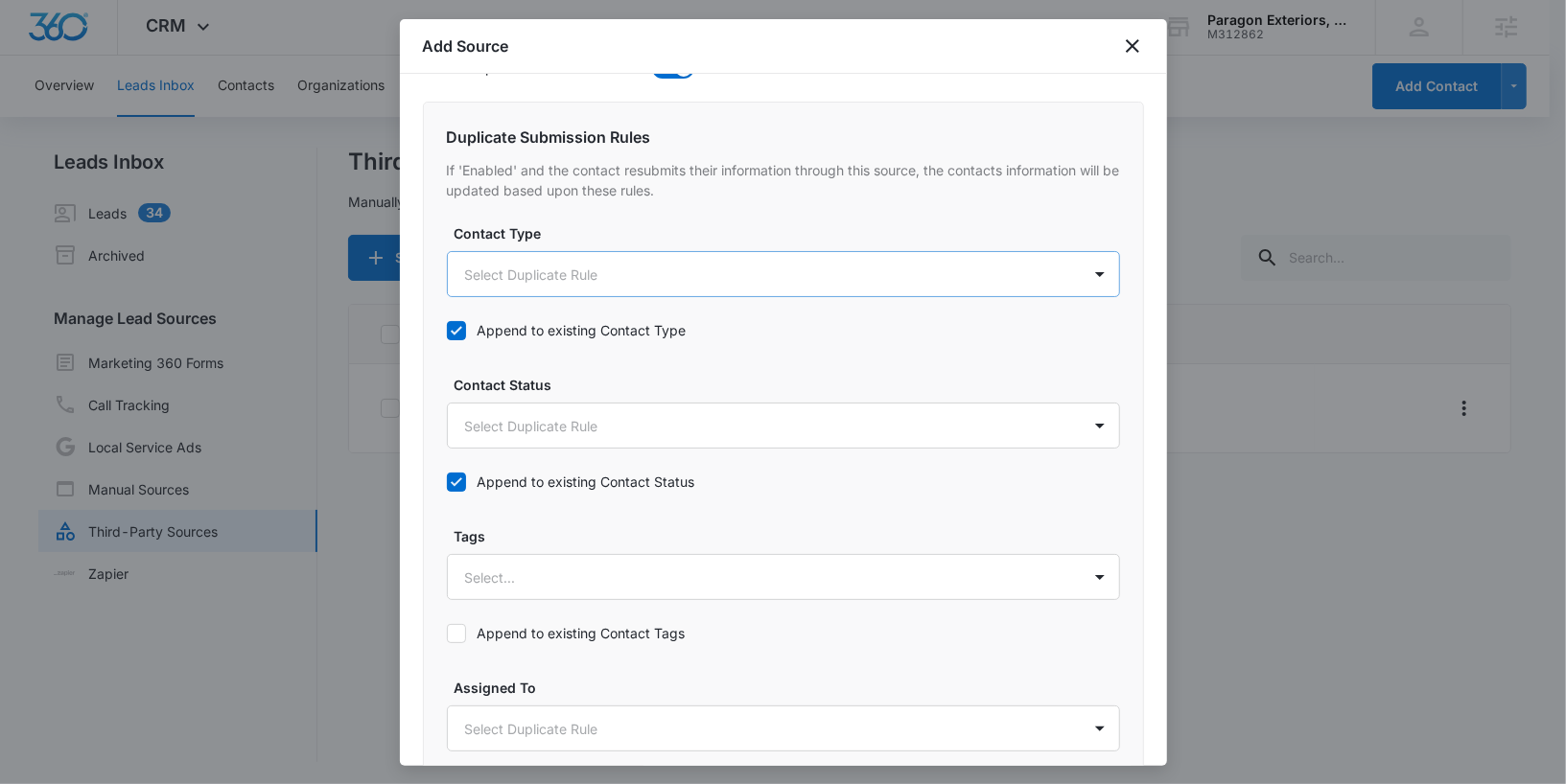 scroll, scrollTop: 0, scrollLeft: 0, axis: both 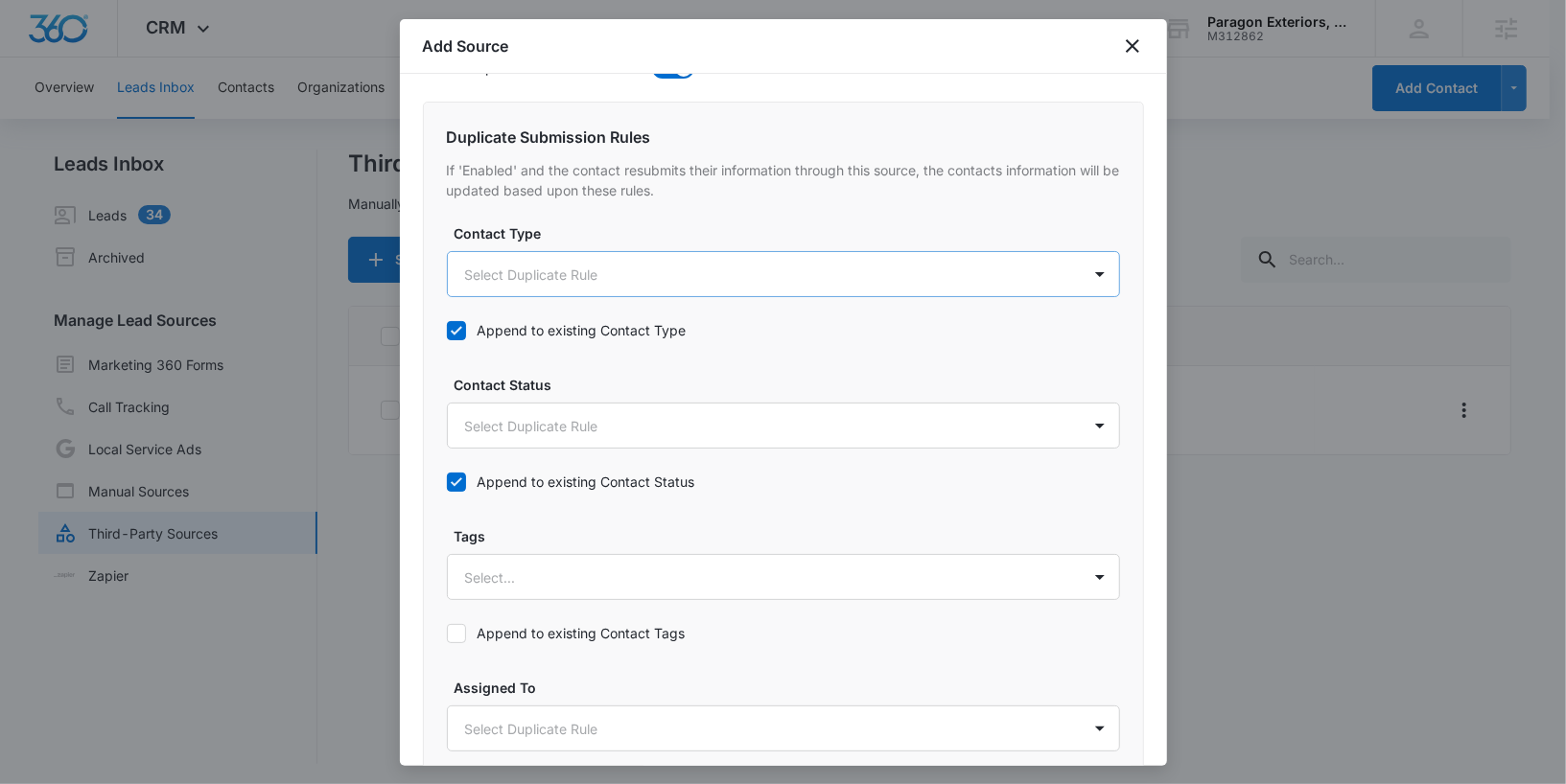 click on "CRM Apps Reputation Websites Forms CRM Email Payments POS Content Ads Intelligence Files Brand Settings Paragon Exteriors, LLC M312862 Your Accounts View All RN Robert Nguyen robert.nguyen@madwire.com My Profile Notifications Support Logout Terms & Conditions   •   Privacy Policy Agencies Overview Leads Inbox Contacts Organizations History Deals Projects Tasks Calendar Lists Reports Settings Add Contact Leads Inbox Leads 34 Archived Manage Lead Sources Marketing 360 Forms Call Tracking Local Service Ads Manual Sources Third-Party Sources Zapier Third-Party Sources Manually sync your third-party platform sources and assign them to contacts.   Visit our support documents to learn more. Source Source Name Submissions   Facebook - Lead Ads --- Showing   1-1   of   1 Paragon Exteriors, LLC - CRM Manage Third-Party Sources - Marketing 360®
Add Source Step 4 of 4 Submission Rules When submitted, if the contact is not found in your CRM, a new contact will be created with the options set below." at bounding box center [783, 393] 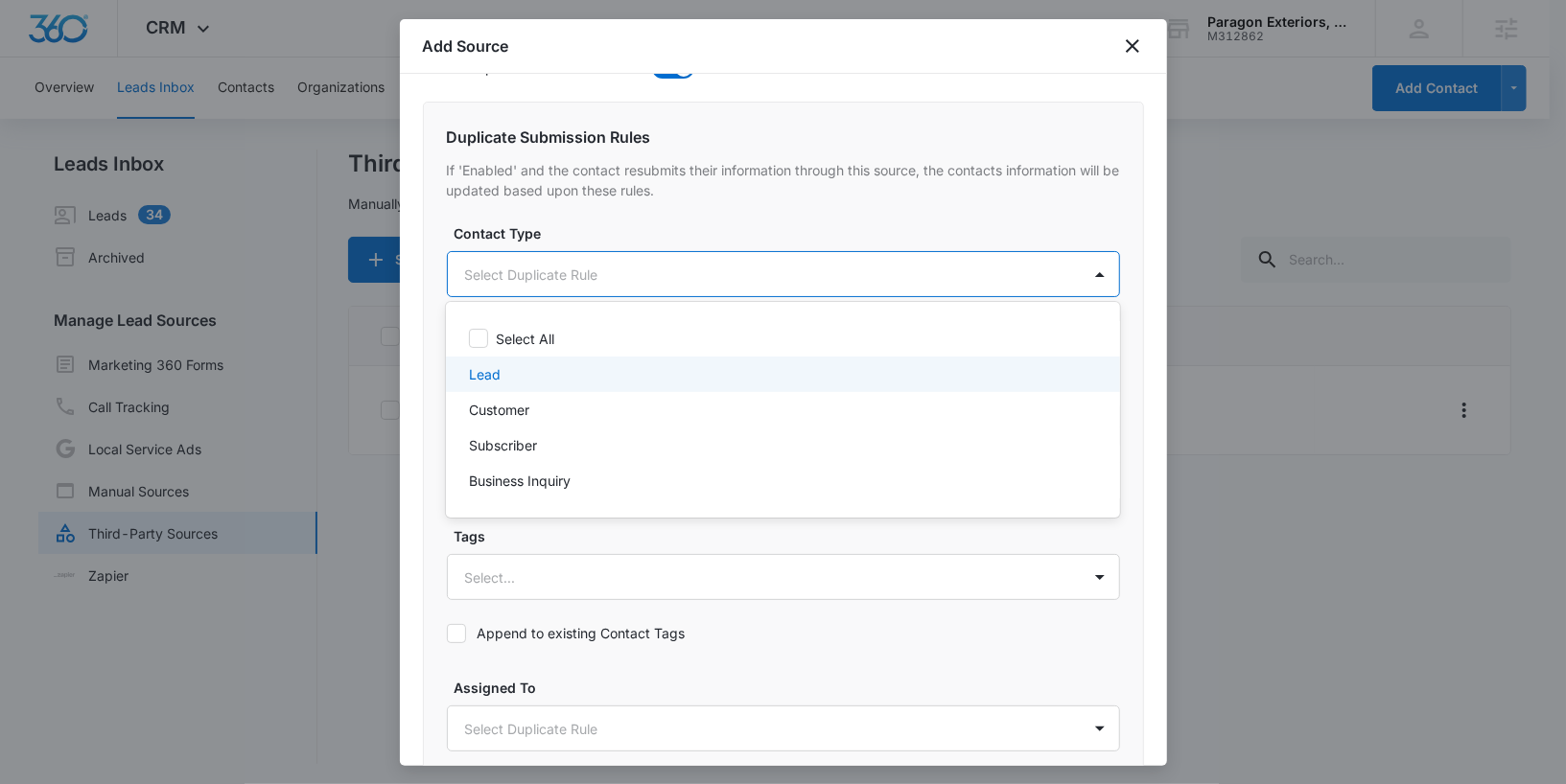click on "Lead" at bounding box center [781, 374] 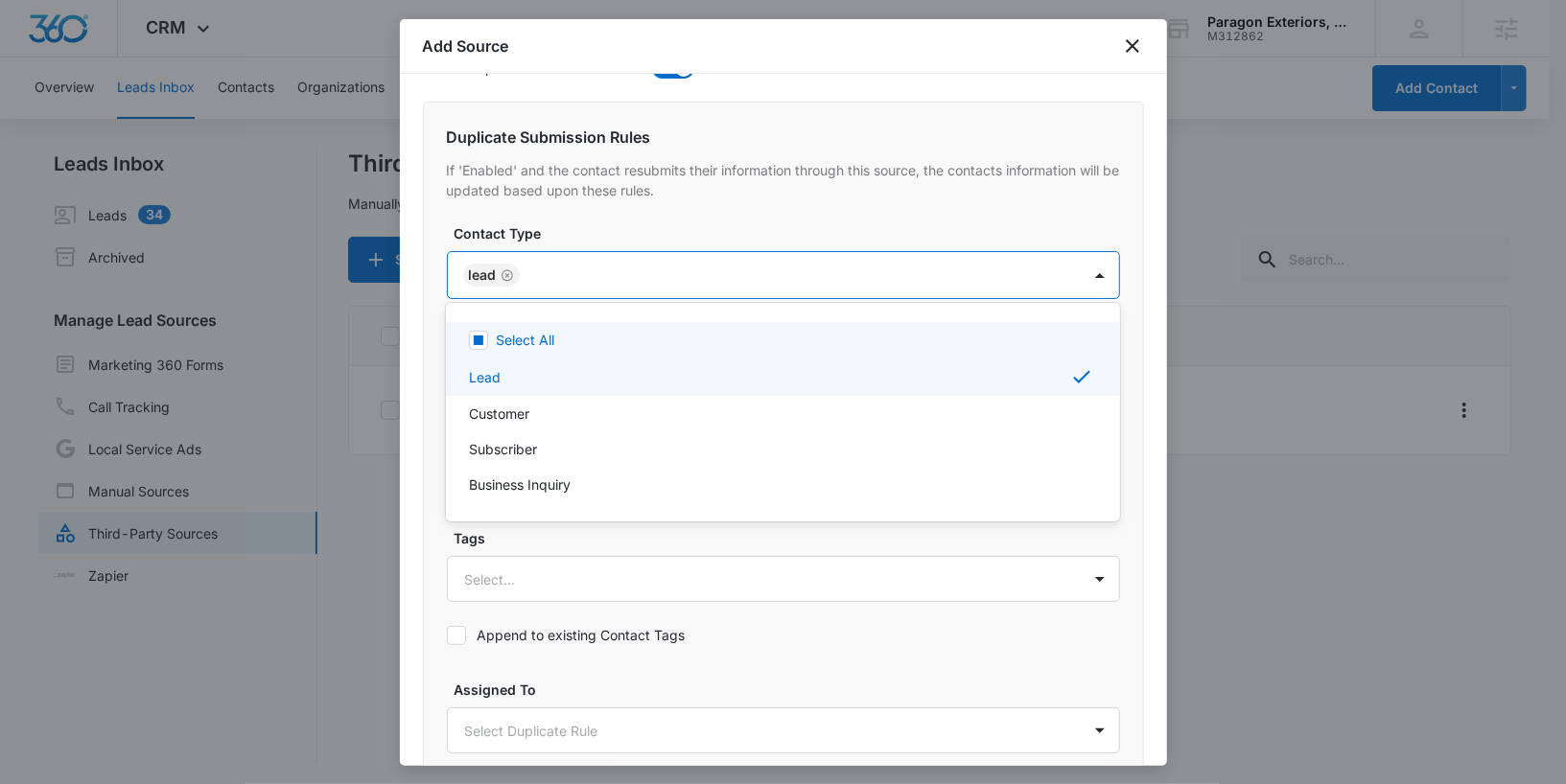 click at bounding box center (783, 392) 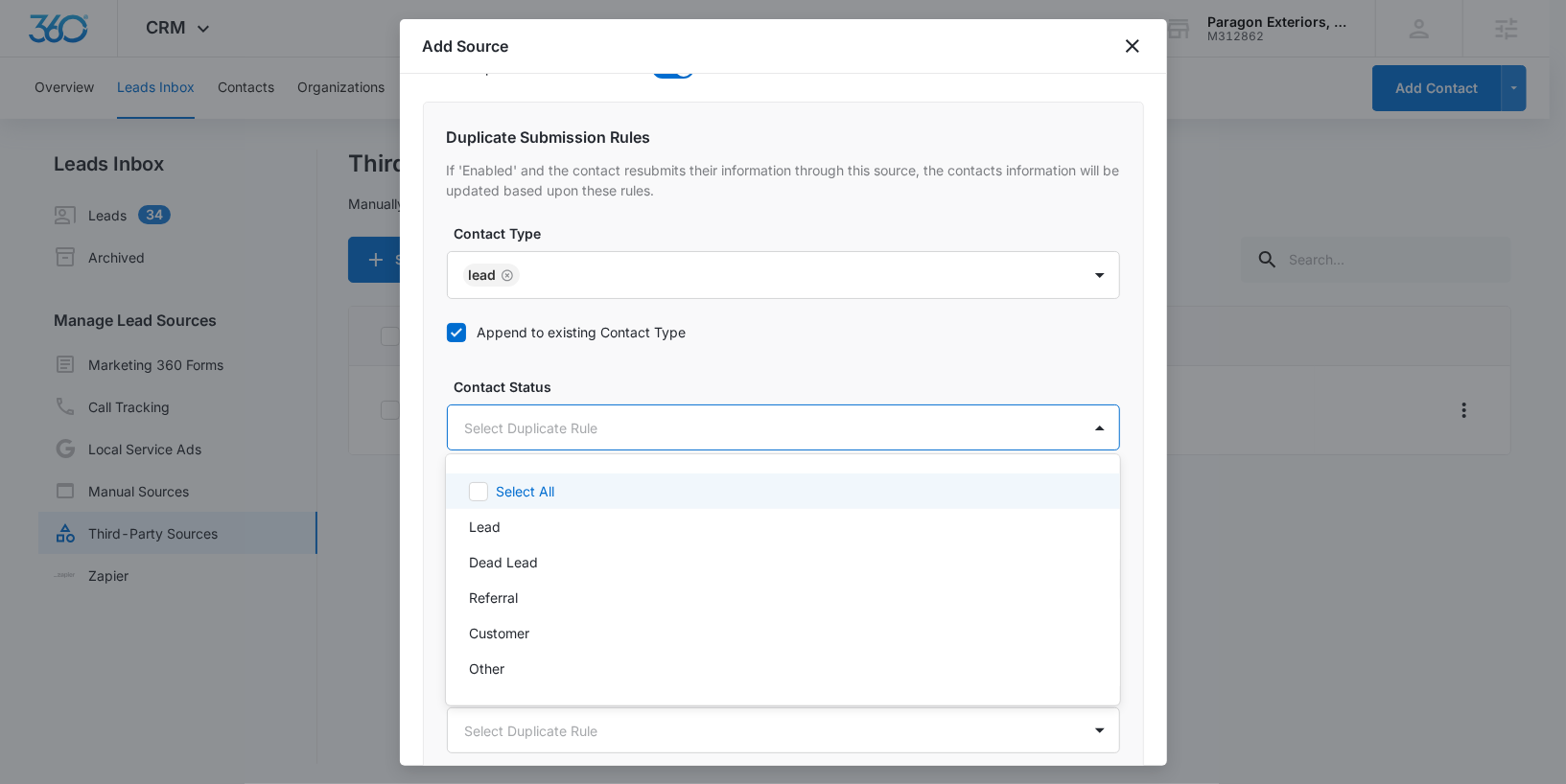 click on "CRM Apps Reputation Websites Forms CRM Email Payments POS Content Ads Intelligence Files Brand Settings Paragon Exteriors, LLC M312862 Your Accounts View All RN Robert Nguyen robert.nguyen@madwire.com My Profile Notifications Support Logout Terms & Conditions   •   Privacy Policy Agencies Overview Leads Inbox Contacts Organizations History Deals Projects Tasks Calendar Lists Reports Settings Add Contact Leads Inbox Leads 34 Archived Manage Lead Sources Marketing 360 Forms Call Tracking Local Service Ads Manual Sources Third-Party Sources Zapier Third-Party Sources Manually sync your third-party platform sources and assign them to contacts.   Visit our support documents to learn more. Source Source Name Submissions   Facebook - Lead Ads --- Showing   1-1   of   1 Paragon Exteriors, LLC - CRM Manage Third-Party Sources - Marketing 360®
Add Source Step 4 of 4 Submission Rules When submitted, if the contact is not found in your CRM, a new contact will be created with the options set below." at bounding box center [783, 392] 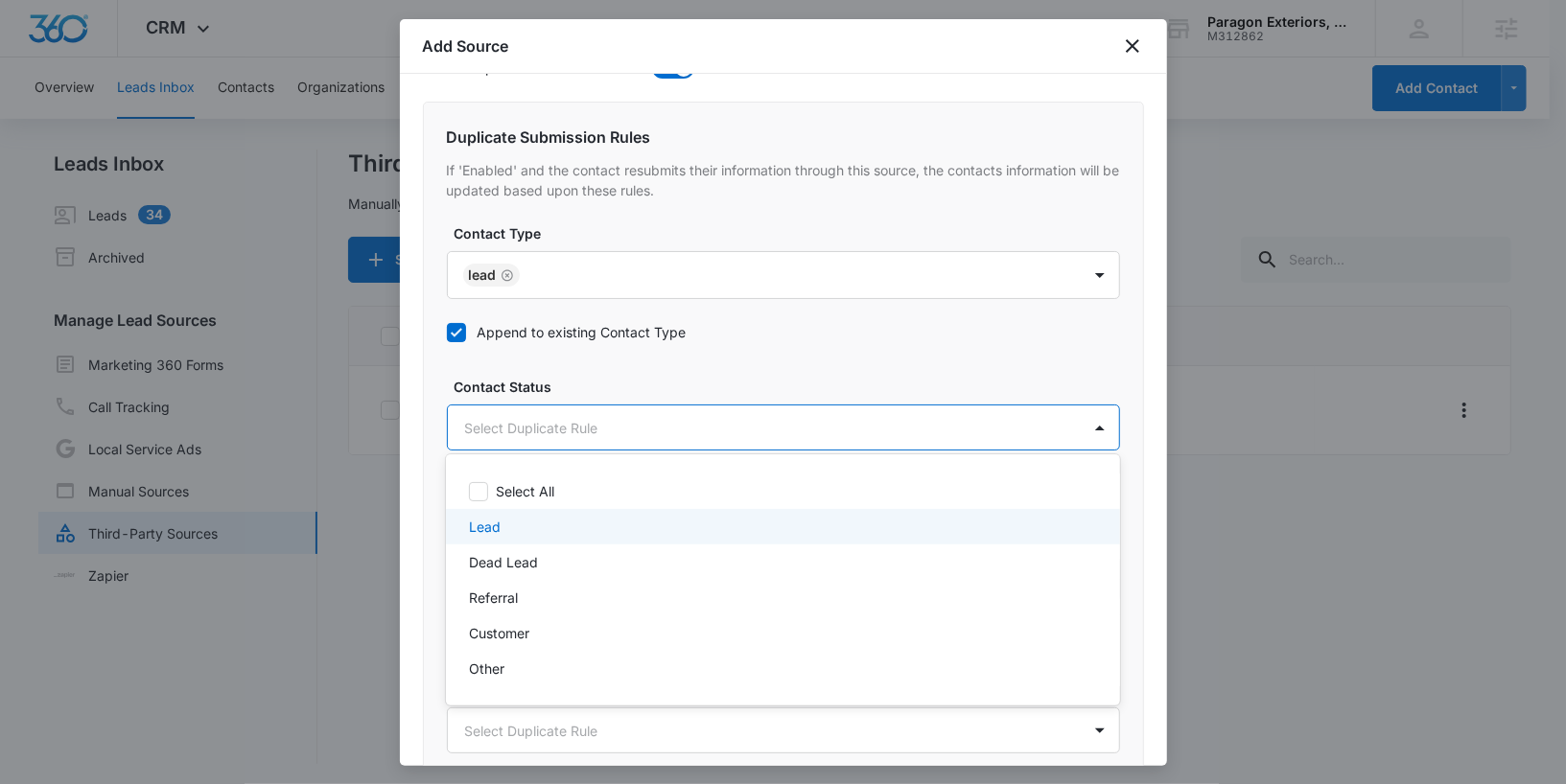 click on "Lead" at bounding box center [781, 526] 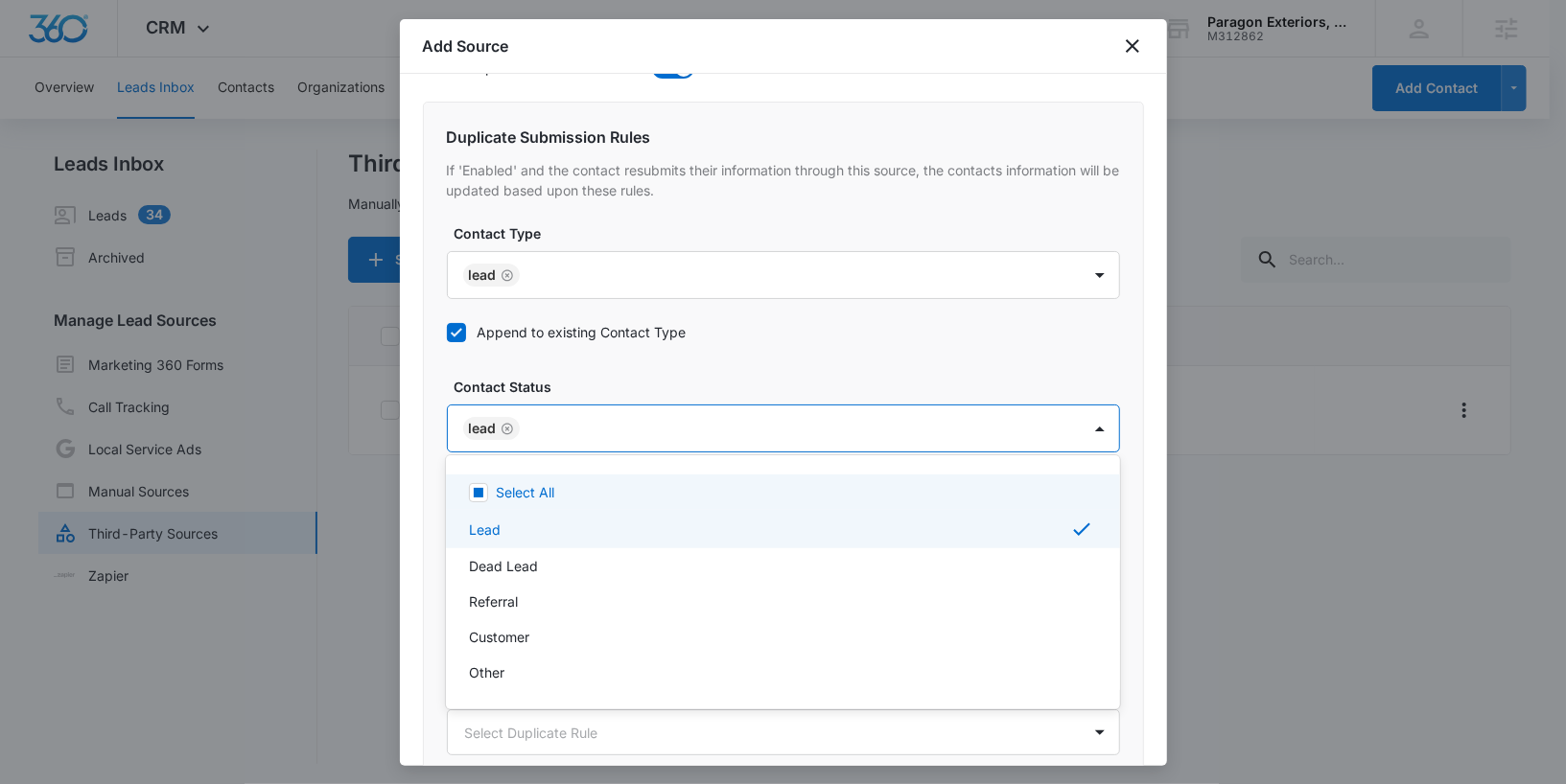 click at bounding box center [783, 392] 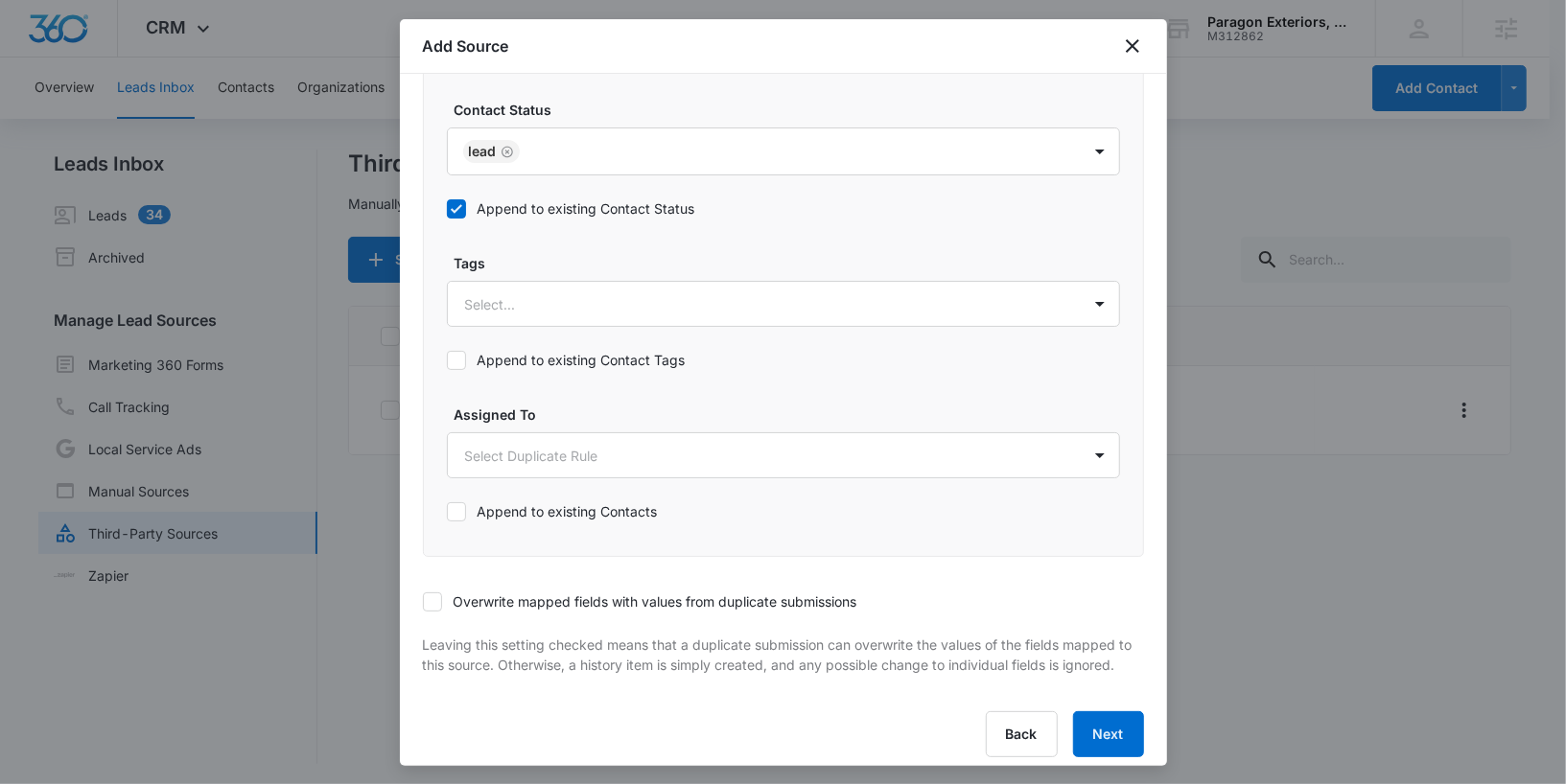 scroll, scrollTop: 1062, scrollLeft: 0, axis: vertical 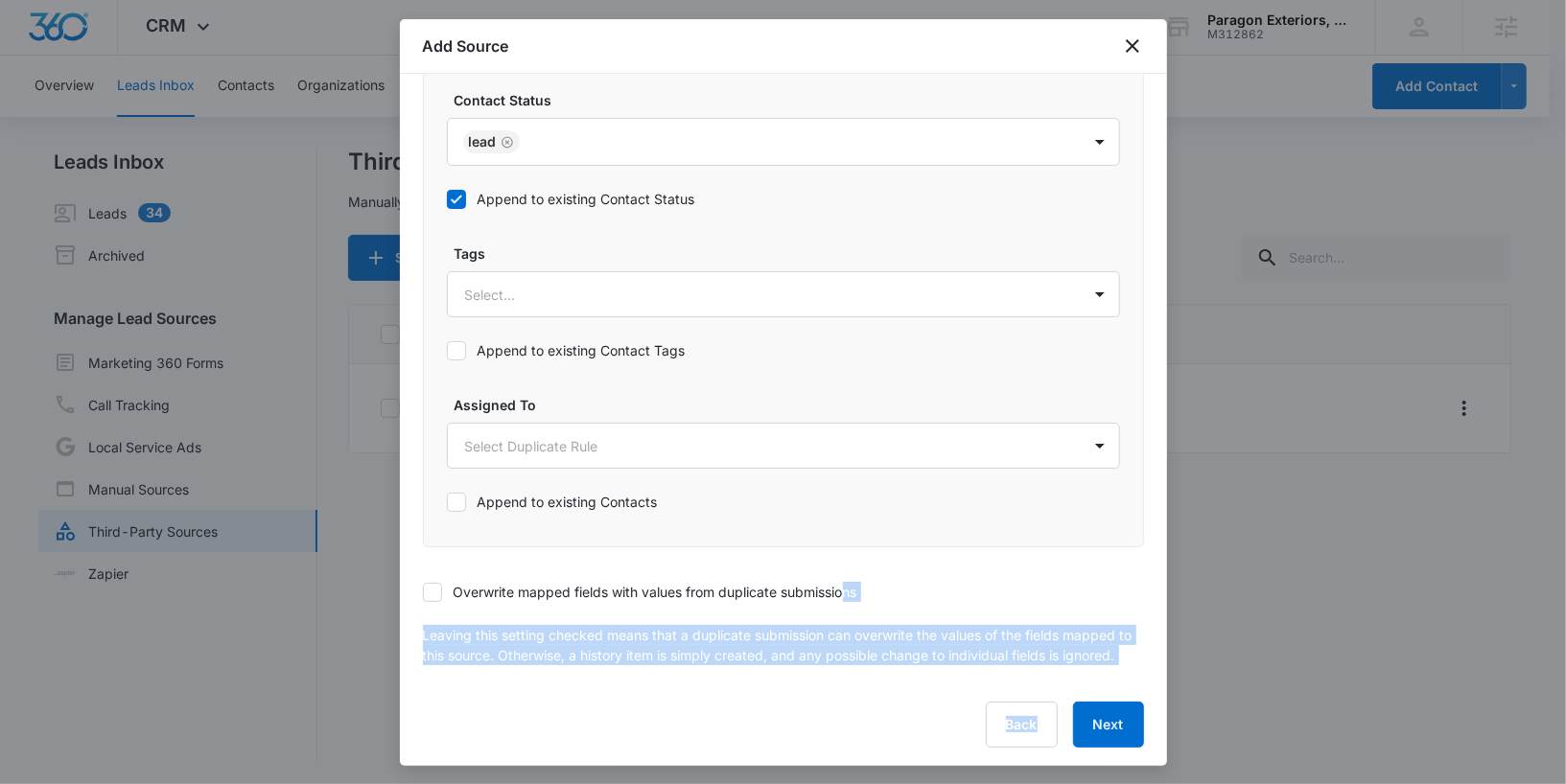 drag, startPoint x: 960, startPoint y: 744, endPoint x: 845, endPoint y: 583, distance: 197.85348 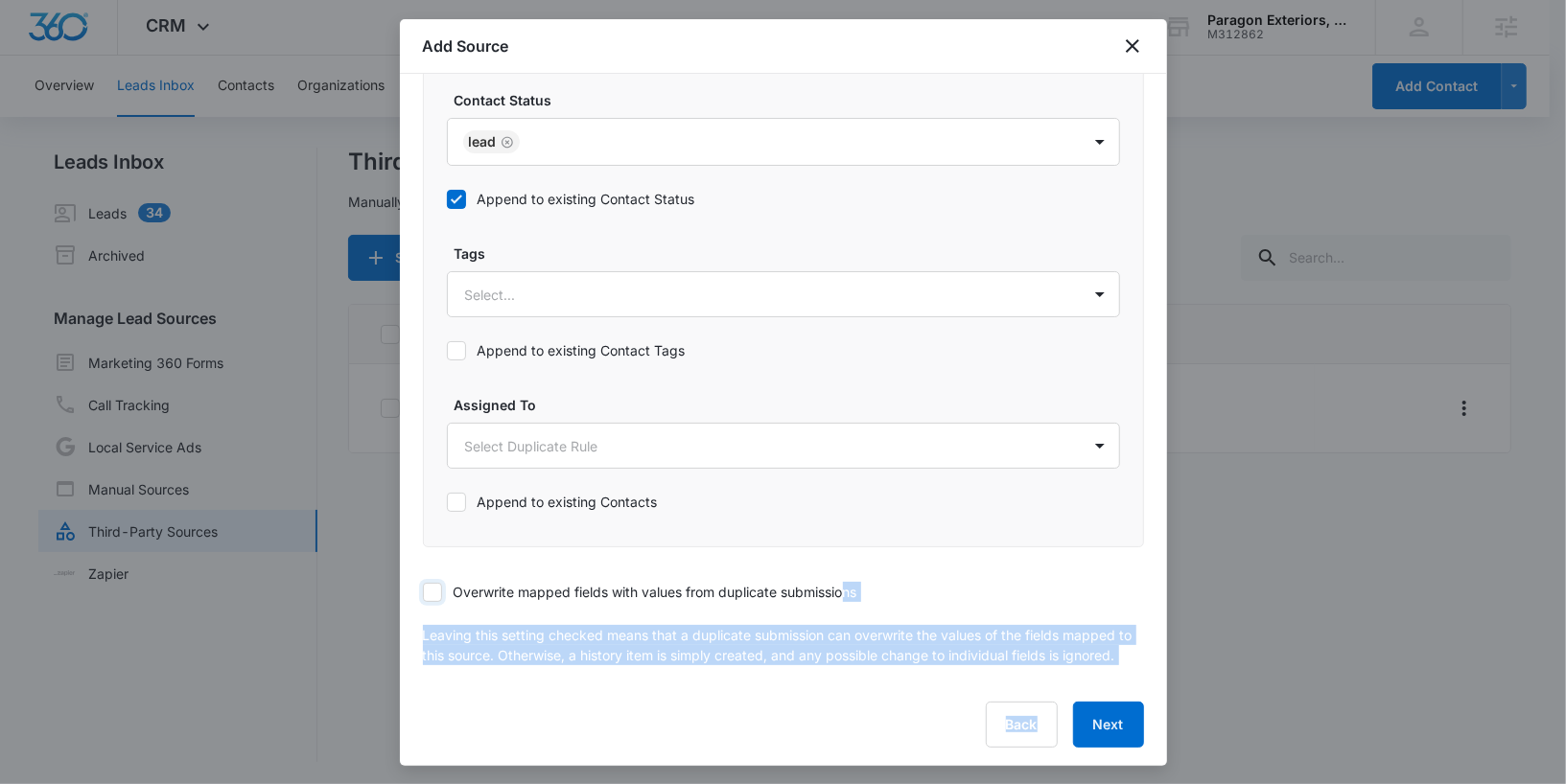 click on "Overwrite mapped fields with values from duplicate submissions" at bounding box center (423, 592) 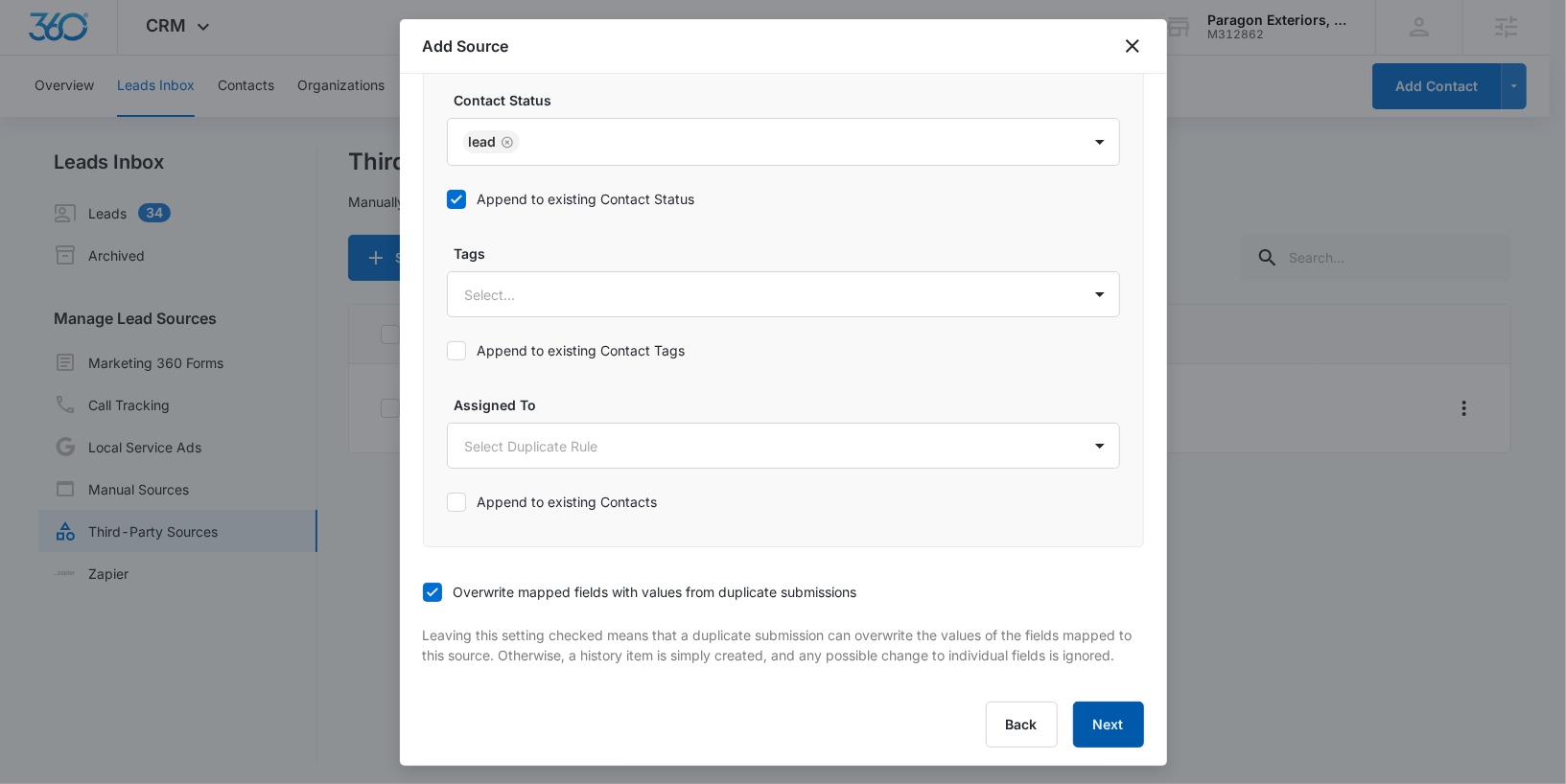 click on "Next" at bounding box center [1109, 725] 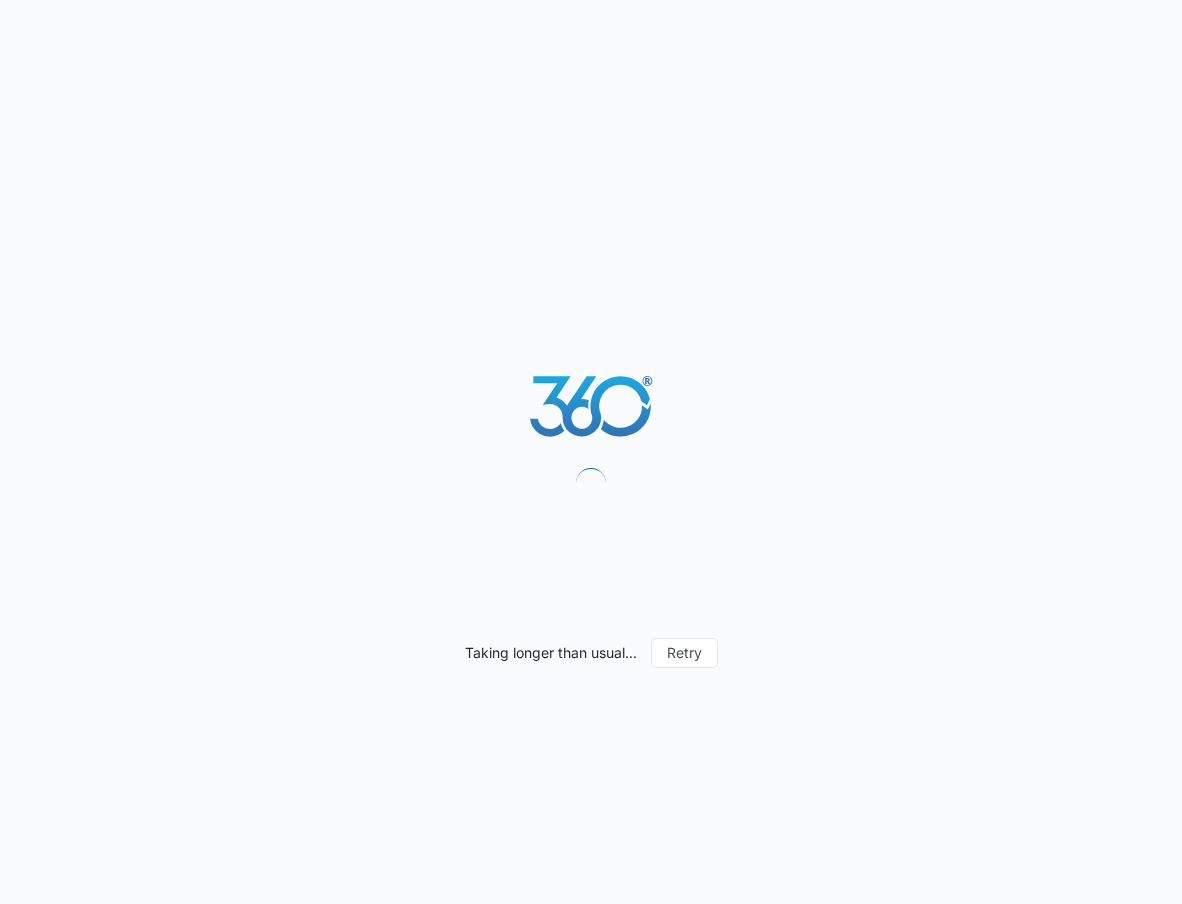 scroll, scrollTop: 0, scrollLeft: 0, axis: both 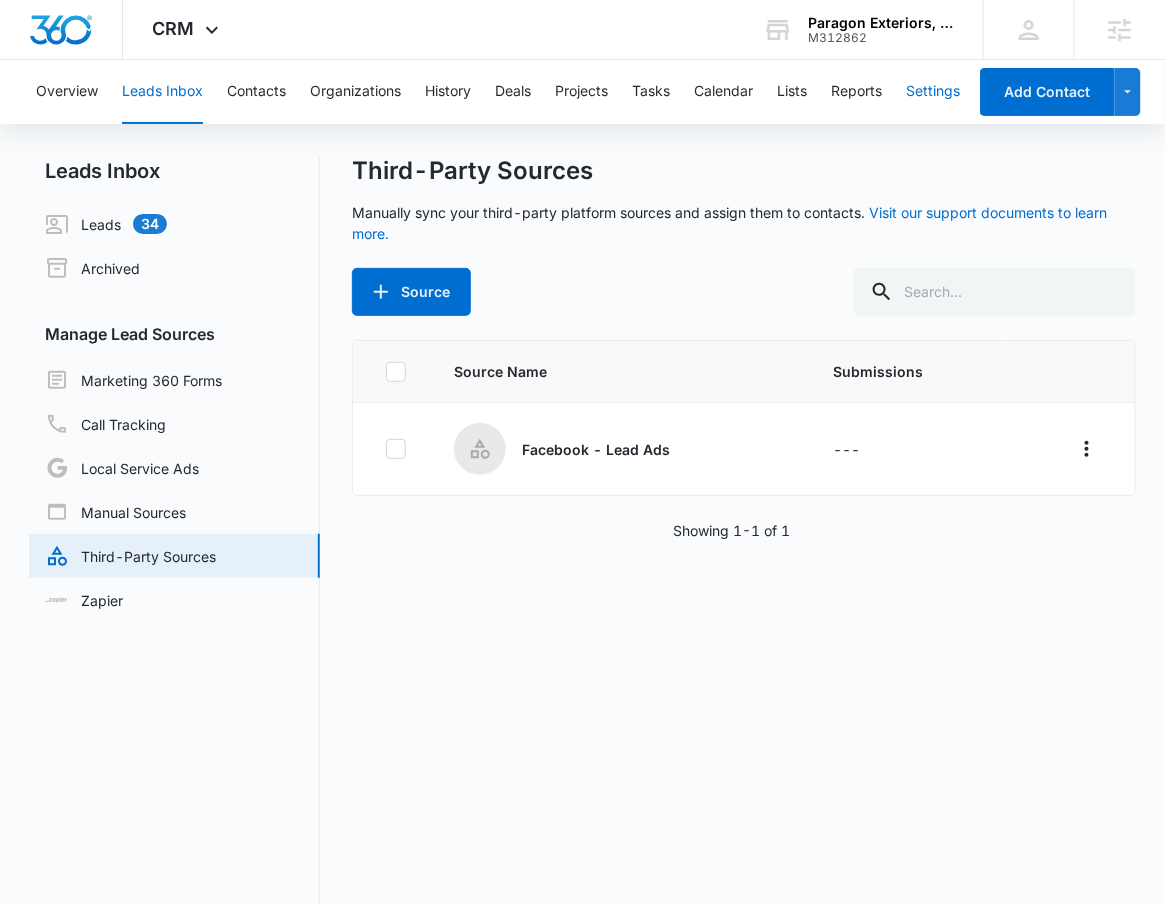 click on "Settings" at bounding box center [933, 92] 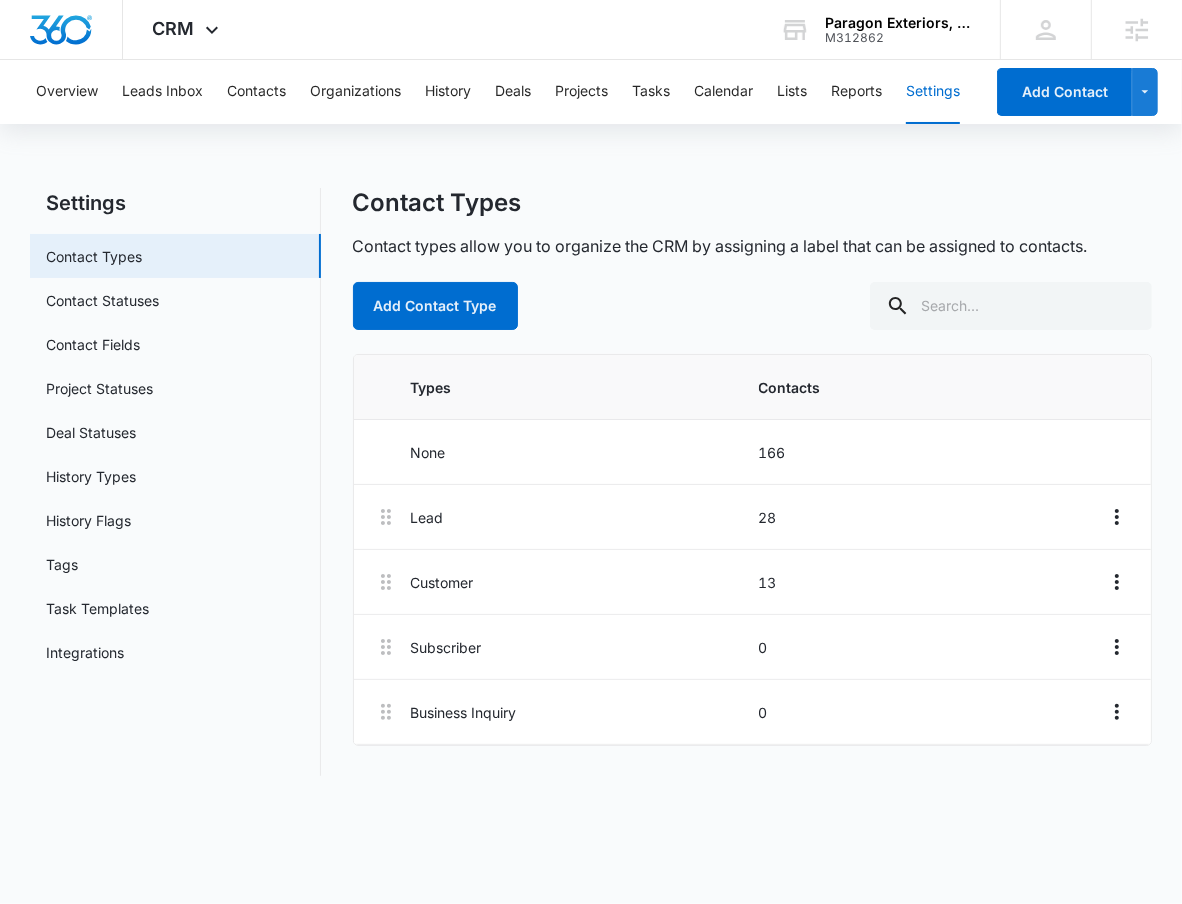 click on "Contact Fields" at bounding box center (93, 344) 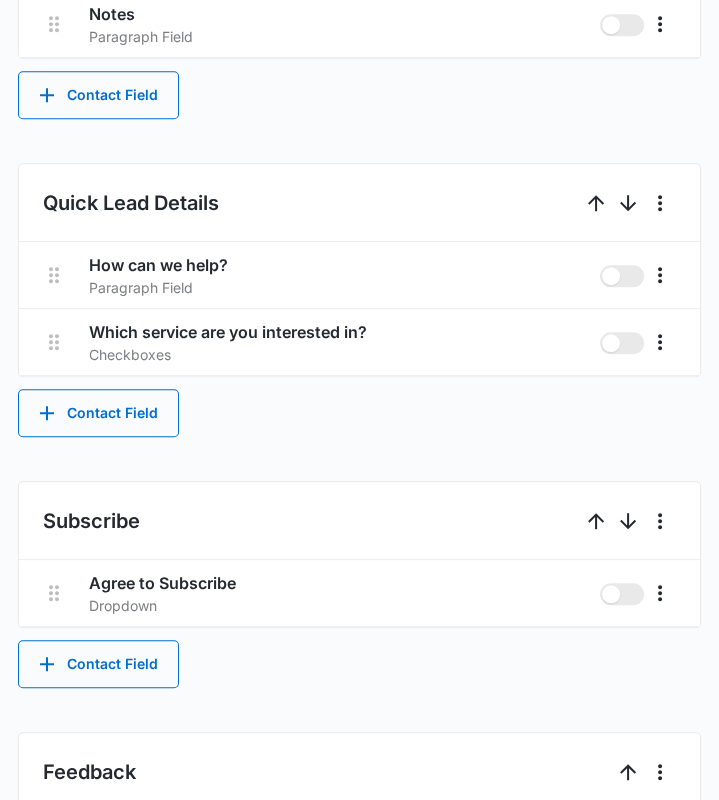 scroll, scrollTop: 1250, scrollLeft: 0, axis: vertical 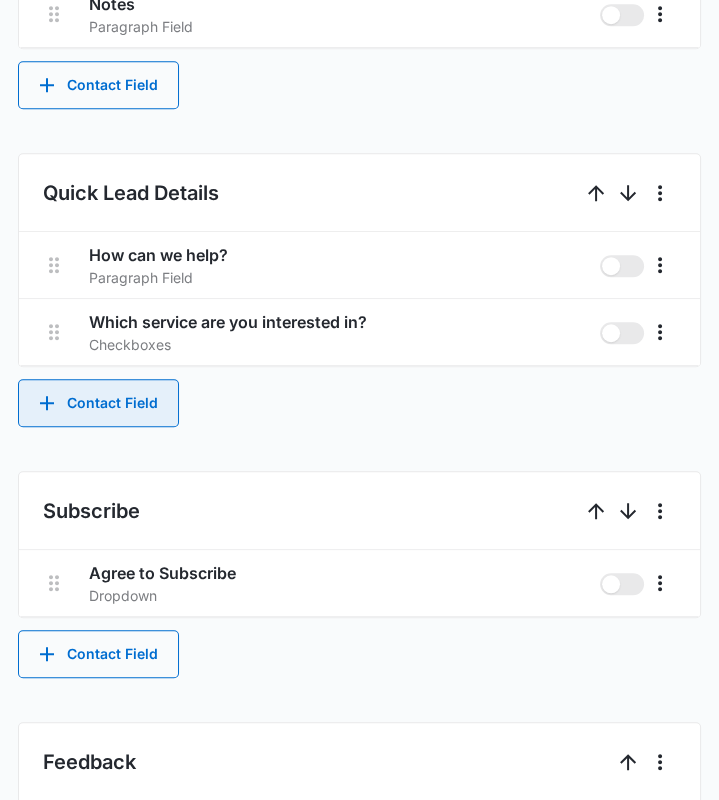 click on "Contact Field" at bounding box center (98, 403) 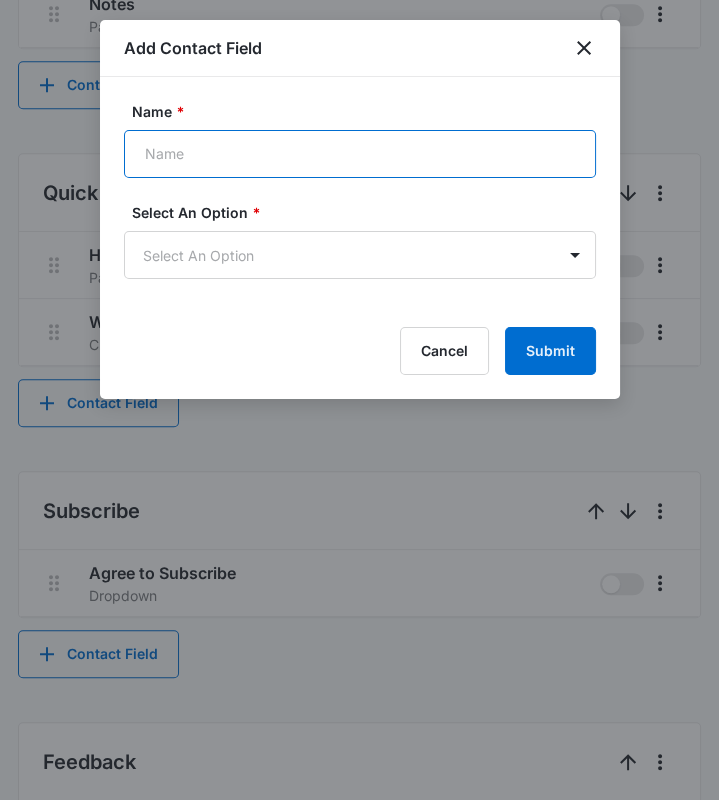click on "Name *" at bounding box center [360, 154] 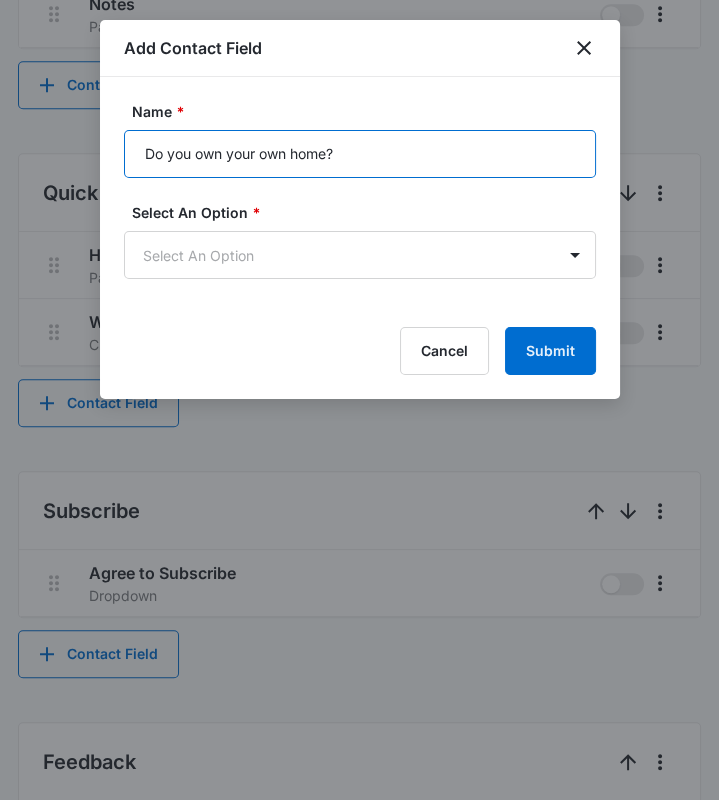 type on "Do you own your own home?" 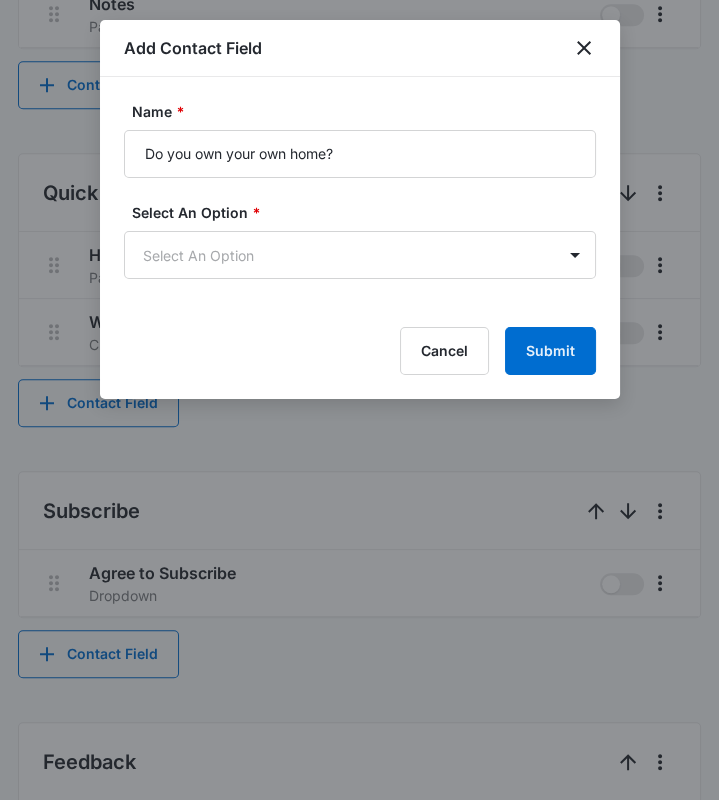 click on "Select An Option * Select An Option" at bounding box center (360, 240) 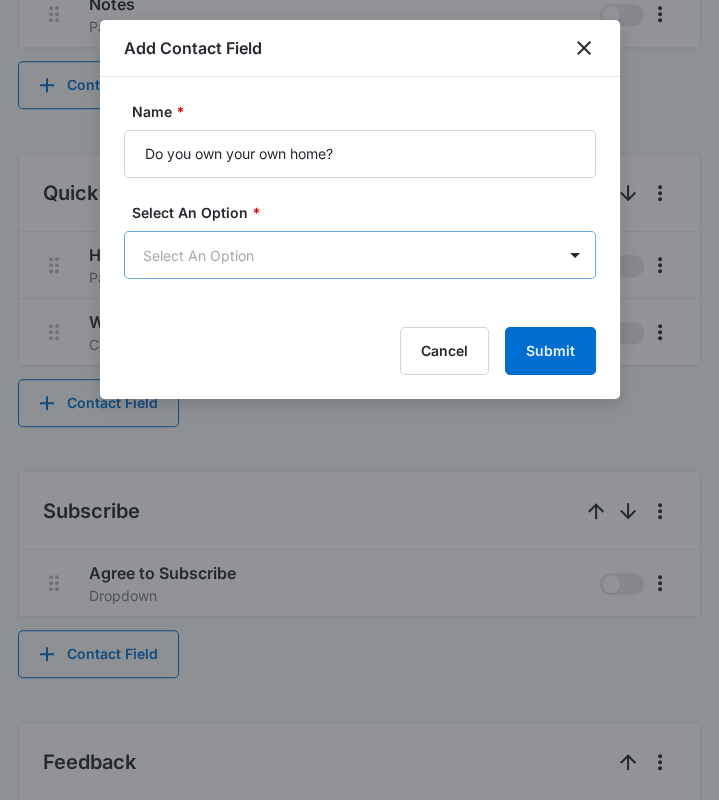 click on "CRM Apps Reputation Websites Forms CRM Email Social Payments POS Content Ads Intelligence Files Brand Settings Paragon Exteriors, LLC M312862 Your Accounts View All RN Robert Nguyen robert.nguyen@madwire.com My Profile Notifications Support Logout Terms & Conditions   •   Privacy Policy Agencies Settings Contact Fields Contact Types Contact Statuses Project Statuses Deal Statuses History Types History Flags Tags Task Templates Integrations Contact Fields Create and manage custom contact fields to keep track of all of your contact information and organize your CRM by any field. Contact Section Contact Info These are "Primary Fields",  their configurations are limited because of their importance. Contact Name Contact Name Phone Phone Number Email Email Address Address Address (Street, Street 2, City, ST, Zip, Country) Special Notes Paragraph Field Qualifying Status Dropdown Organization Dropdown Additional Contact Info Best Way To Contact Dropdown Other Phone Phone Number Notes Paragraph Field Contact Field" at bounding box center [359, -82] 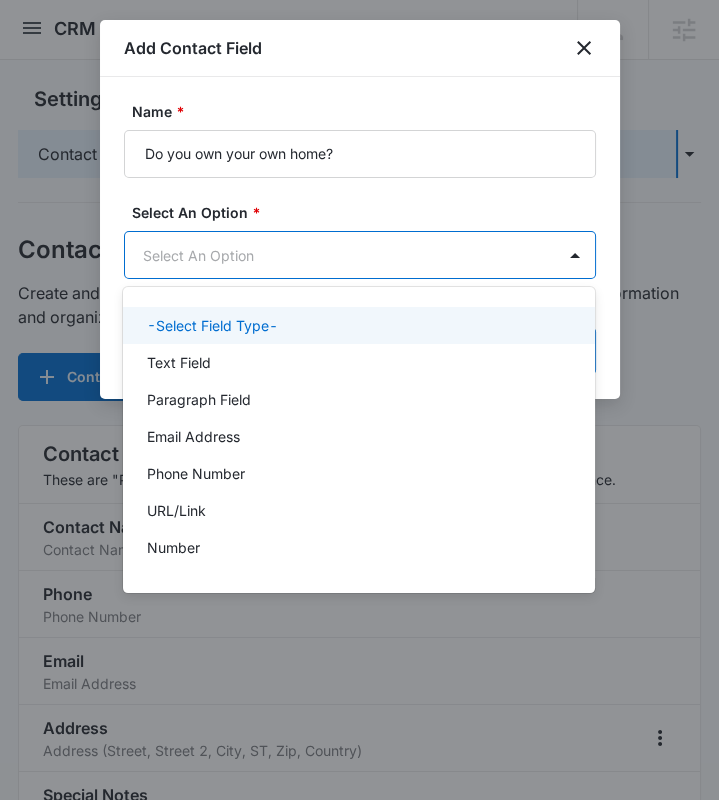 scroll, scrollTop: 0, scrollLeft: 0, axis: both 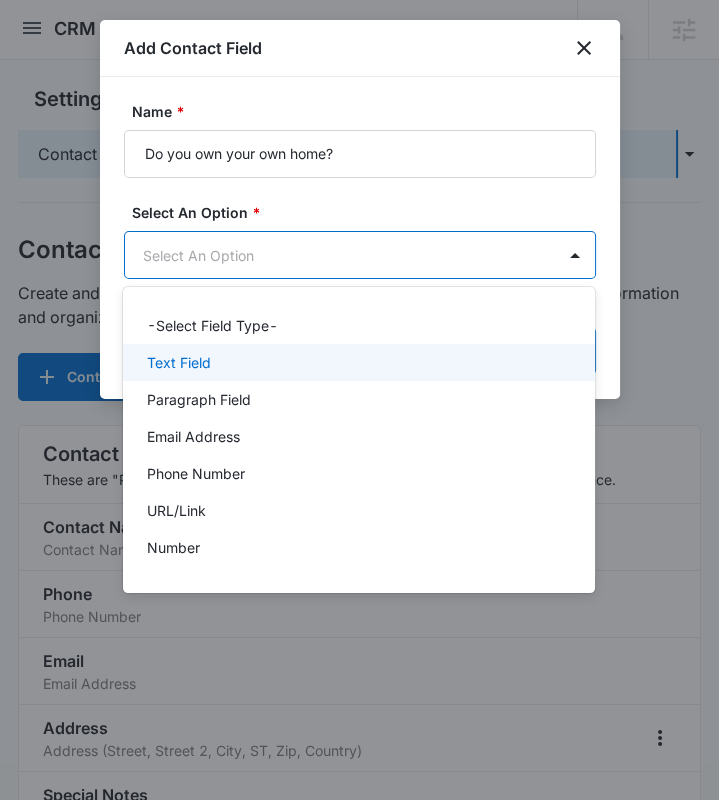 click on "Text Field" at bounding box center [179, 362] 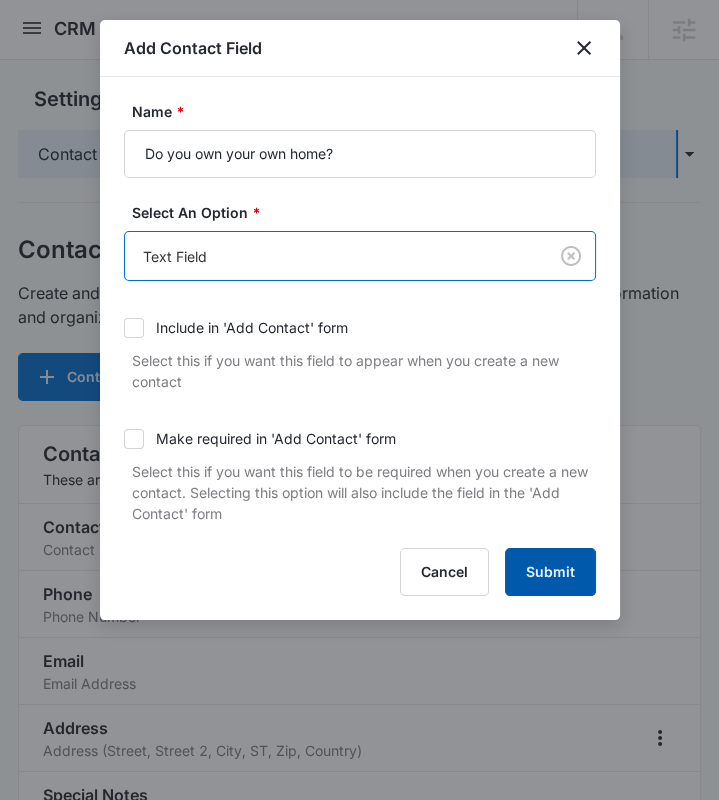 click on "Submit" at bounding box center (550, 572) 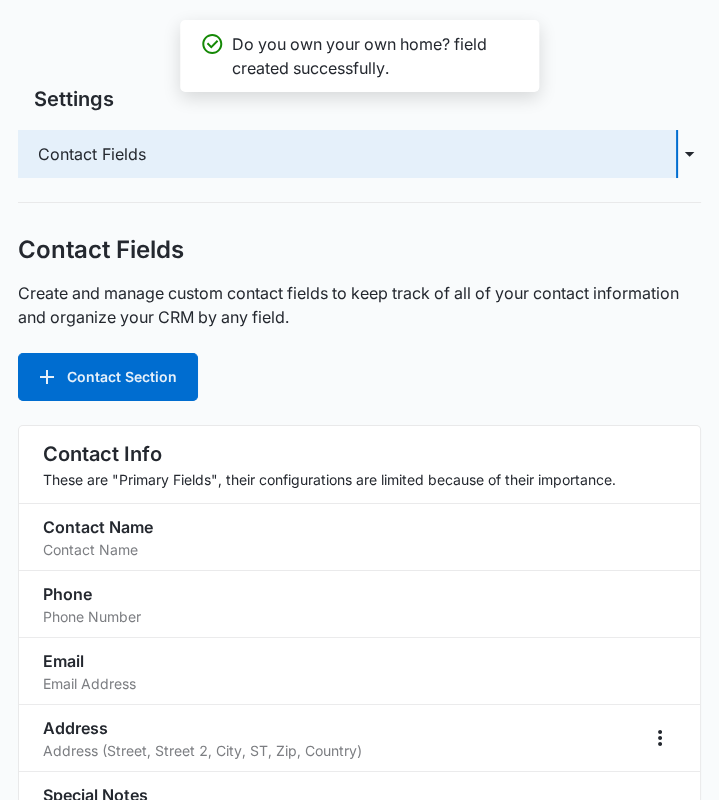 scroll, scrollTop: 1316, scrollLeft: 0, axis: vertical 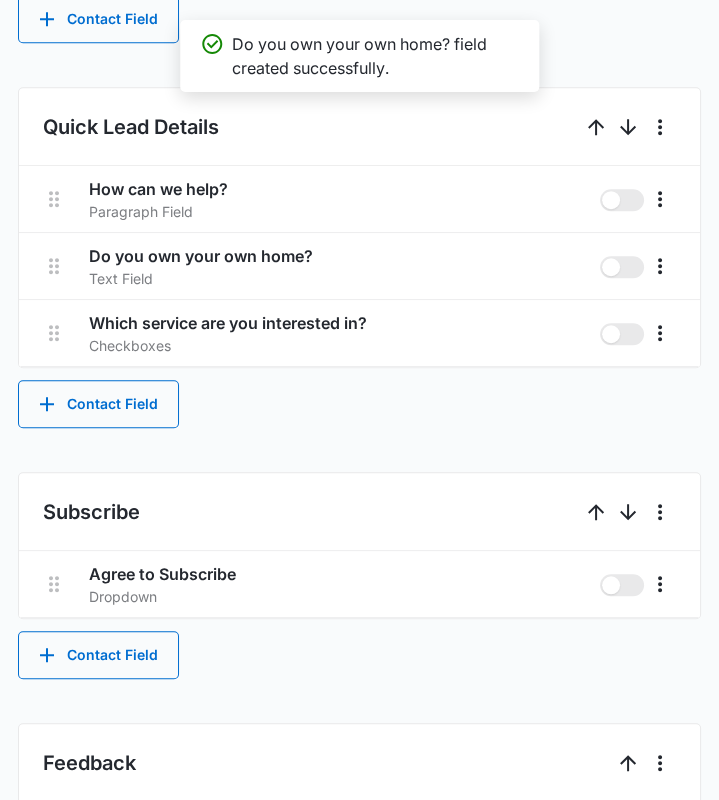 drag, startPoint x: 557, startPoint y: 657, endPoint x: 557, endPoint y: 646, distance: 11 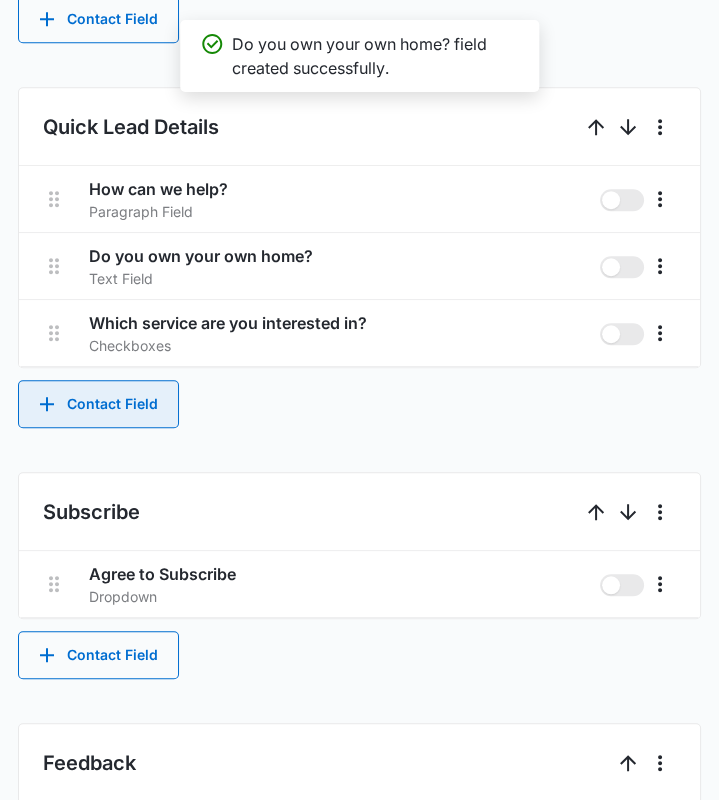 click on "Contact Field" at bounding box center (98, 404) 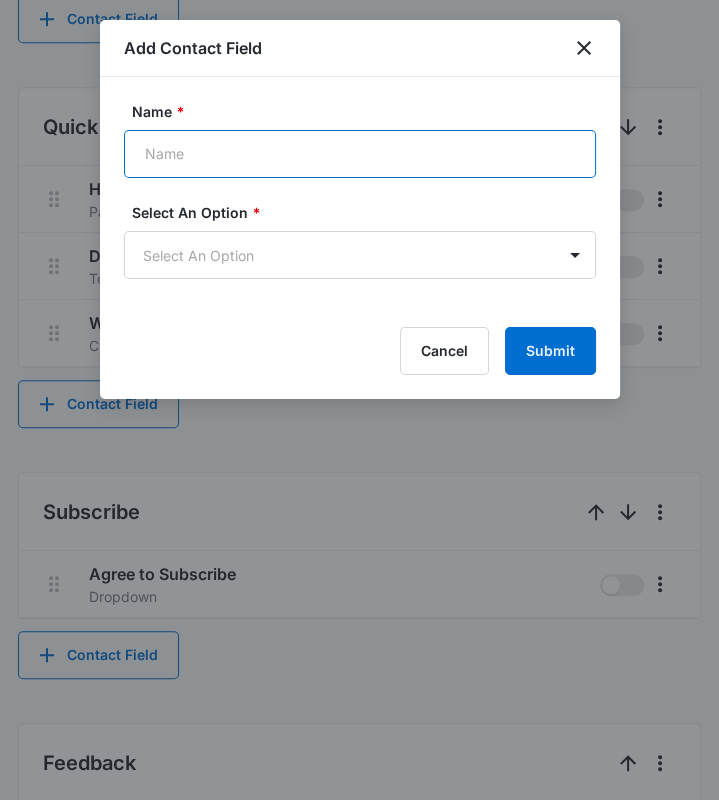 click on "Name *" at bounding box center (360, 154) 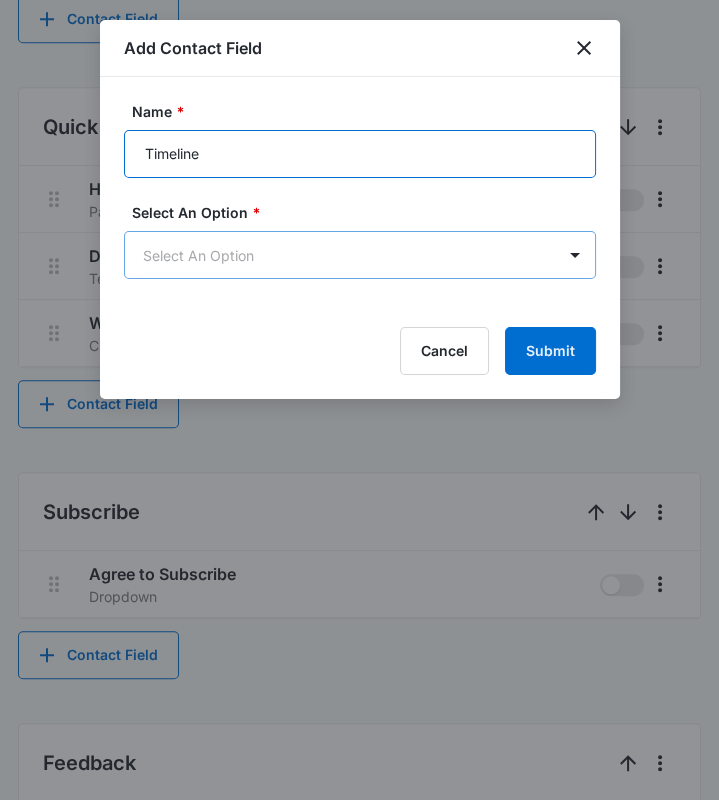type on "Timeline" 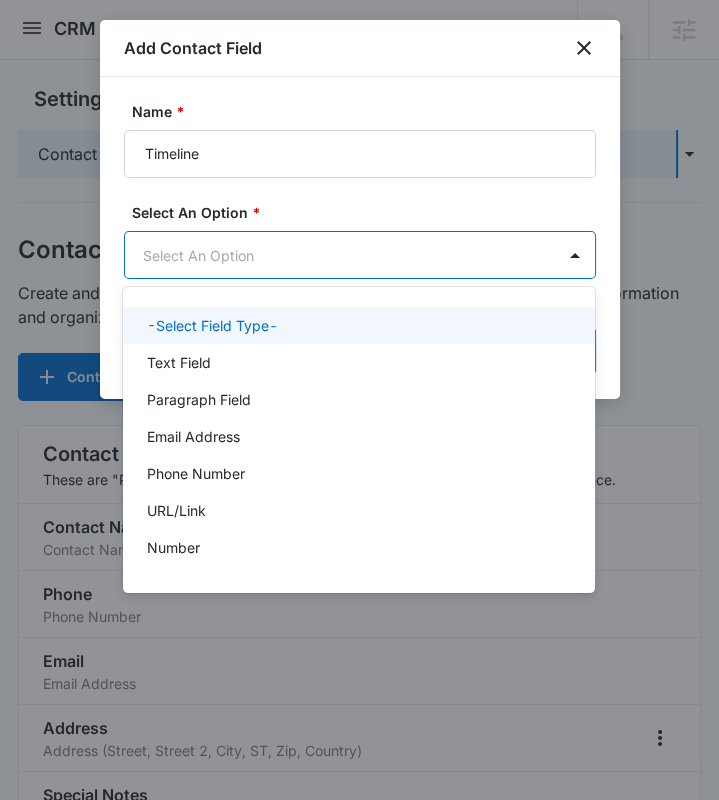 scroll, scrollTop: 0, scrollLeft: 0, axis: both 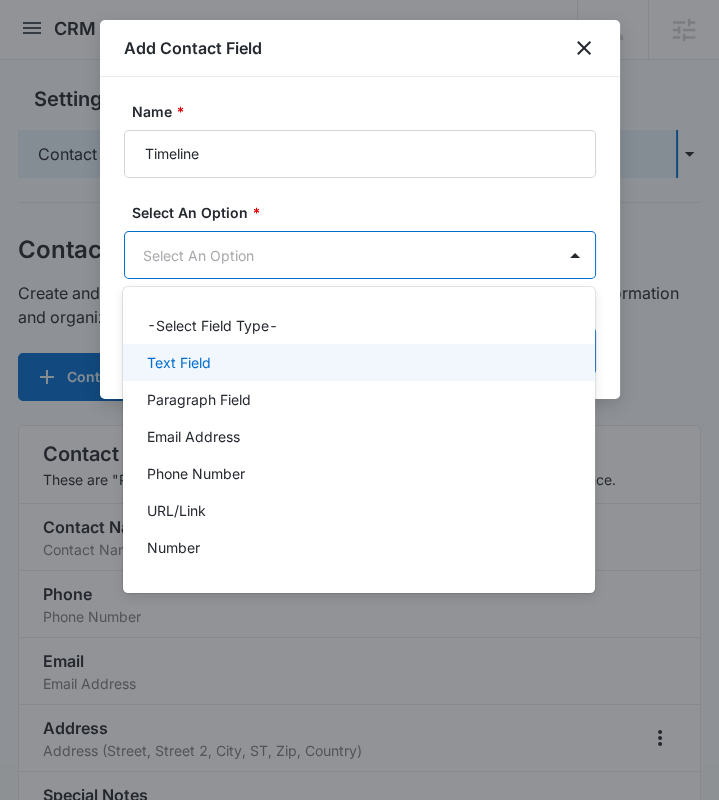 click on "Text Field" at bounding box center [357, 362] 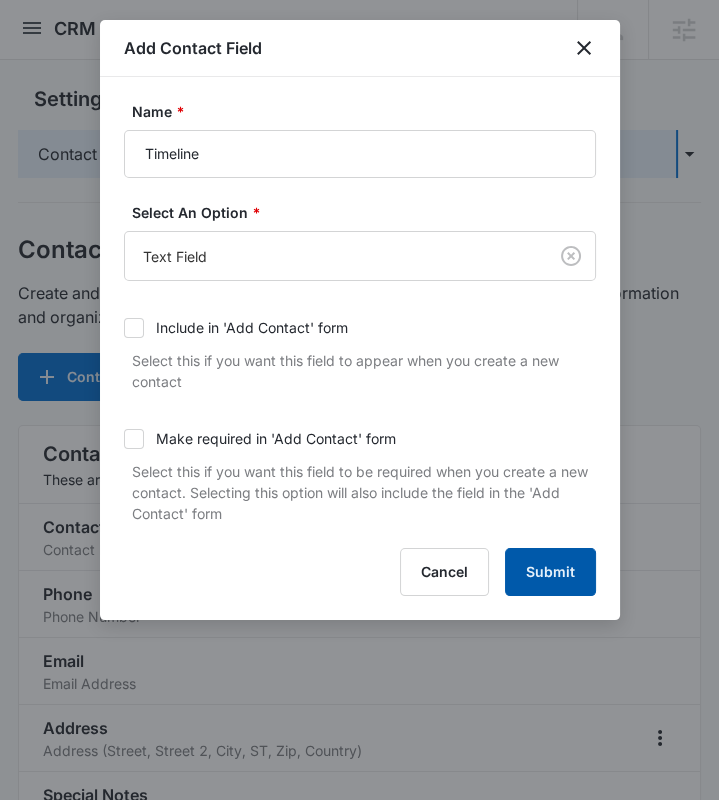 click on "Submit" at bounding box center [550, 572] 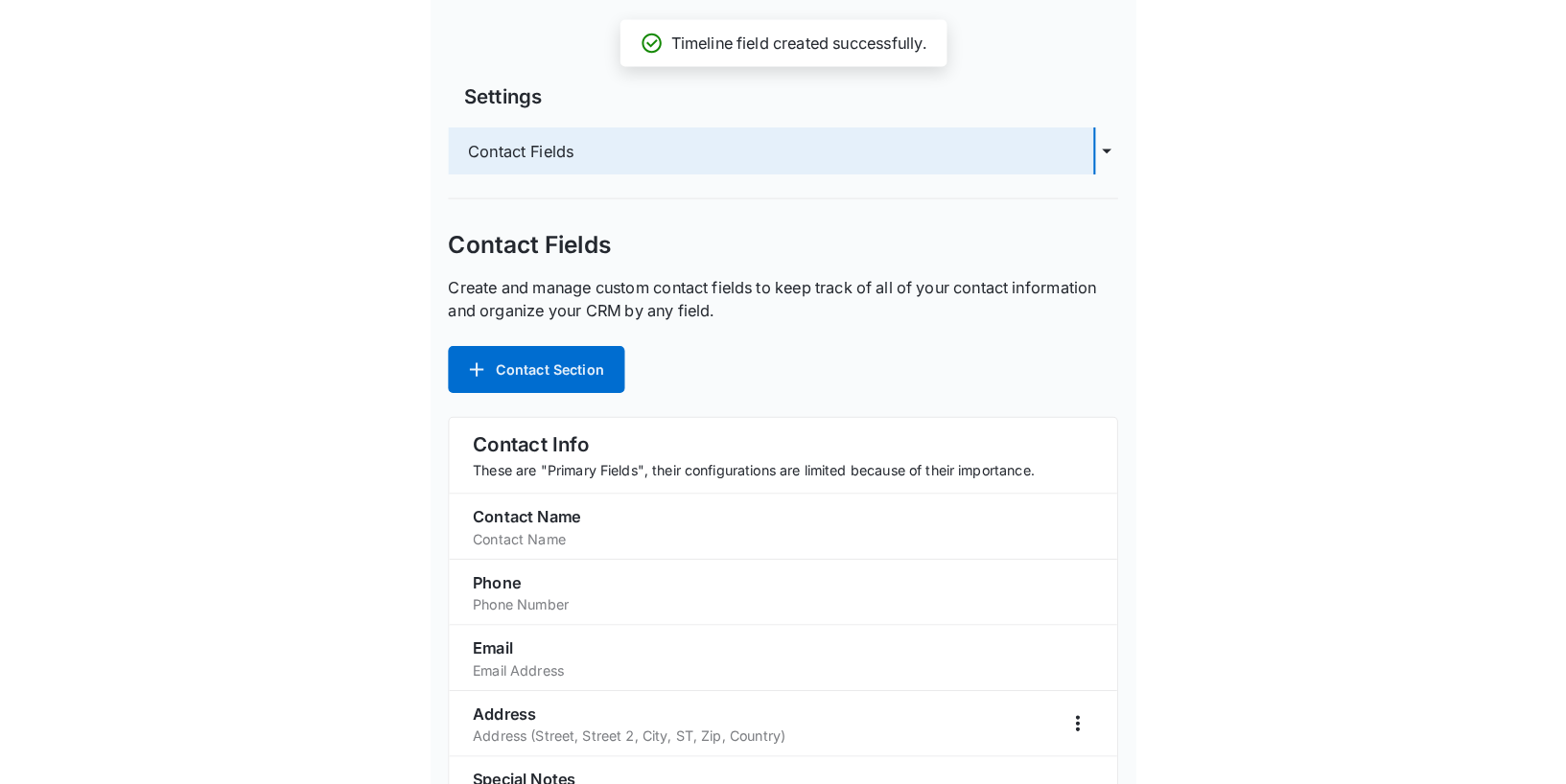 scroll, scrollTop: 1326, scrollLeft: 0, axis: vertical 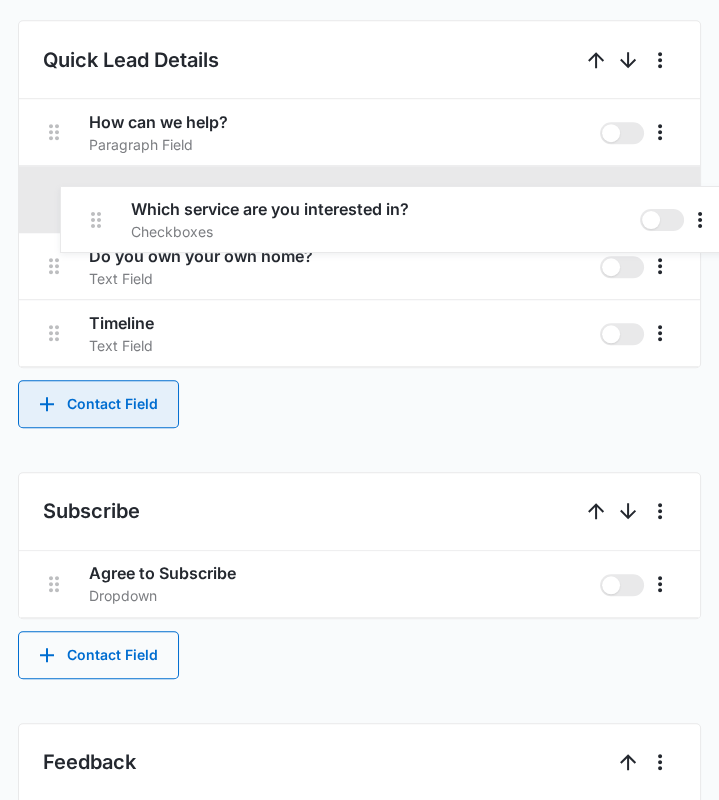 drag, startPoint x: 48, startPoint y: 330, endPoint x: 91, endPoint y: 208, distance: 129.3561 